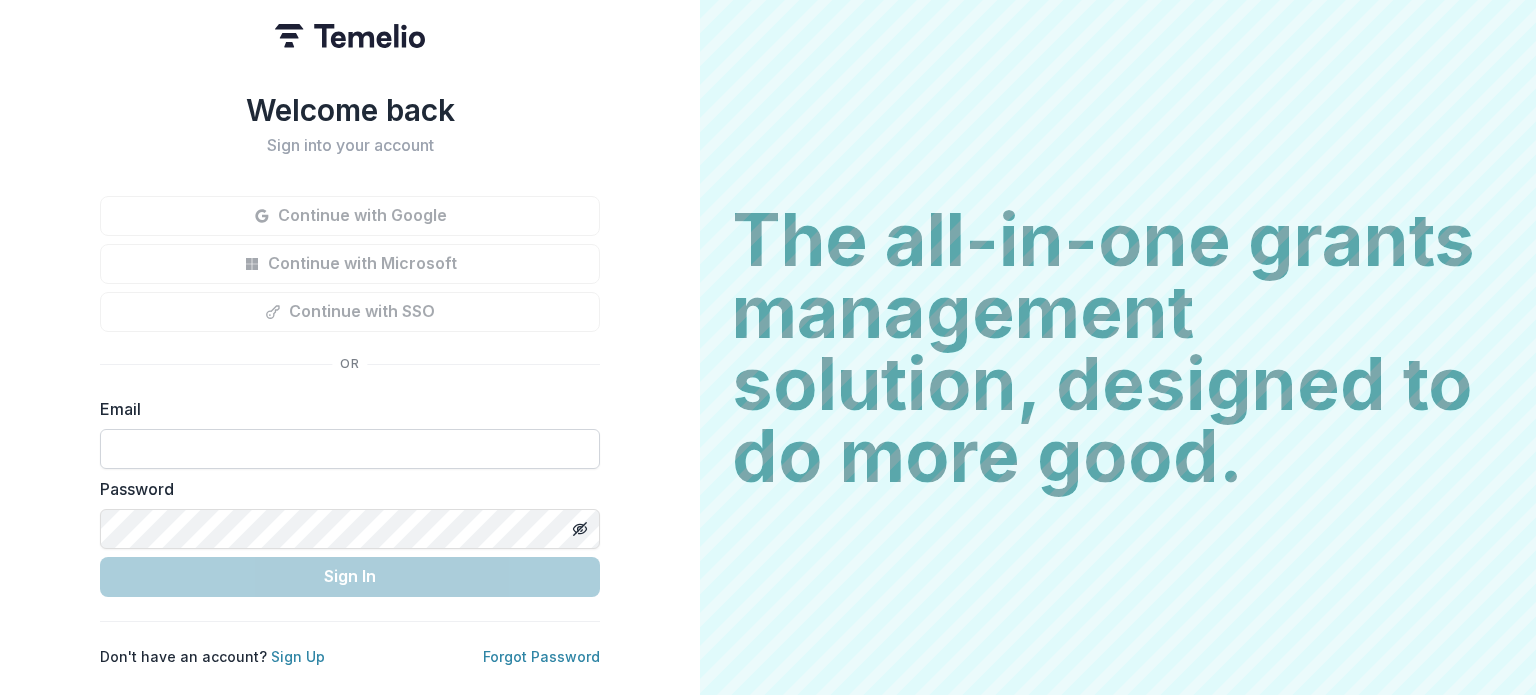 scroll, scrollTop: 0, scrollLeft: 0, axis: both 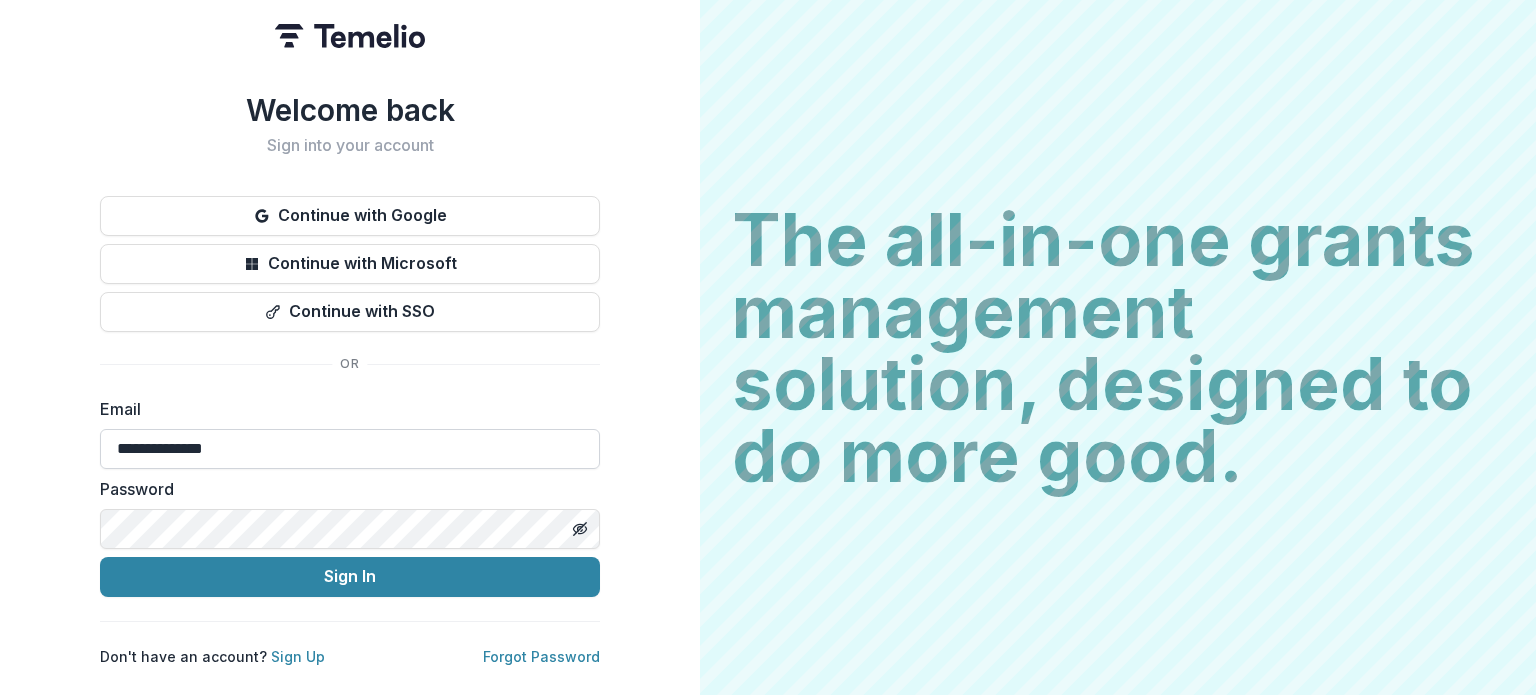 type on "**********" 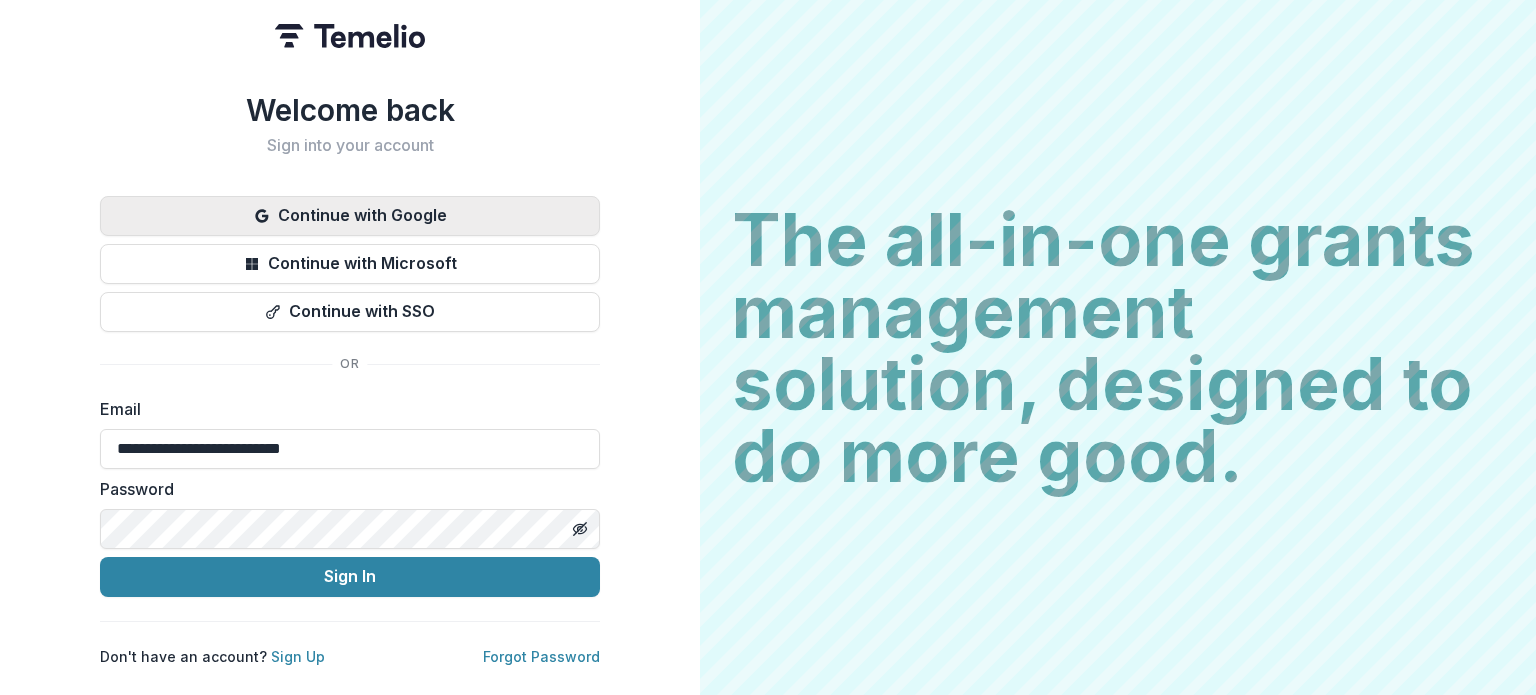 click on "Continue with Google" at bounding box center [350, 216] 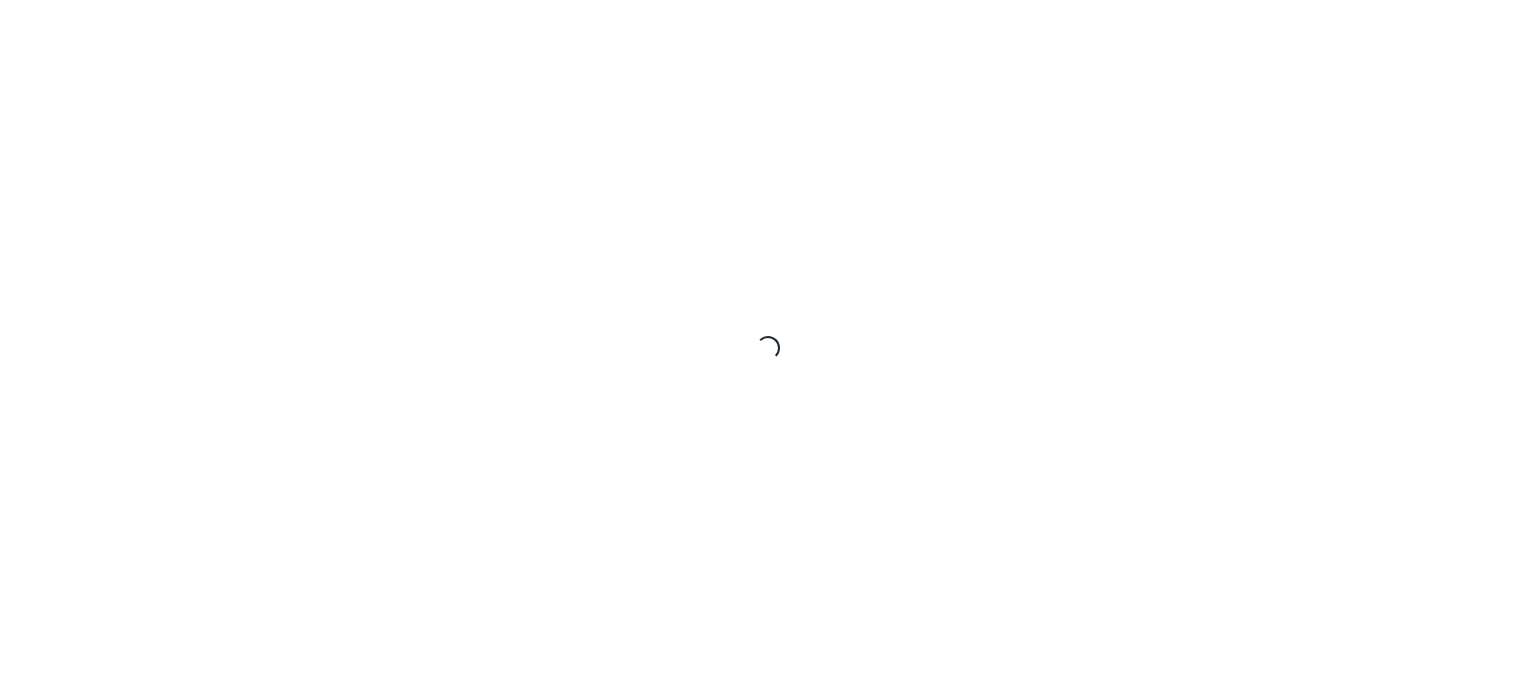 scroll, scrollTop: 0, scrollLeft: 0, axis: both 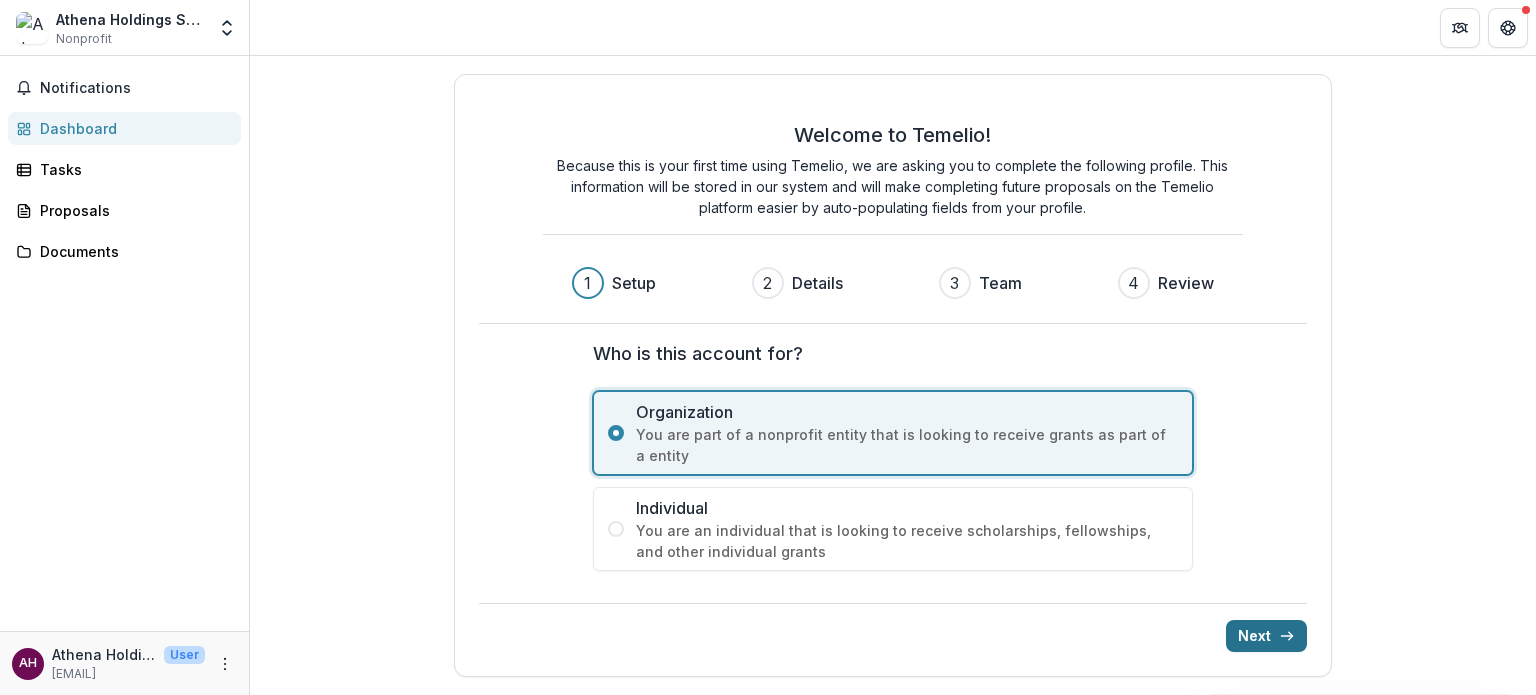click on "Next" at bounding box center (1266, 636) 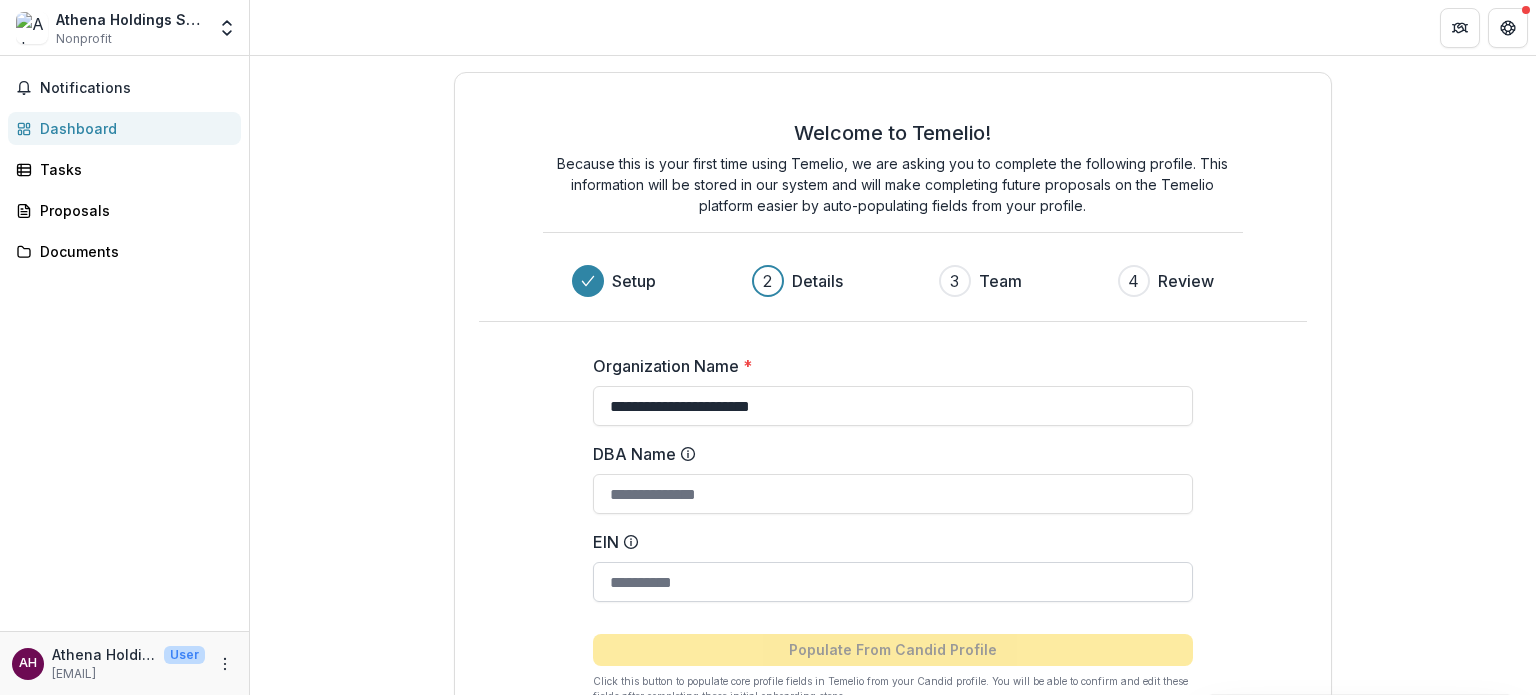 scroll, scrollTop: 100, scrollLeft: 0, axis: vertical 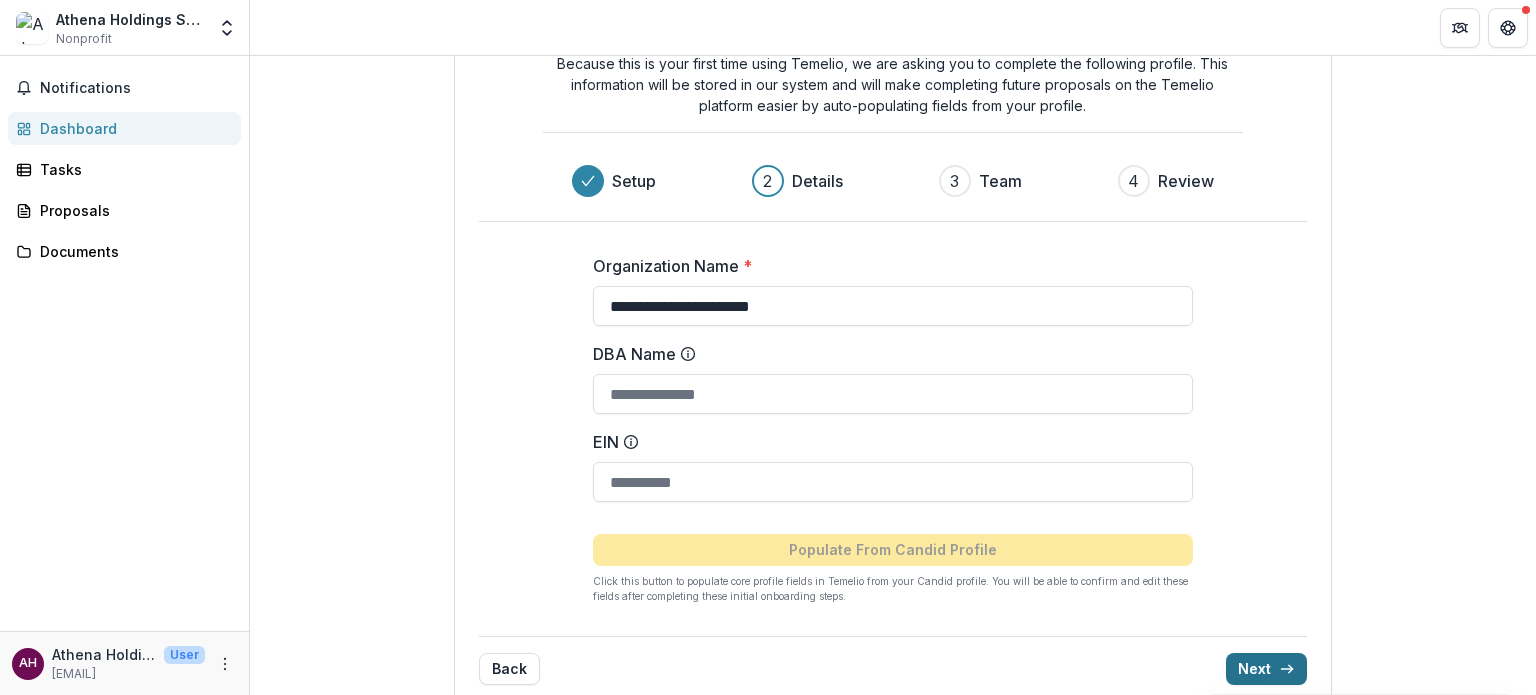 click 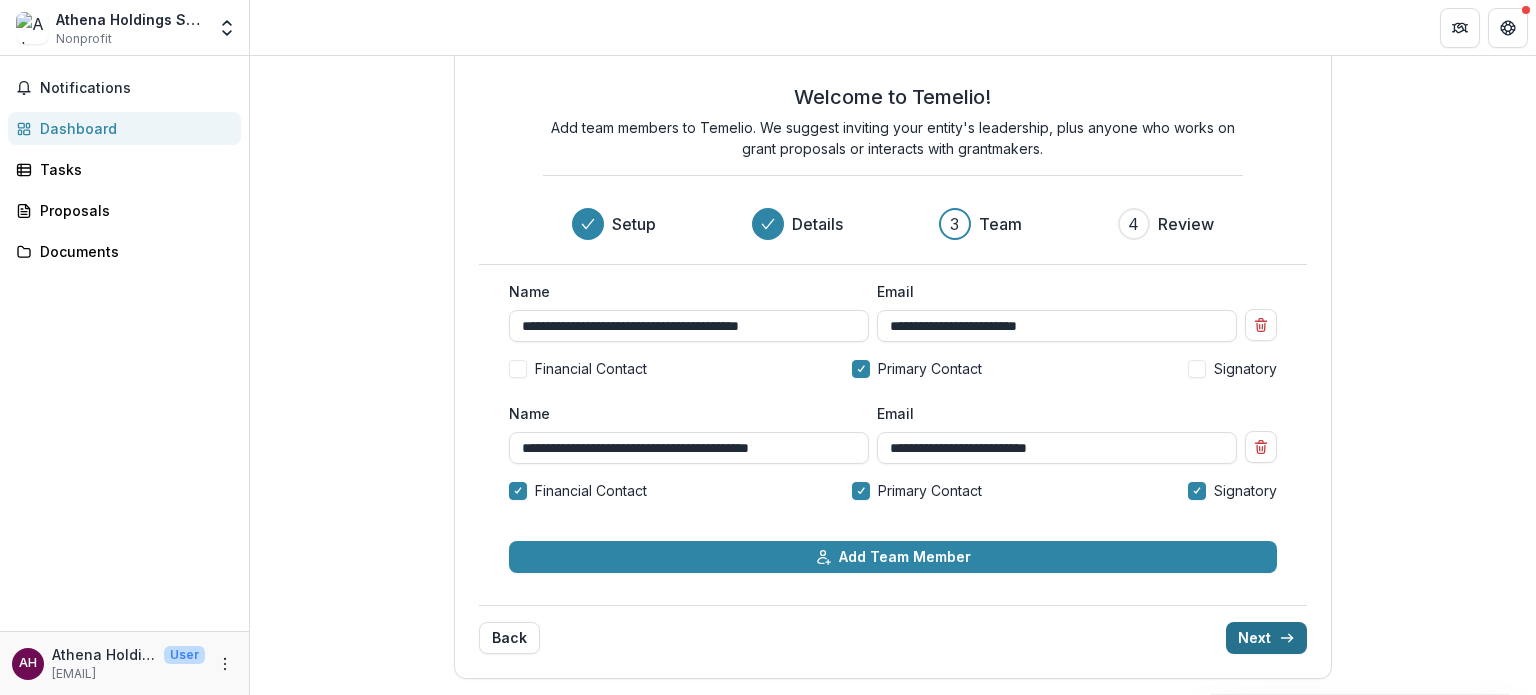 scroll, scrollTop: 35, scrollLeft: 0, axis: vertical 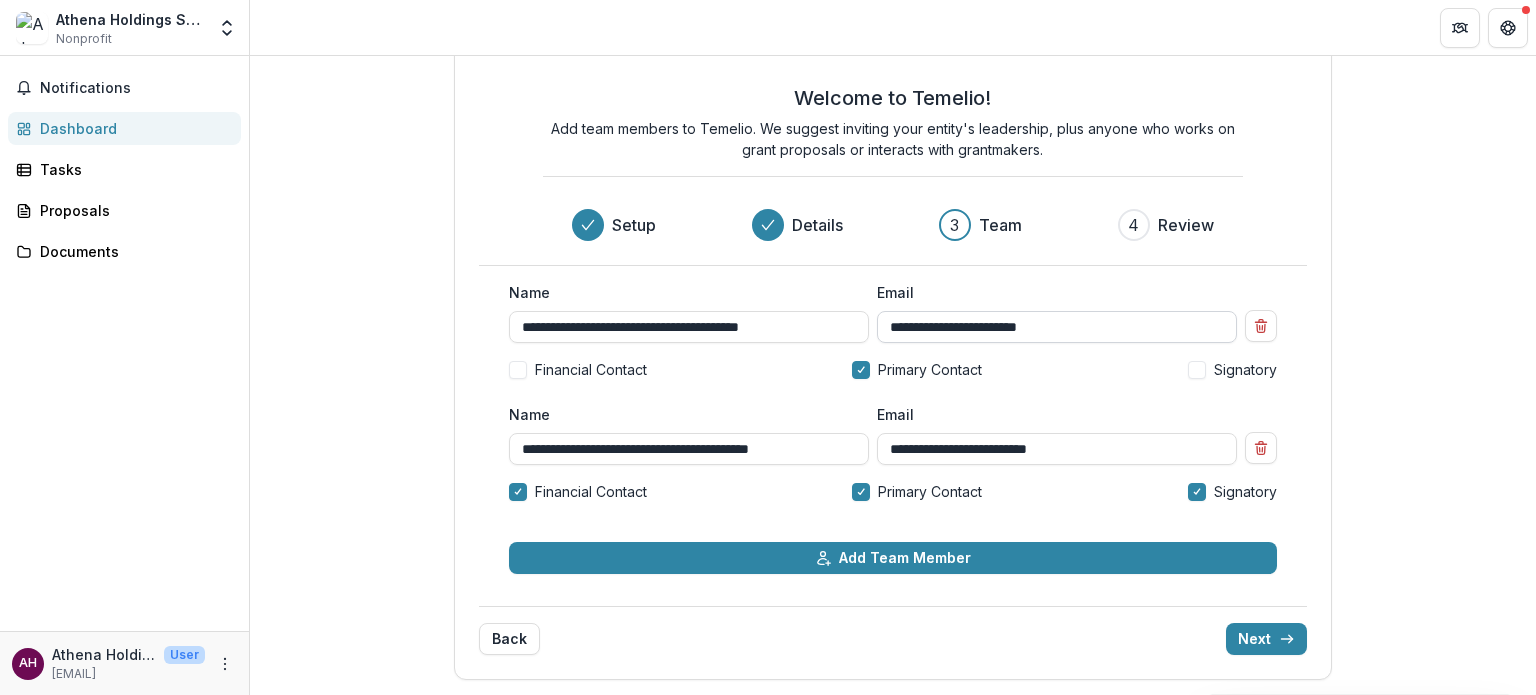drag, startPoint x: 517, startPoint y: 323, endPoint x: 1048, endPoint y: 323, distance: 531 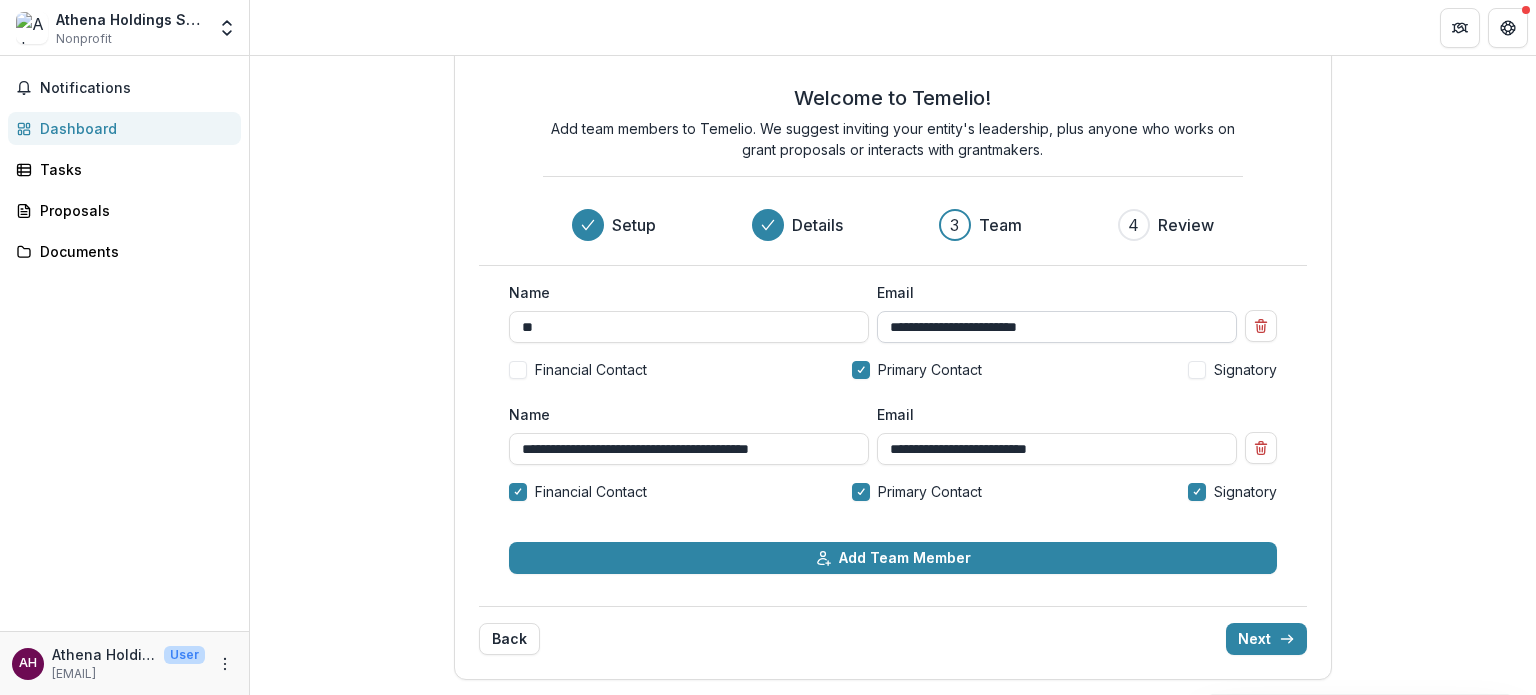 scroll, scrollTop: 0, scrollLeft: 0, axis: both 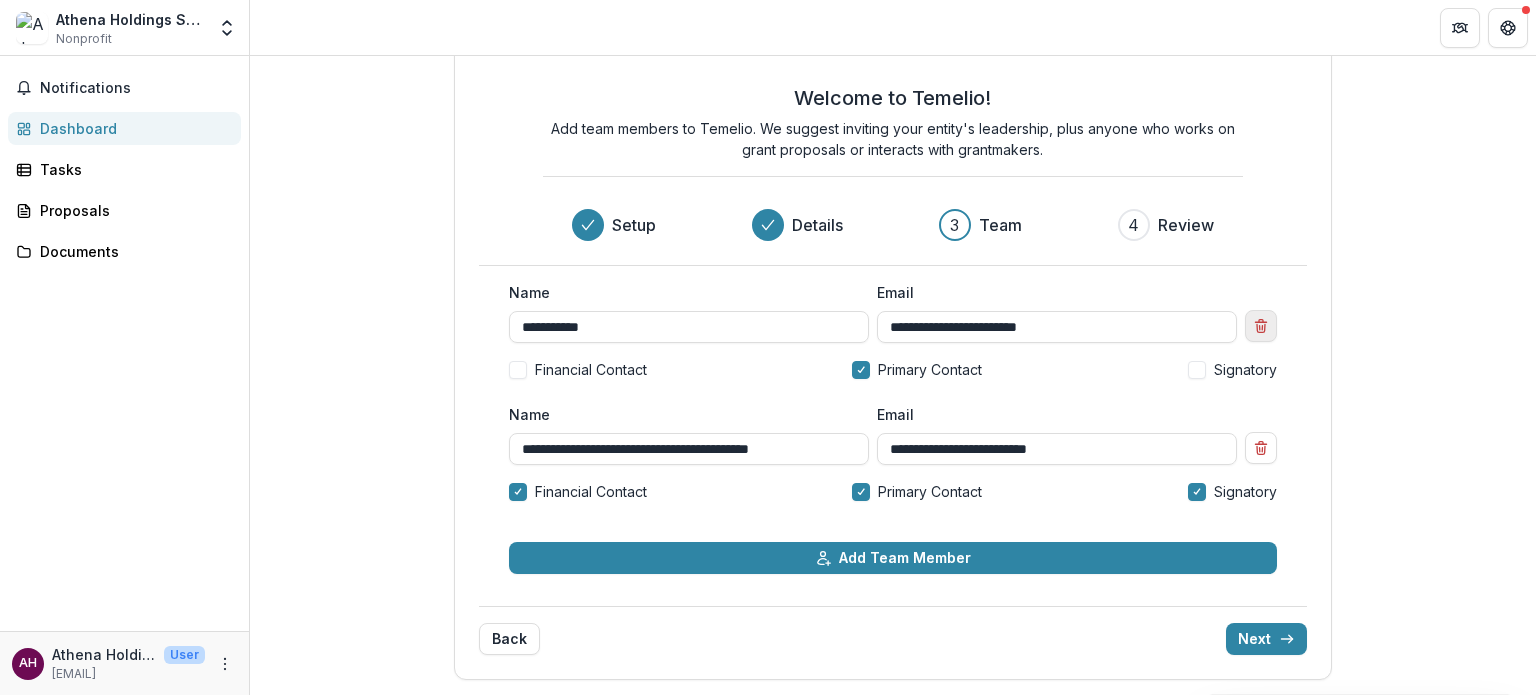 type on "**********" 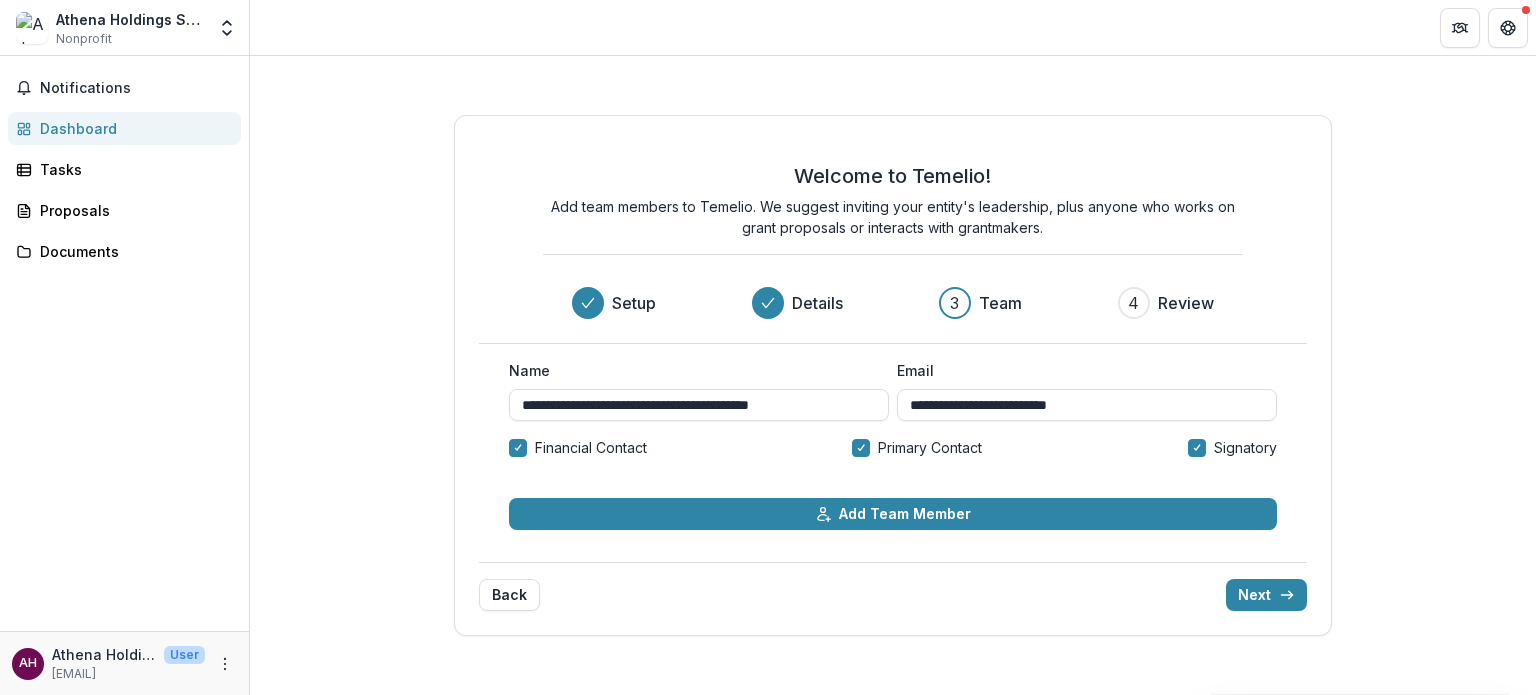scroll, scrollTop: 0, scrollLeft: 0, axis: both 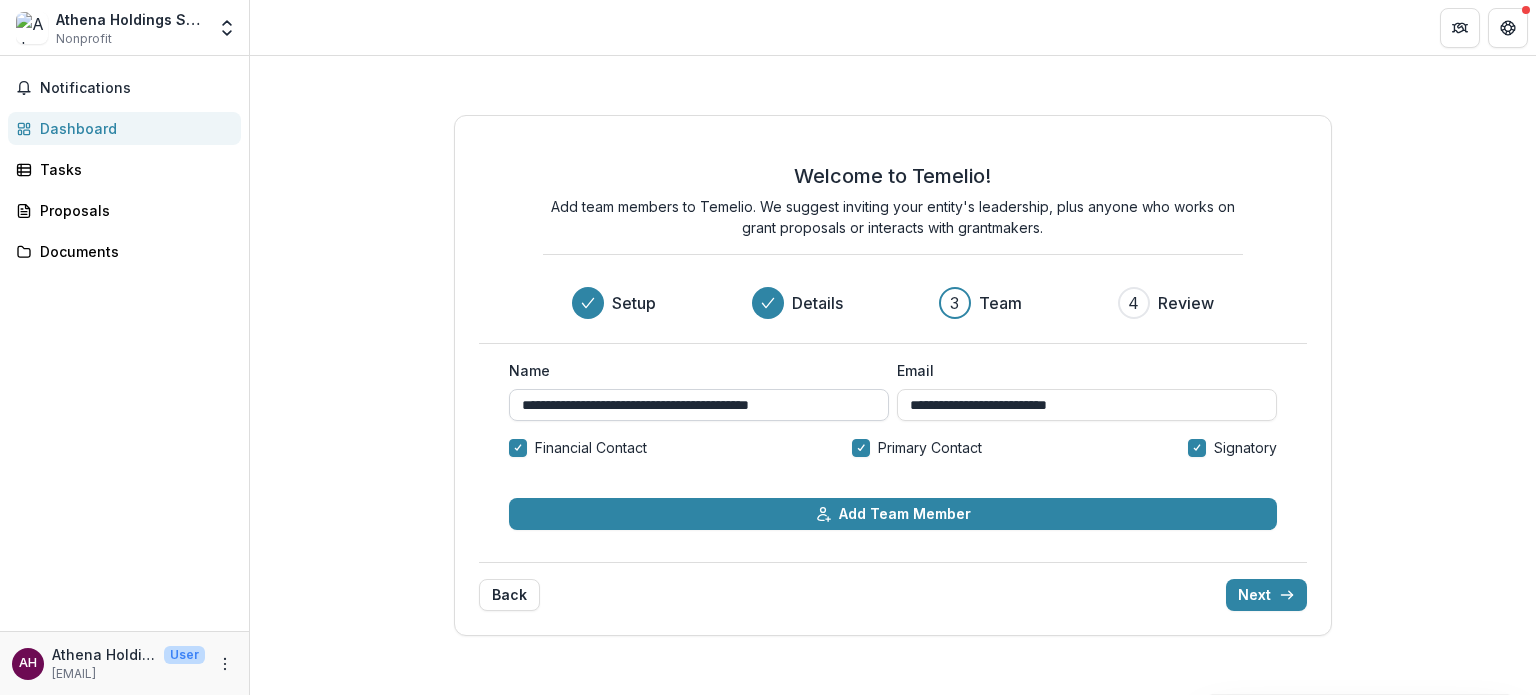 drag, startPoint x: 518, startPoint y: 406, endPoint x: 631, endPoint y: 400, distance: 113.15918 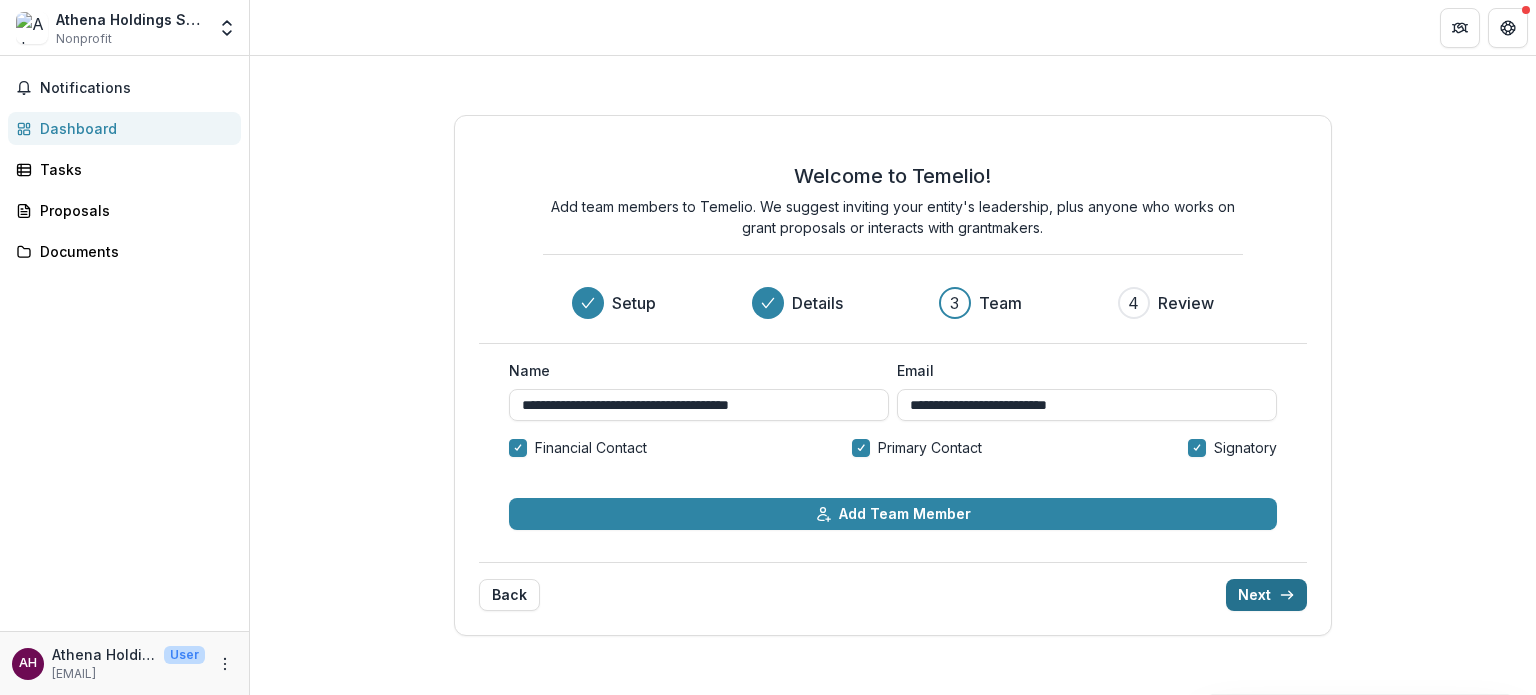 type on "**********" 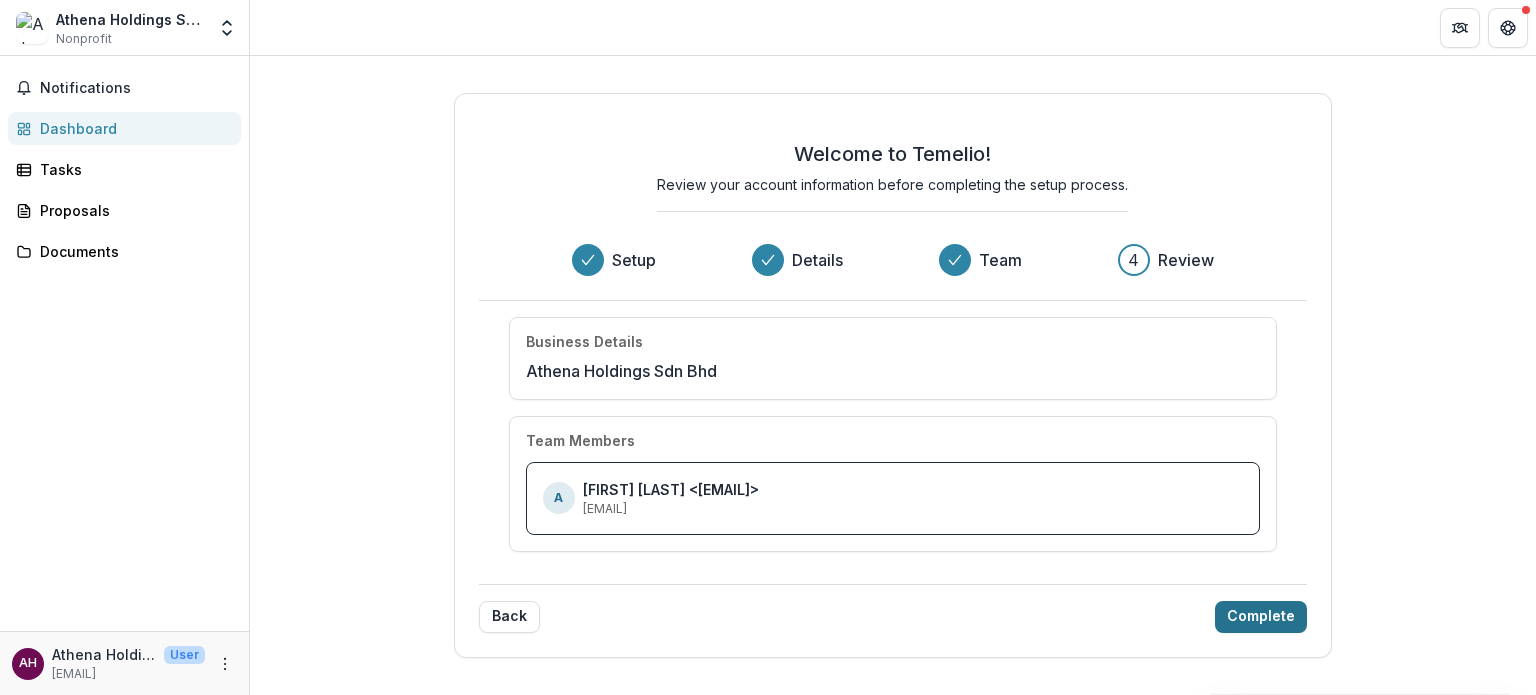click on "Complete" at bounding box center (1261, 617) 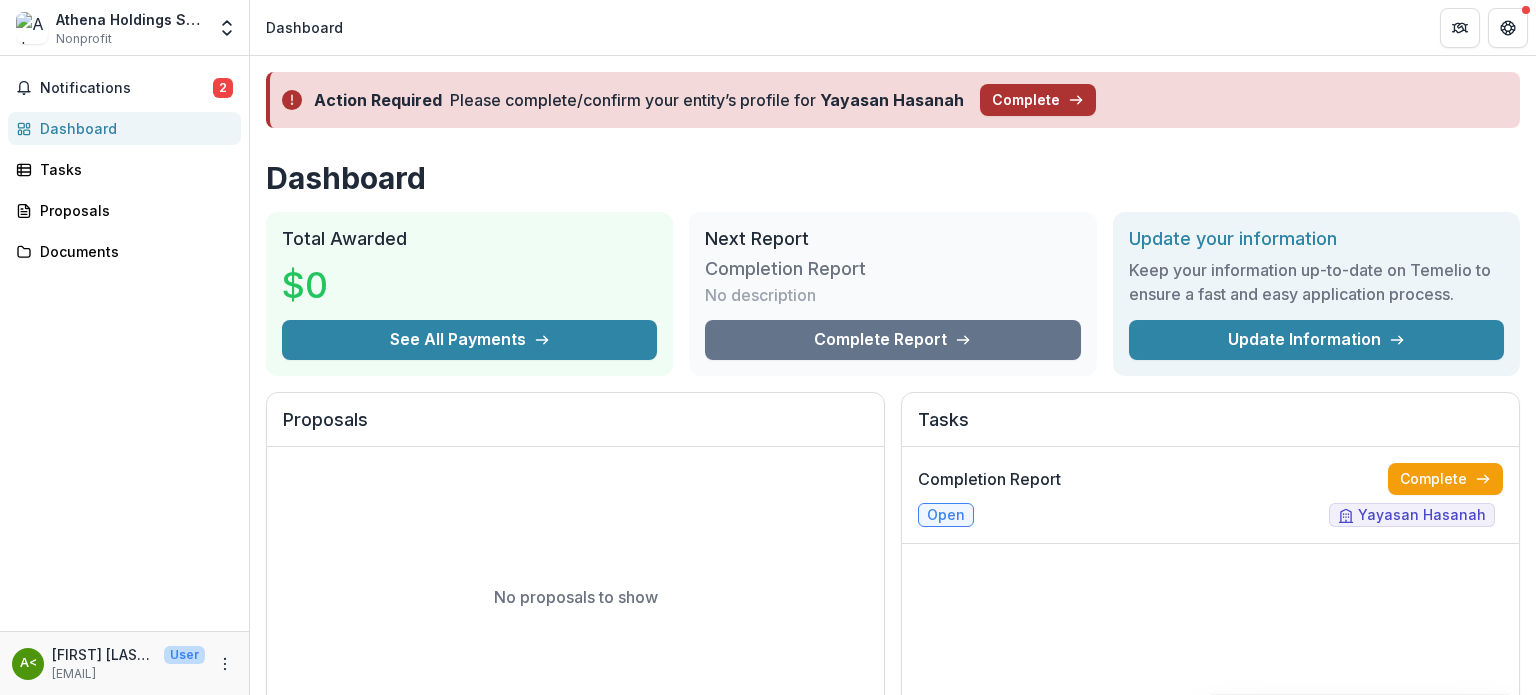 click on "Complete" at bounding box center (1038, 100) 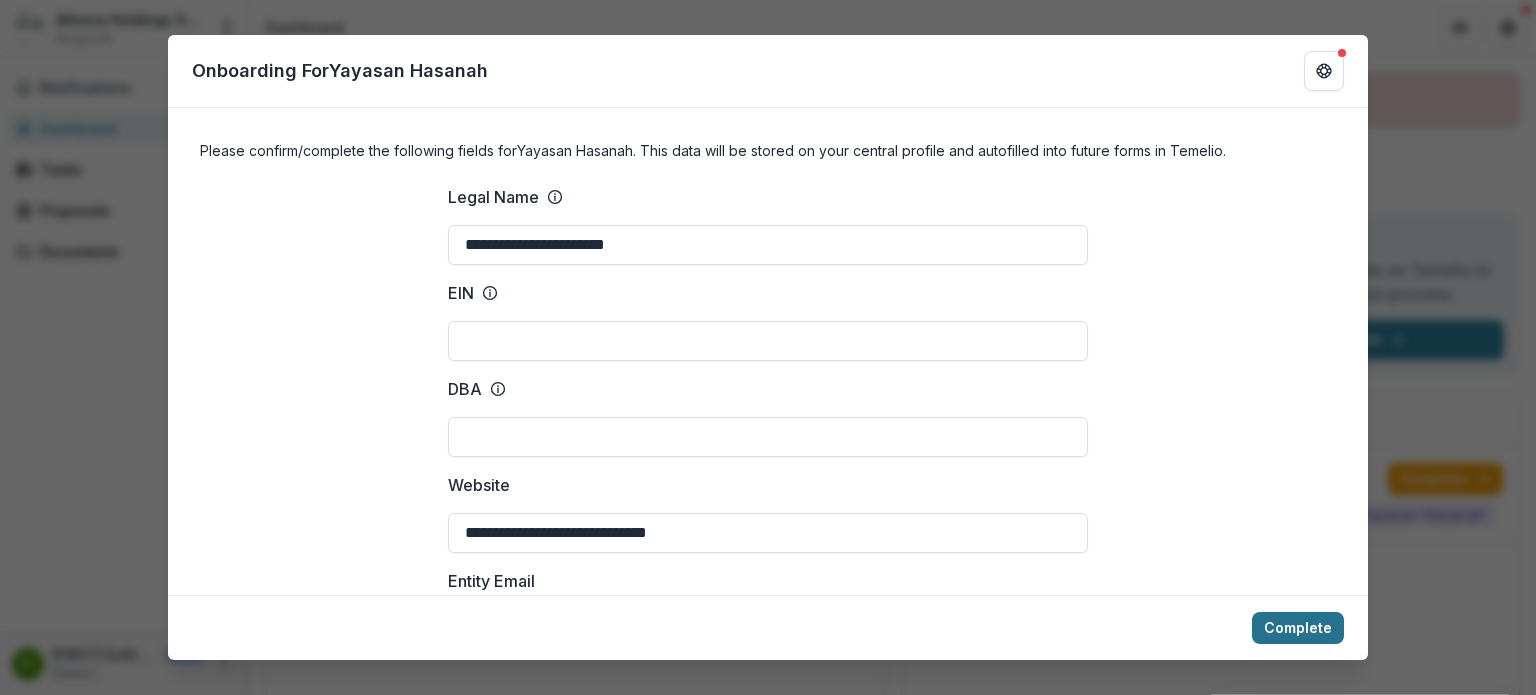click on "Complete" at bounding box center [1298, 628] 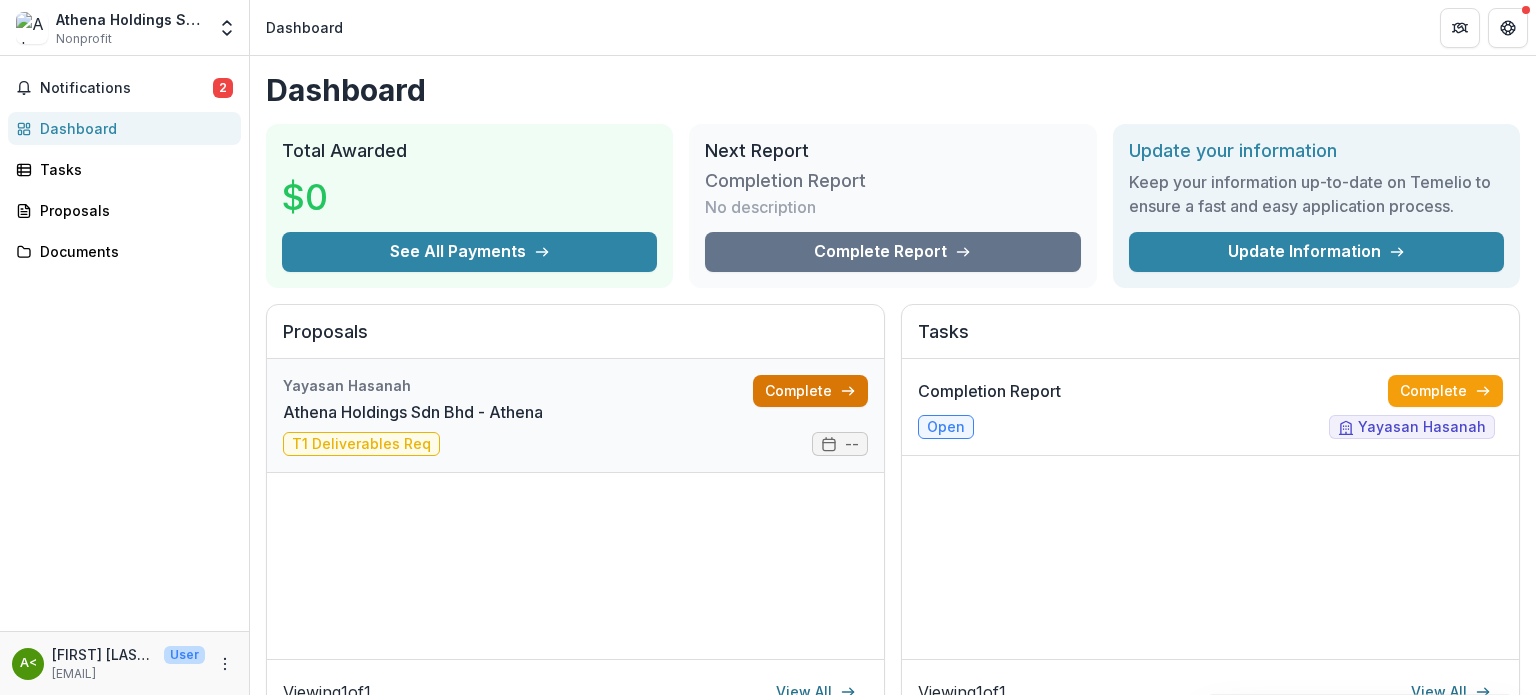 click on "Complete" at bounding box center (810, 391) 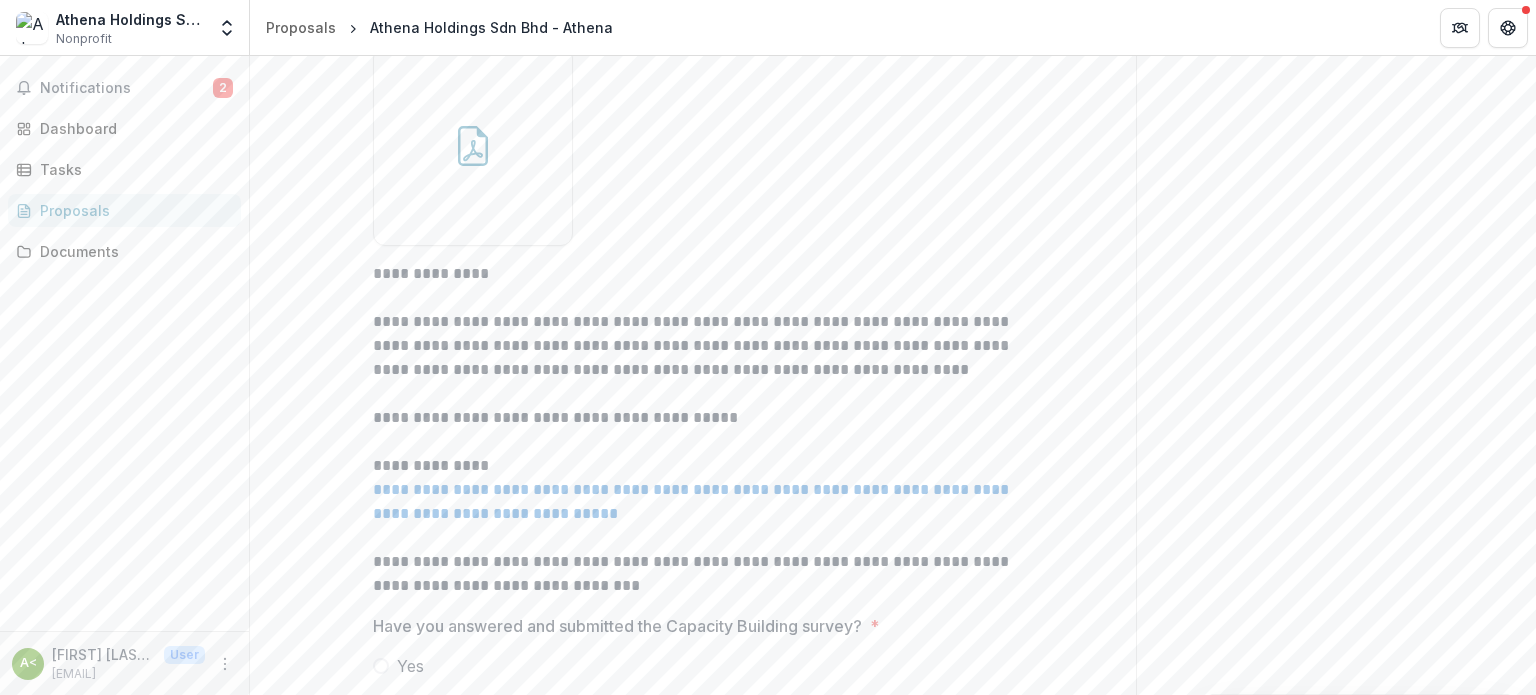 scroll, scrollTop: 769, scrollLeft: 0, axis: vertical 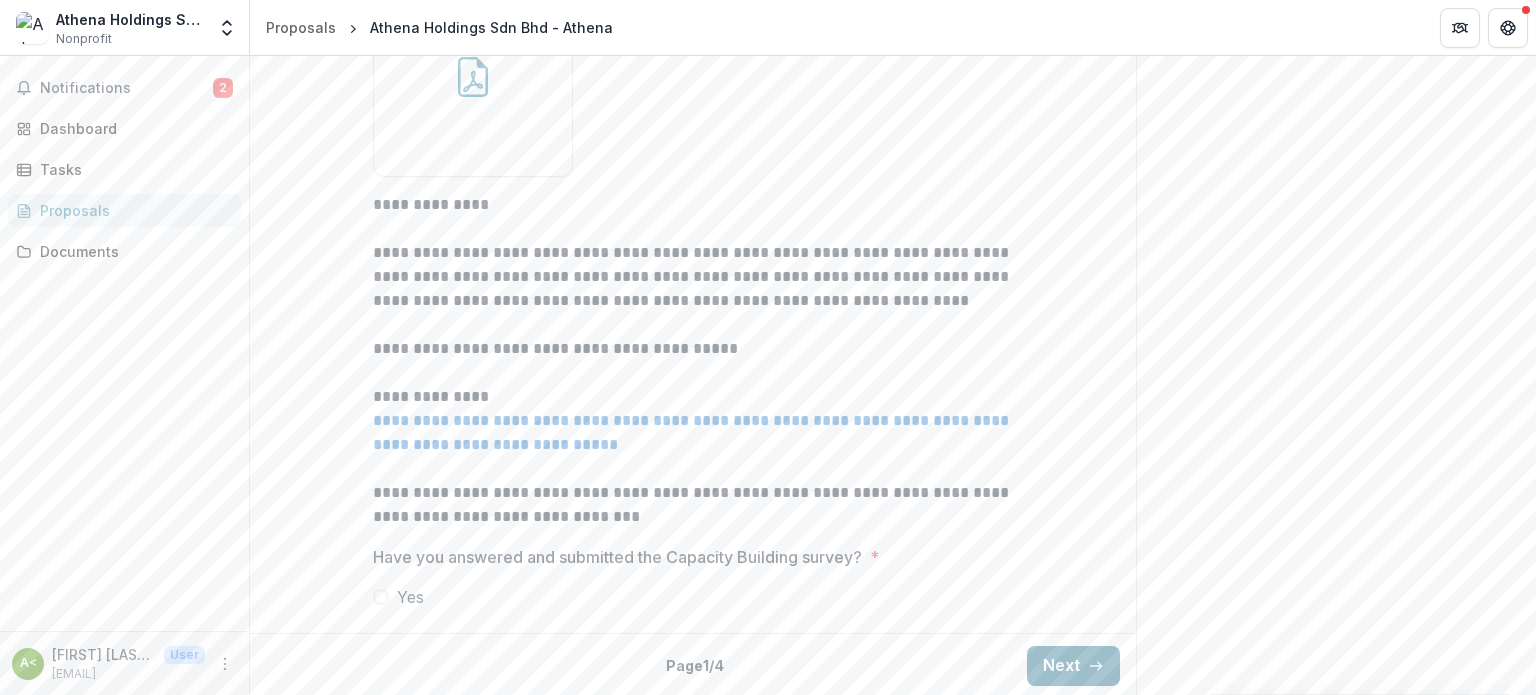 click on "Next" at bounding box center [1073, 666] 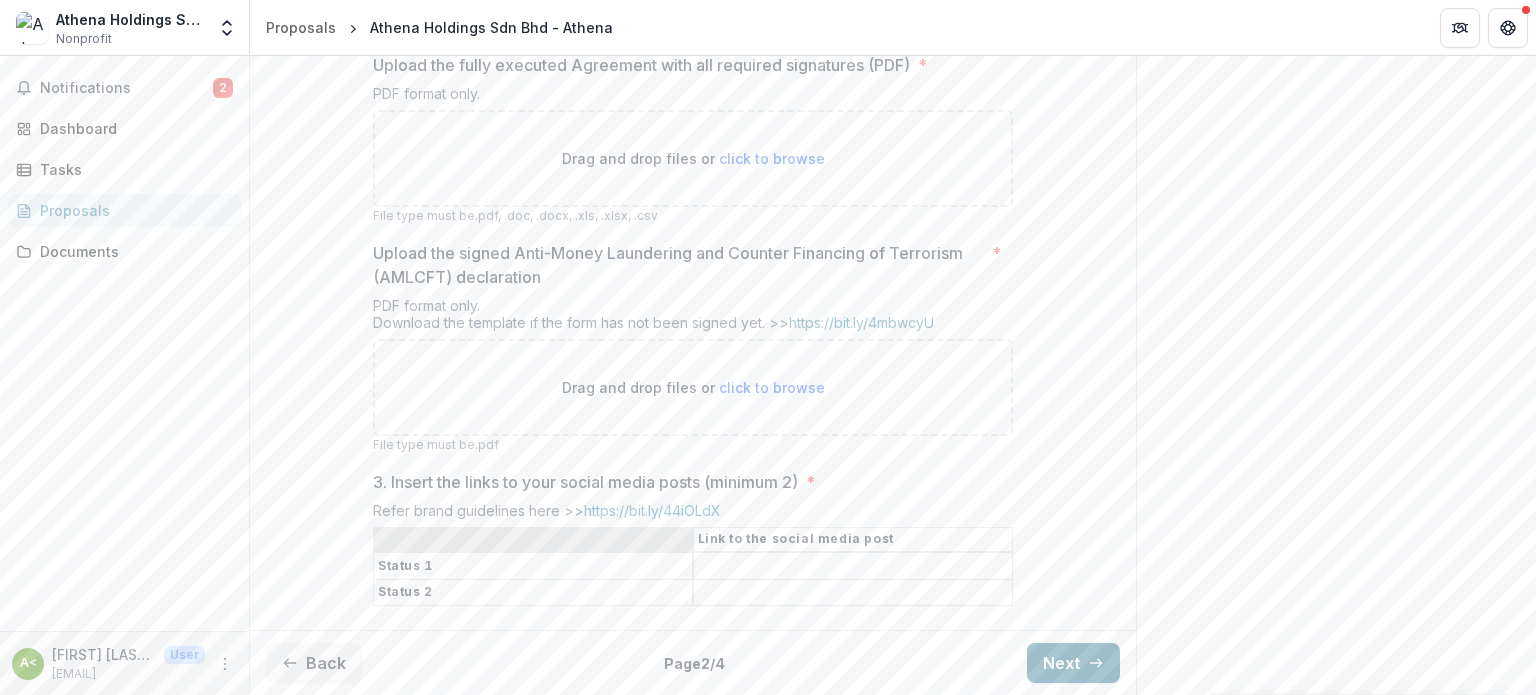 scroll, scrollTop: 620, scrollLeft: 0, axis: vertical 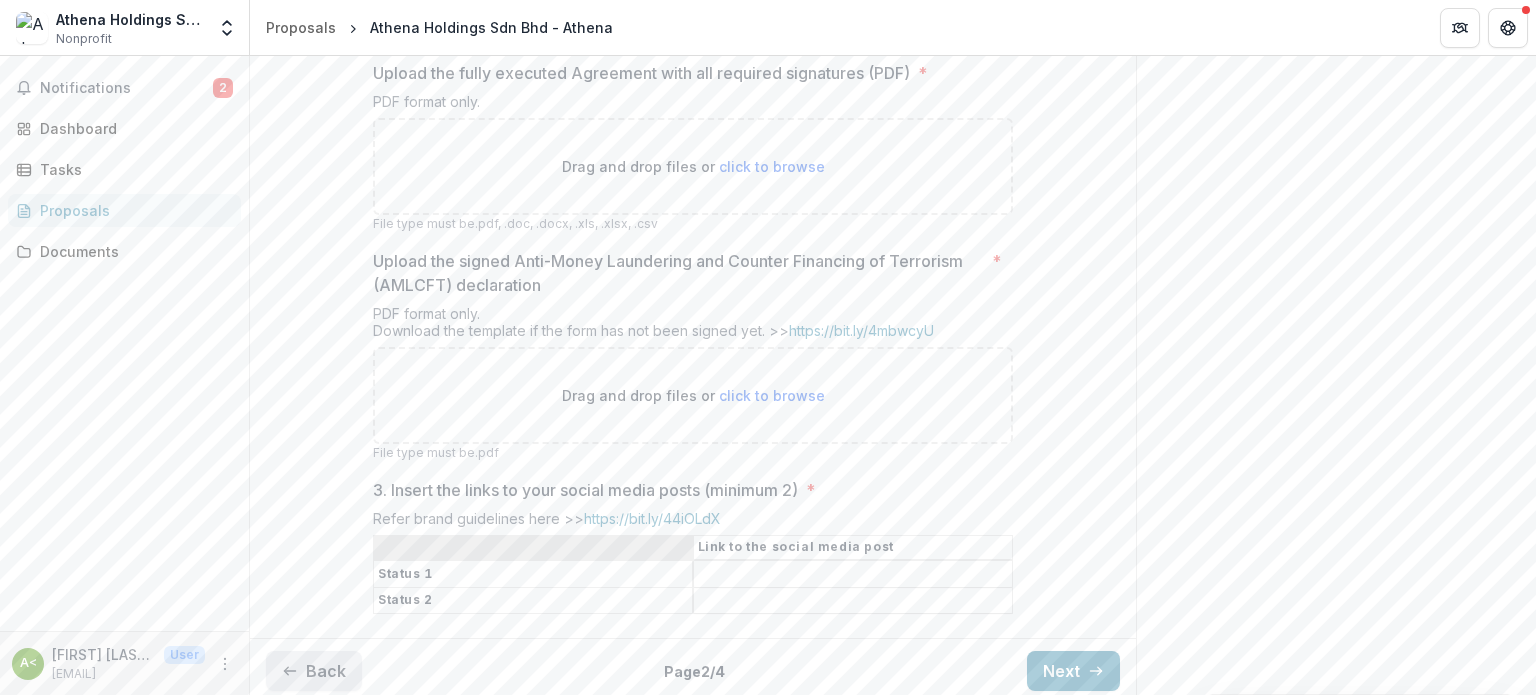 click on "Back" at bounding box center [314, 671] 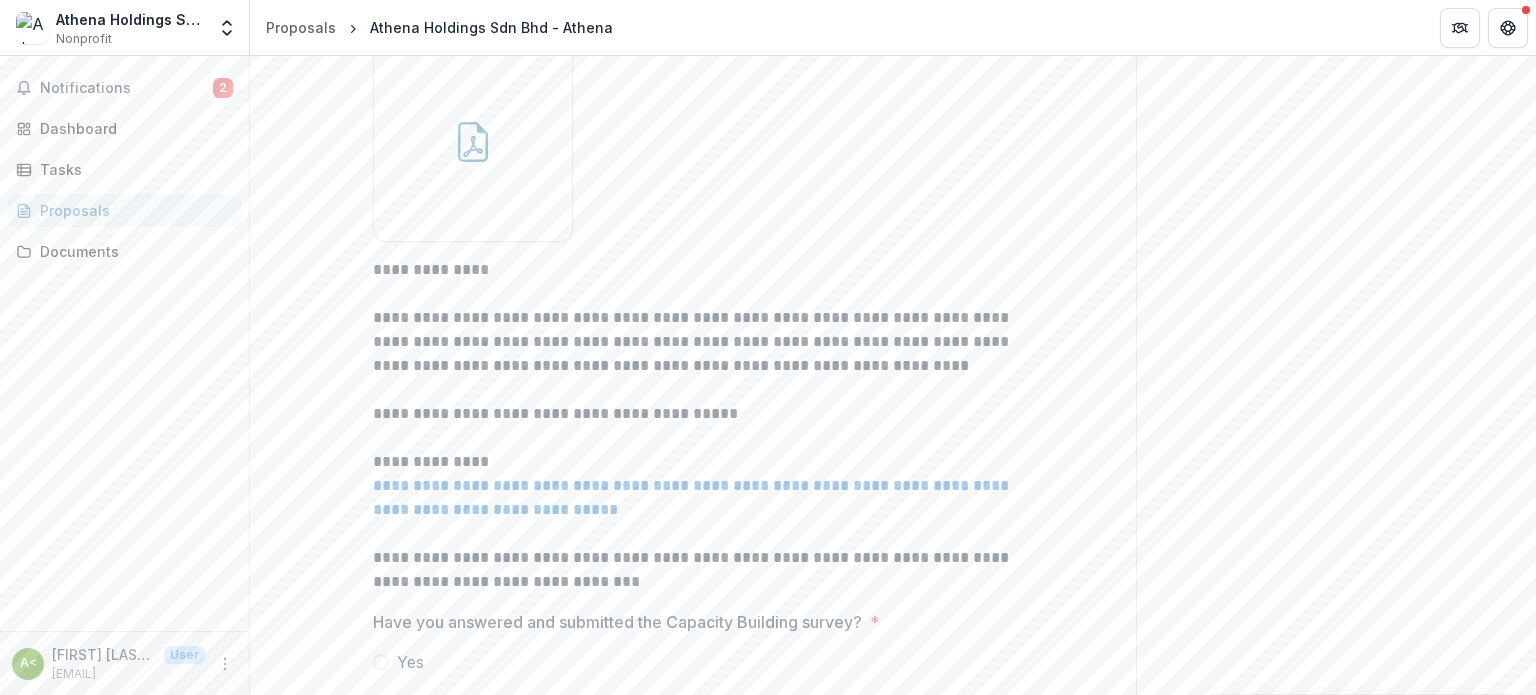 scroll, scrollTop: 769, scrollLeft: 0, axis: vertical 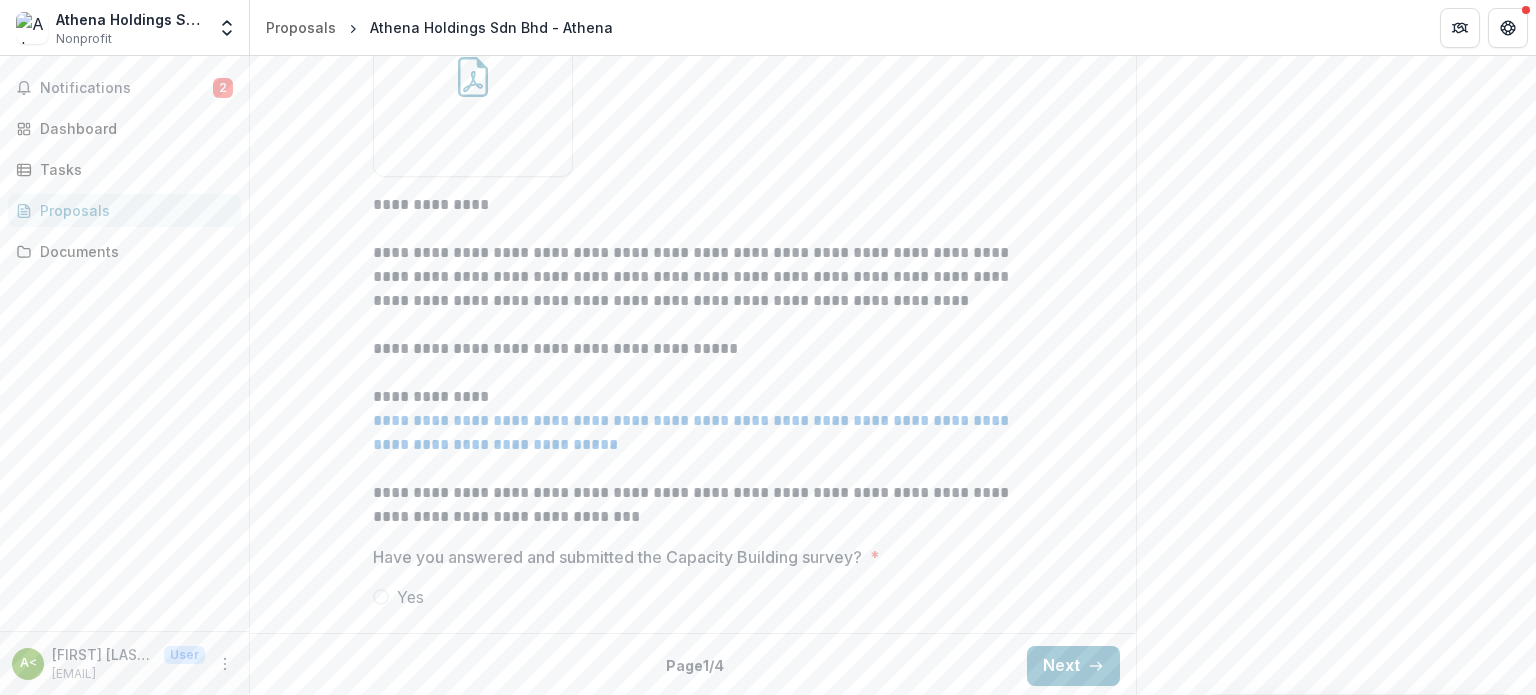 click at bounding box center [381, 597] 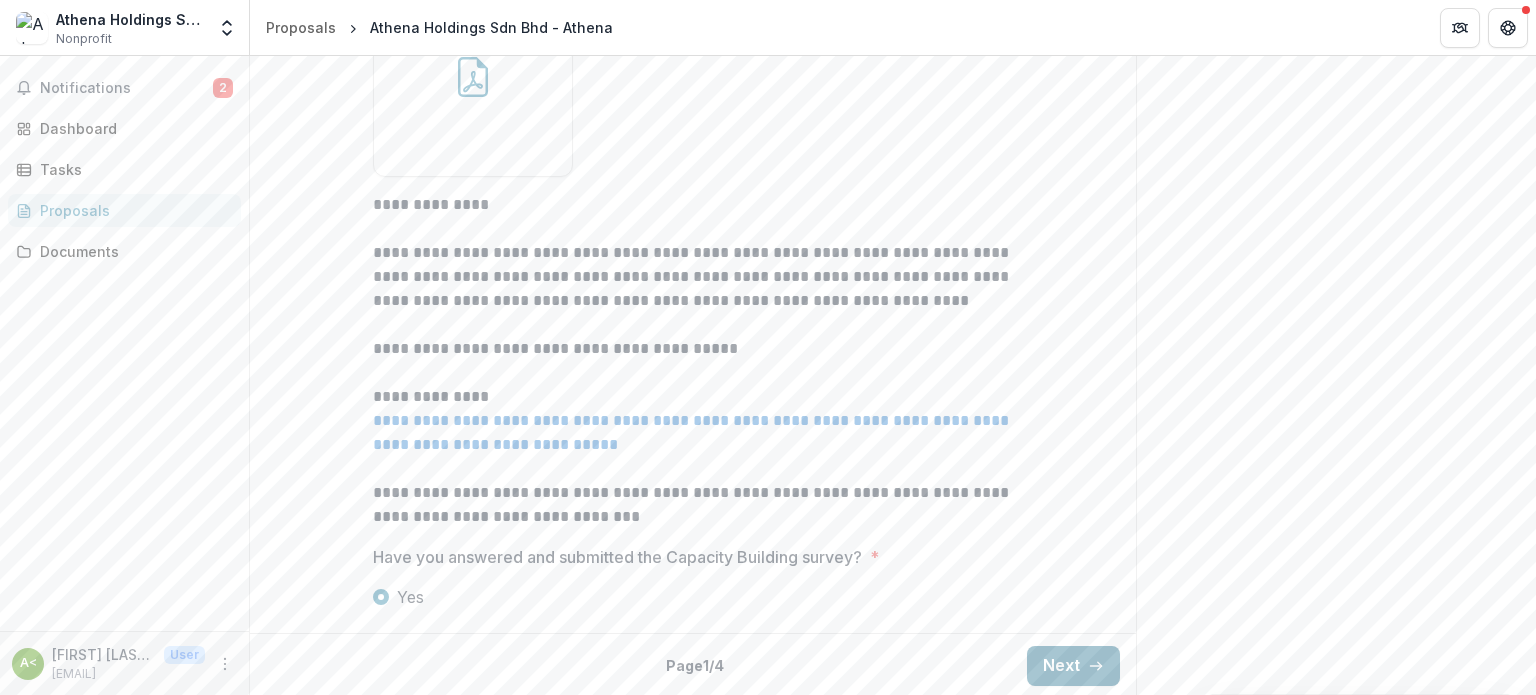 click on "Next" at bounding box center [1073, 666] 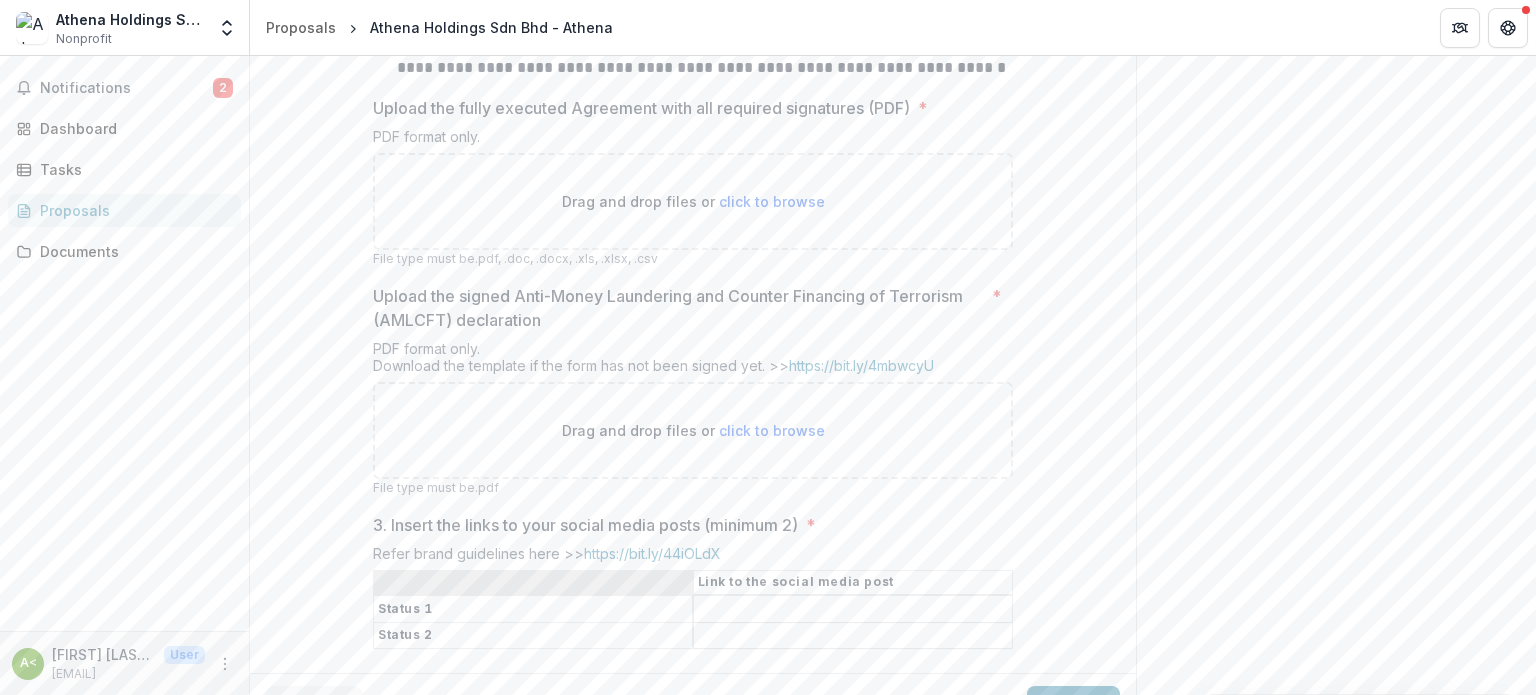 scroll, scrollTop: 620, scrollLeft: 0, axis: vertical 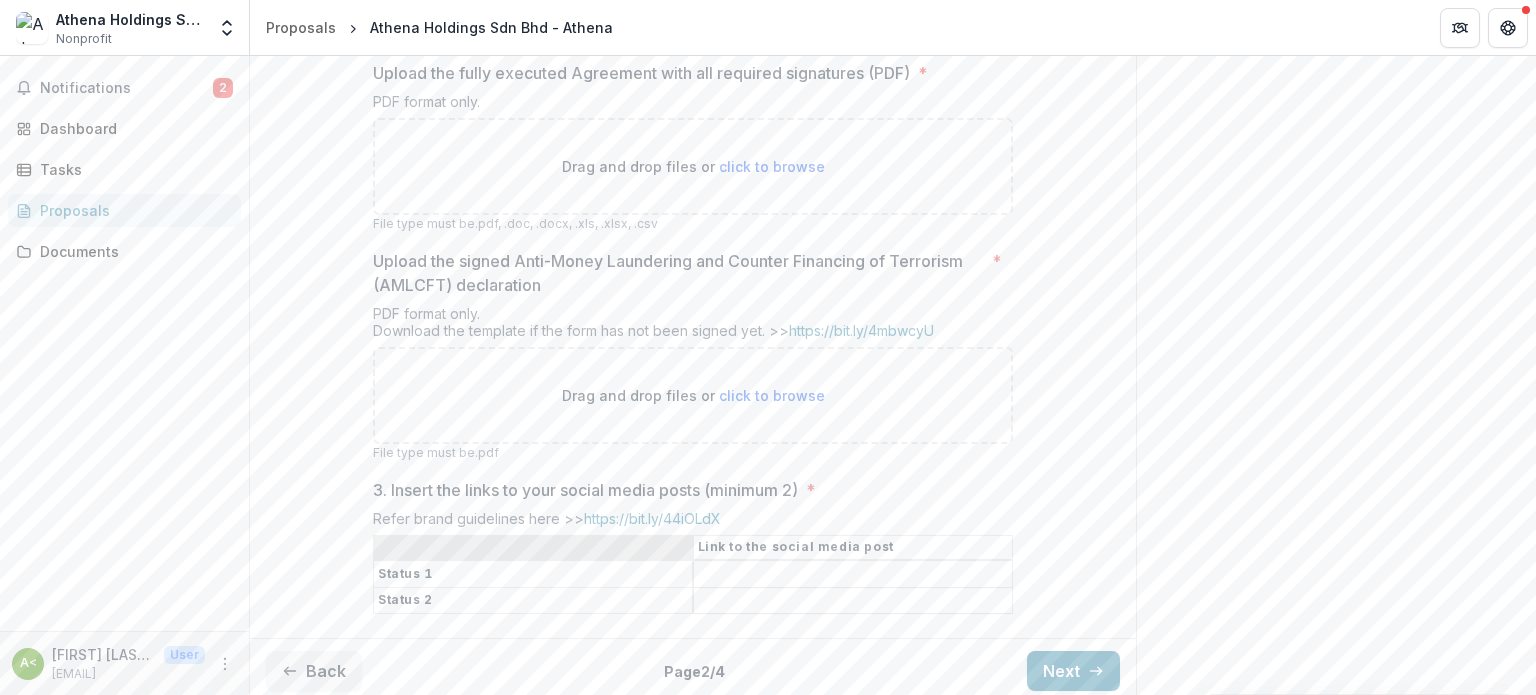 click on "3. Insert the links to your social media posts (minimum 2) *" at bounding box center [853, 575] 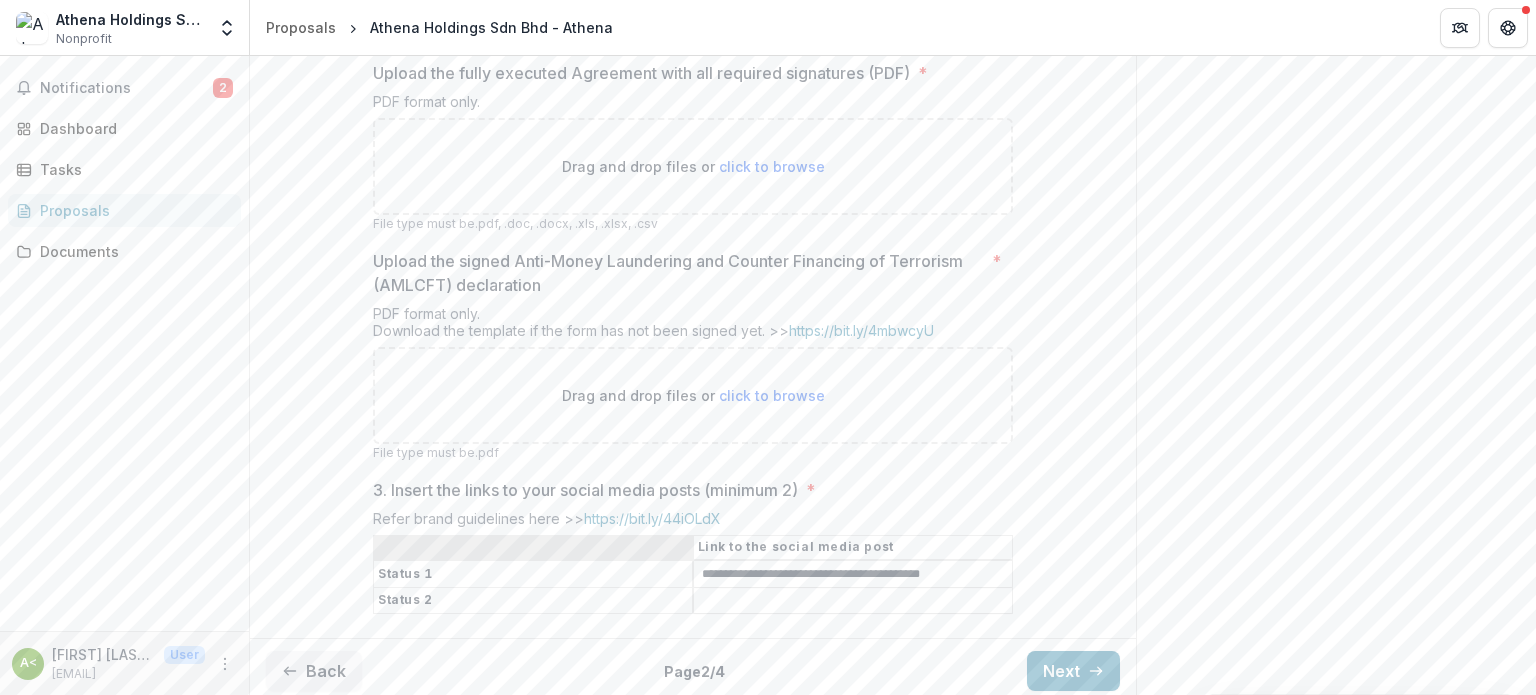 type on "**********" 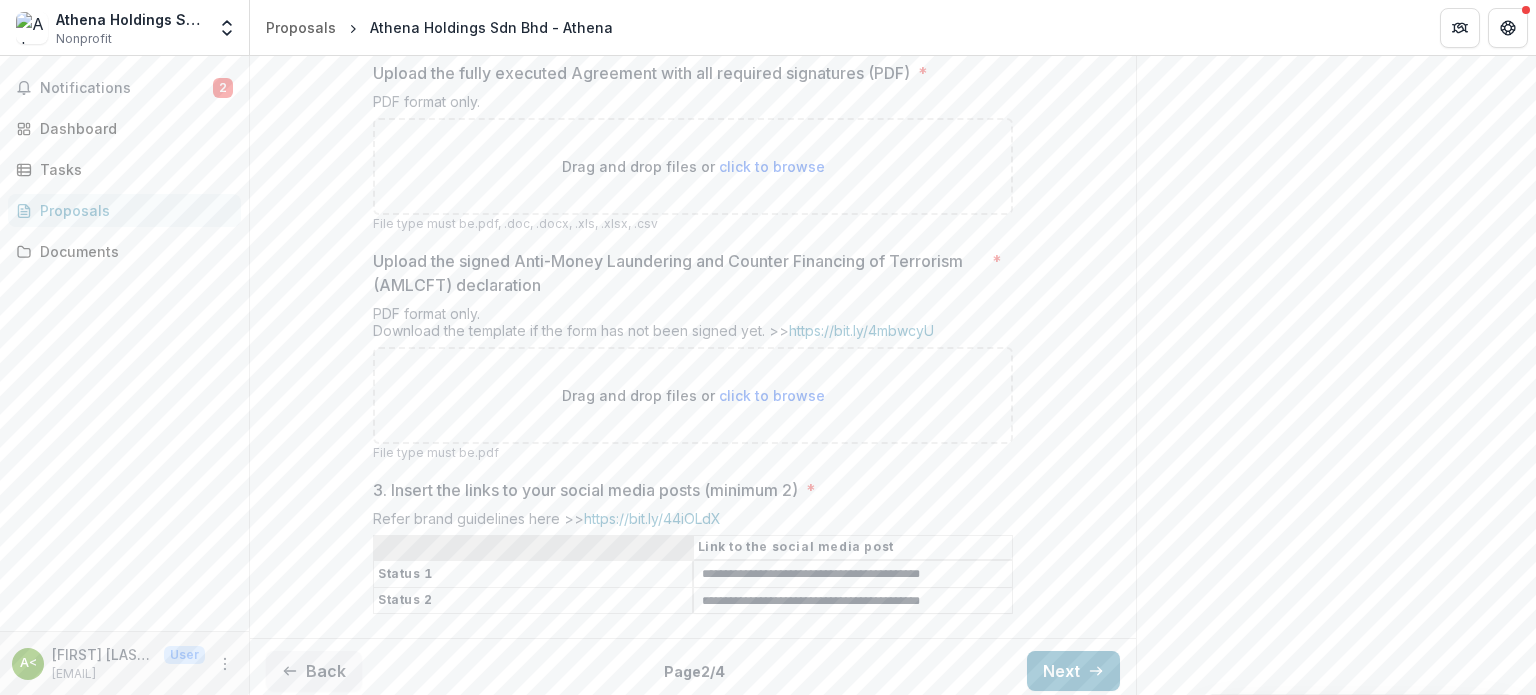 type on "**********" 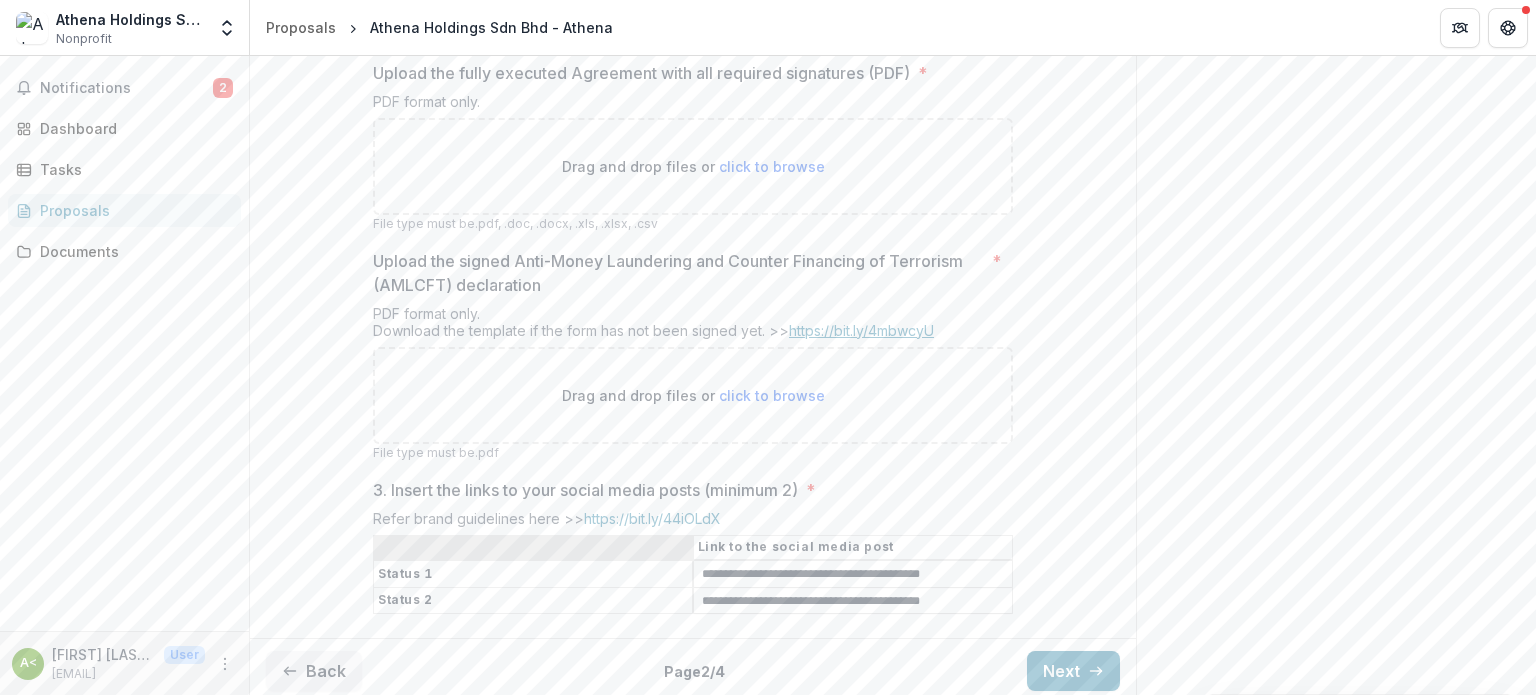 click on "https://bit.ly/4mbwcyU" at bounding box center (861, 330) 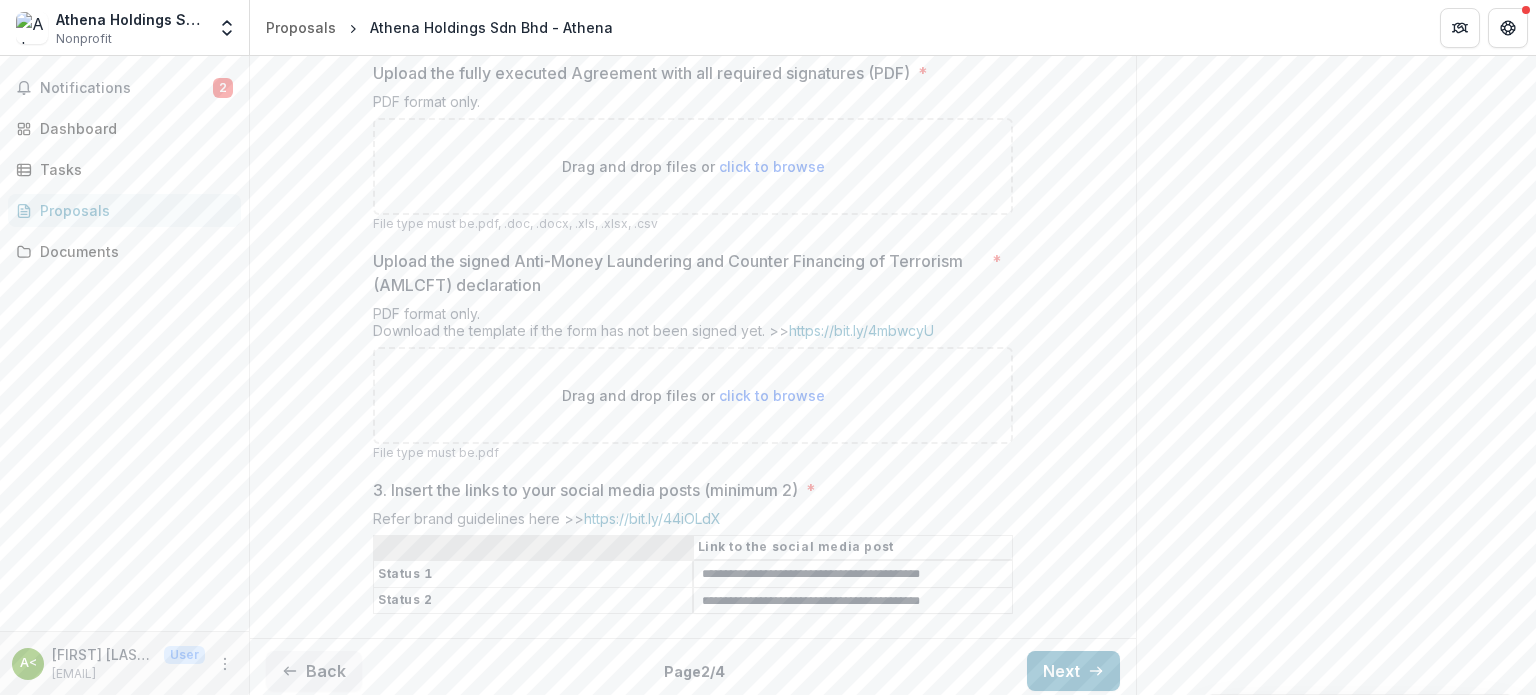 click on "click to browse" at bounding box center [772, 395] 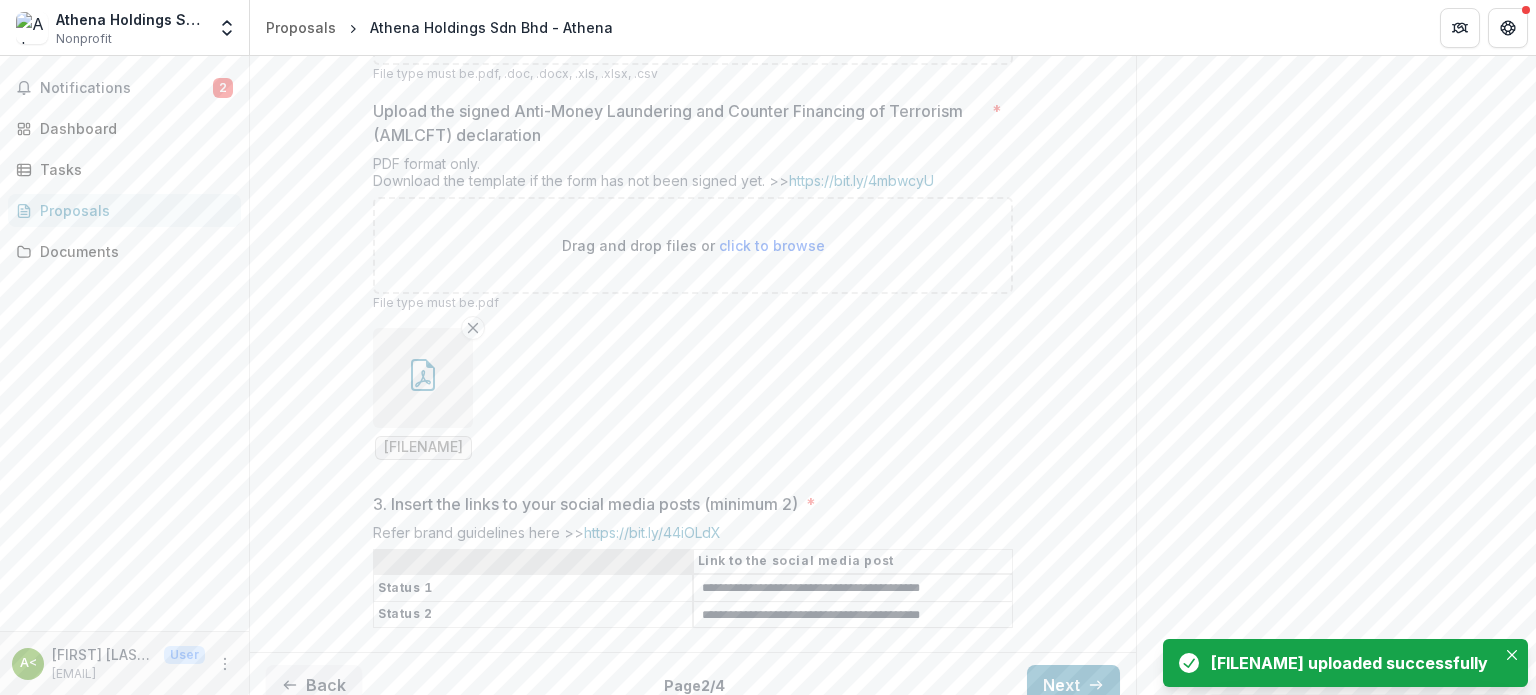 scroll, scrollTop: 784, scrollLeft: 0, axis: vertical 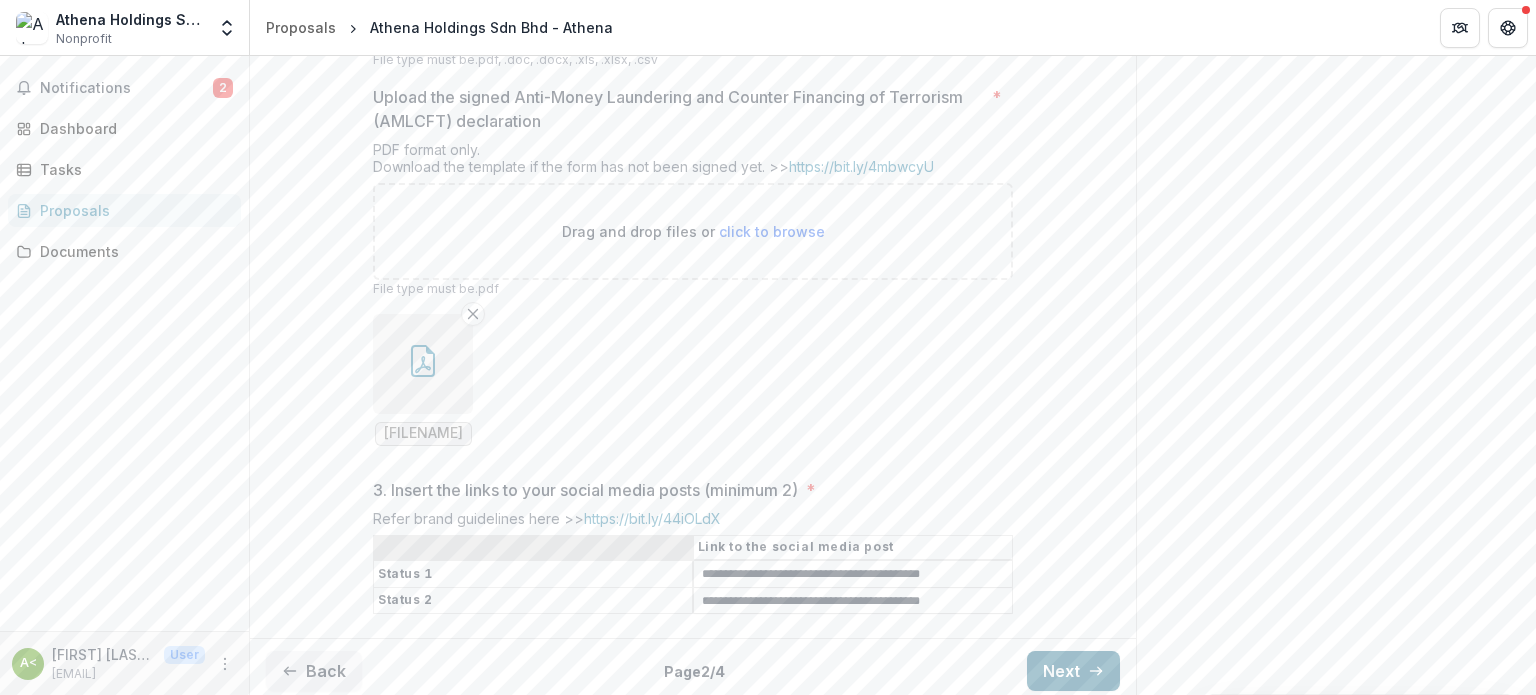 click on "Next" at bounding box center (1073, 671) 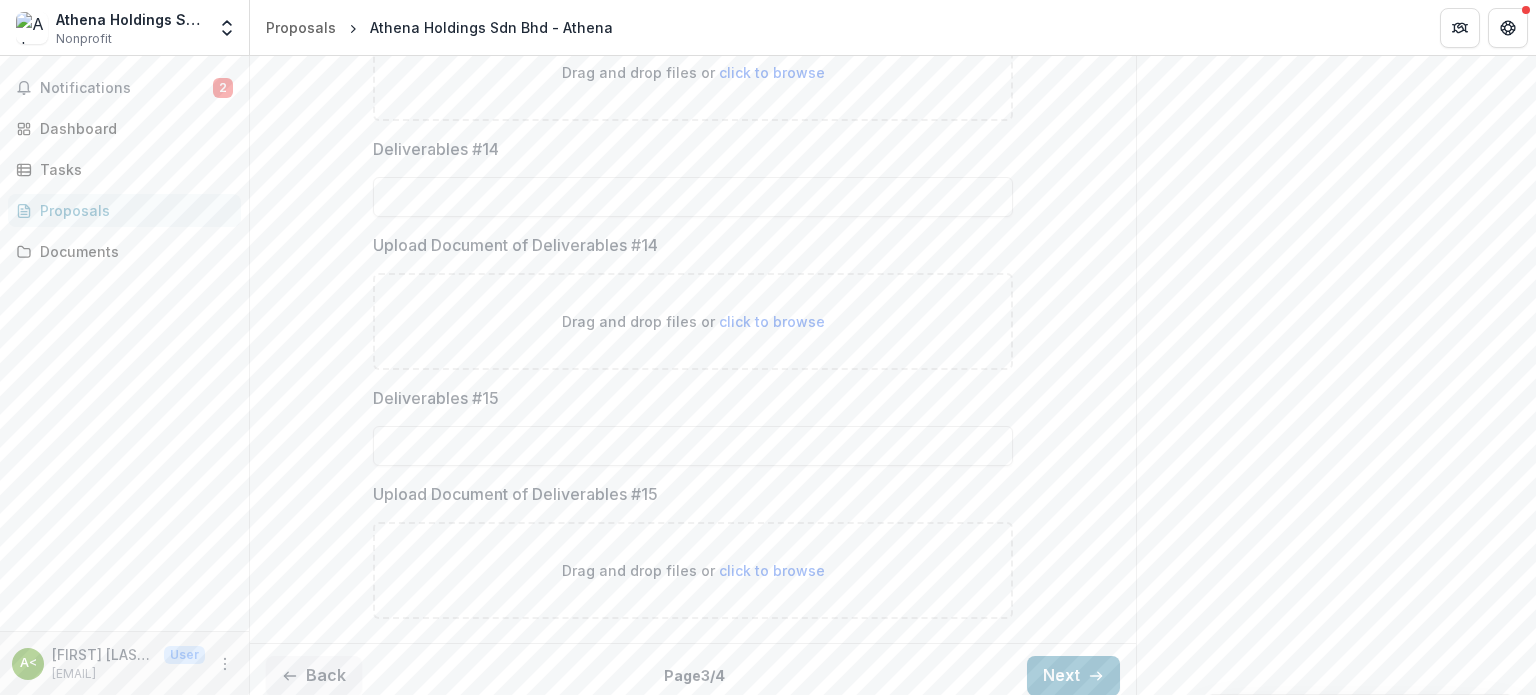 scroll, scrollTop: 3096, scrollLeft: 0, axis: vertical 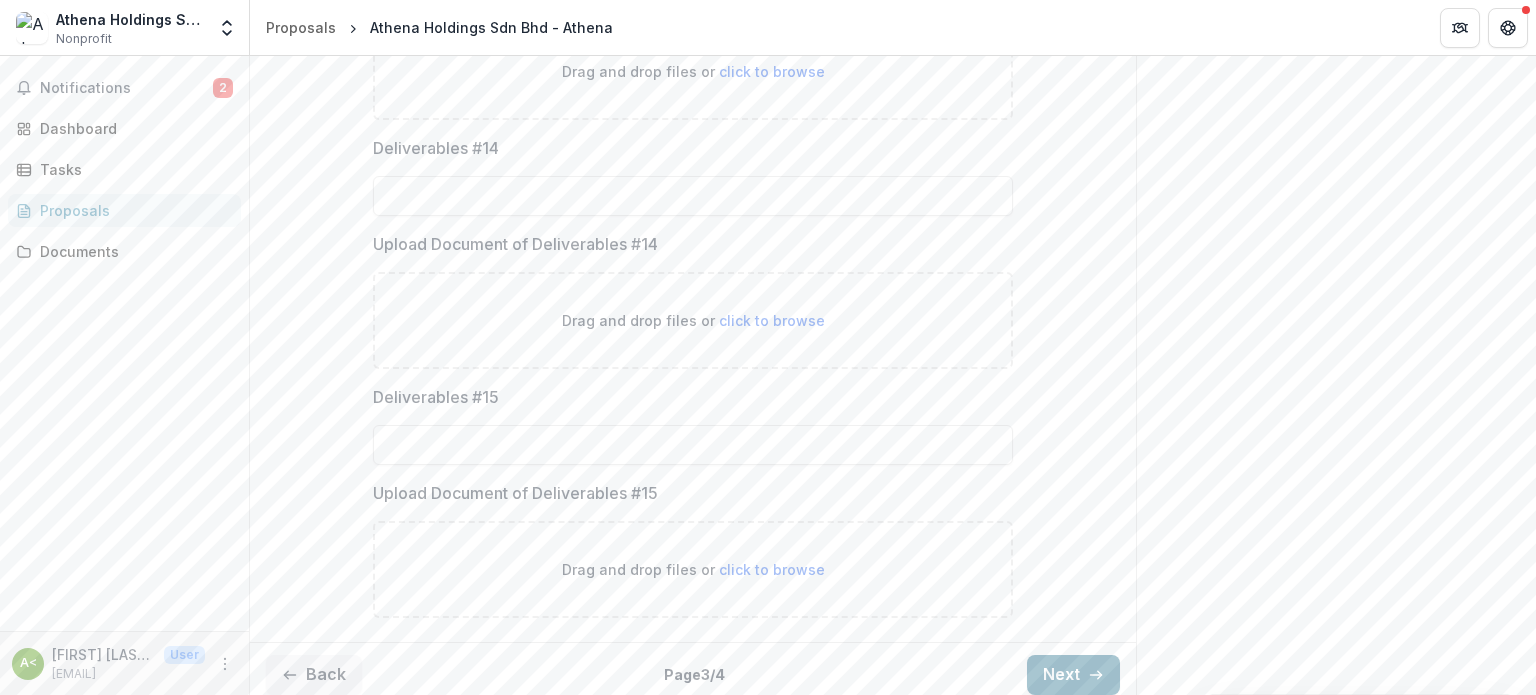 click on "Next" at bounding box center [1073, 675] 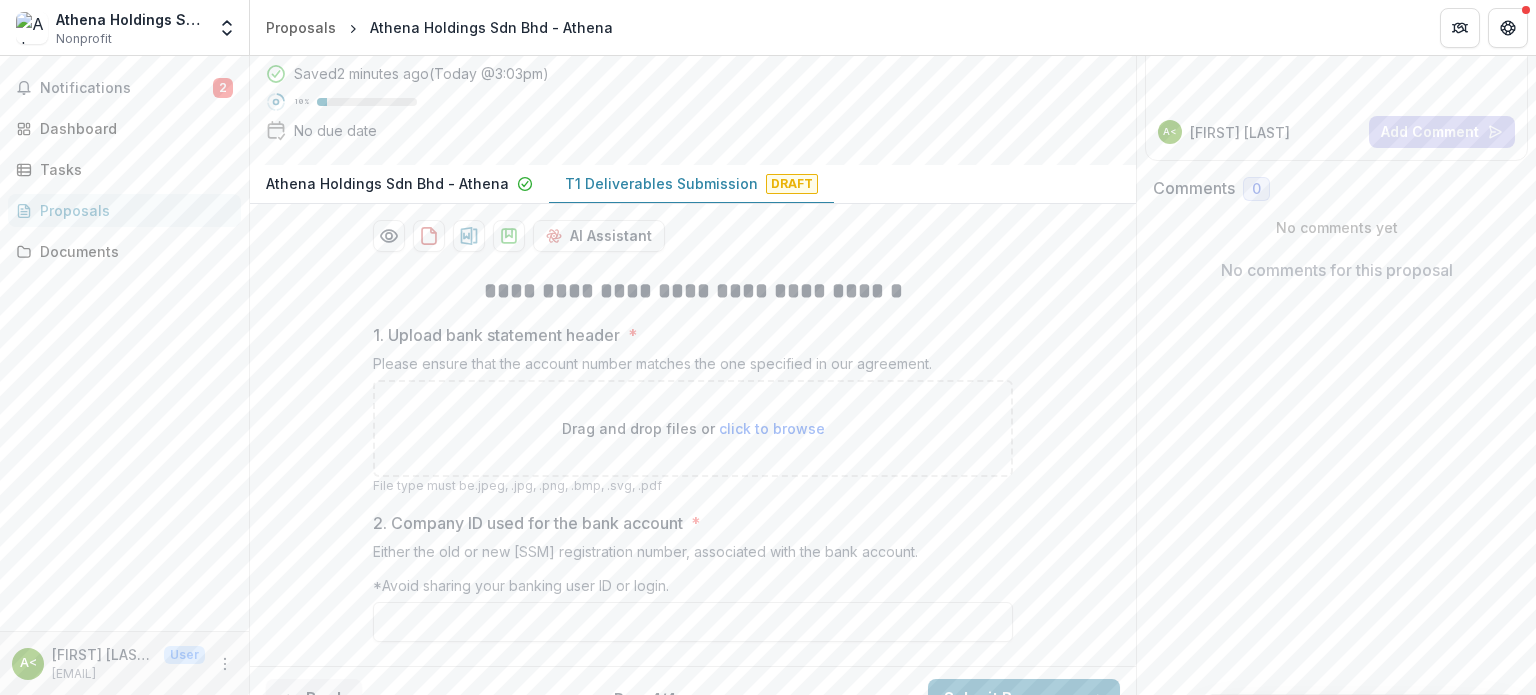 scroll, scrollTop: 263, scrollLeft: 0, axis: vertical 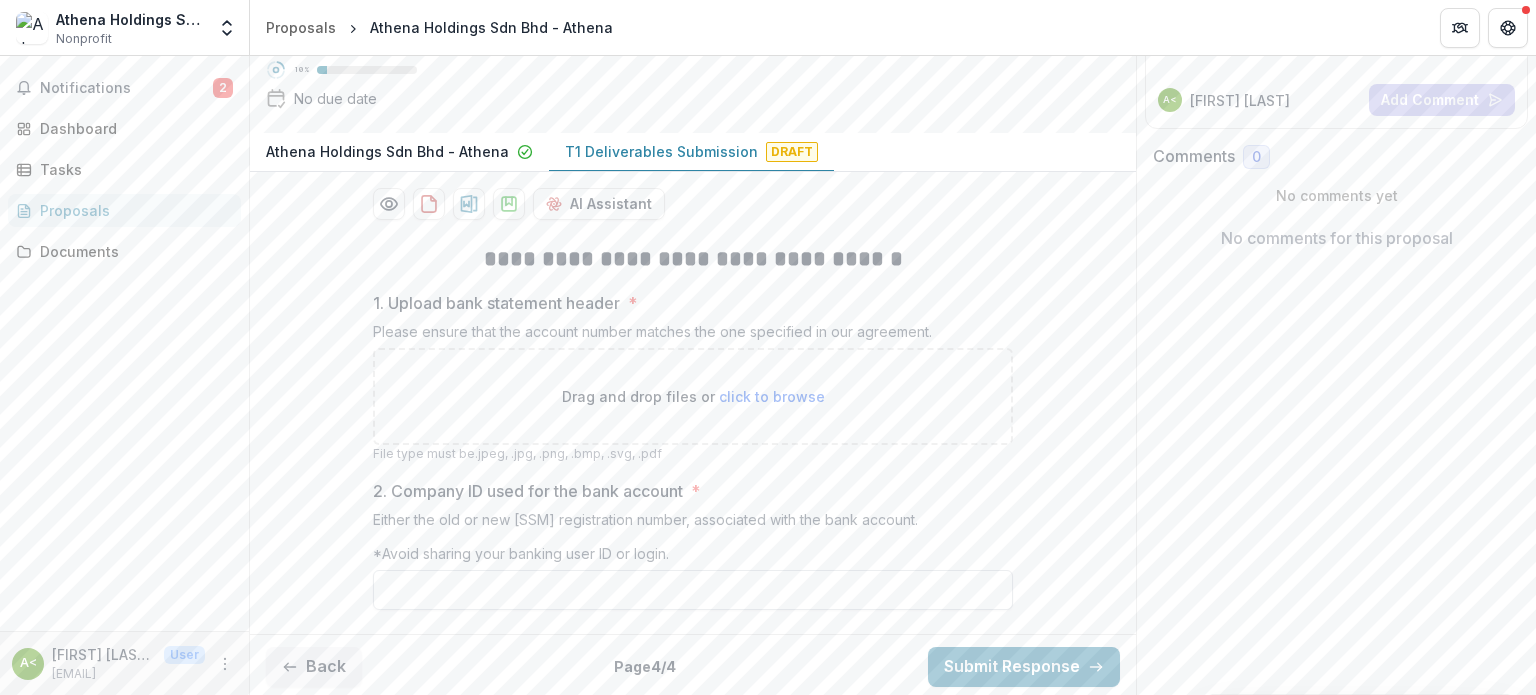 click on "2. Company ID used for the bank account *" at bounding box center (693, 590) 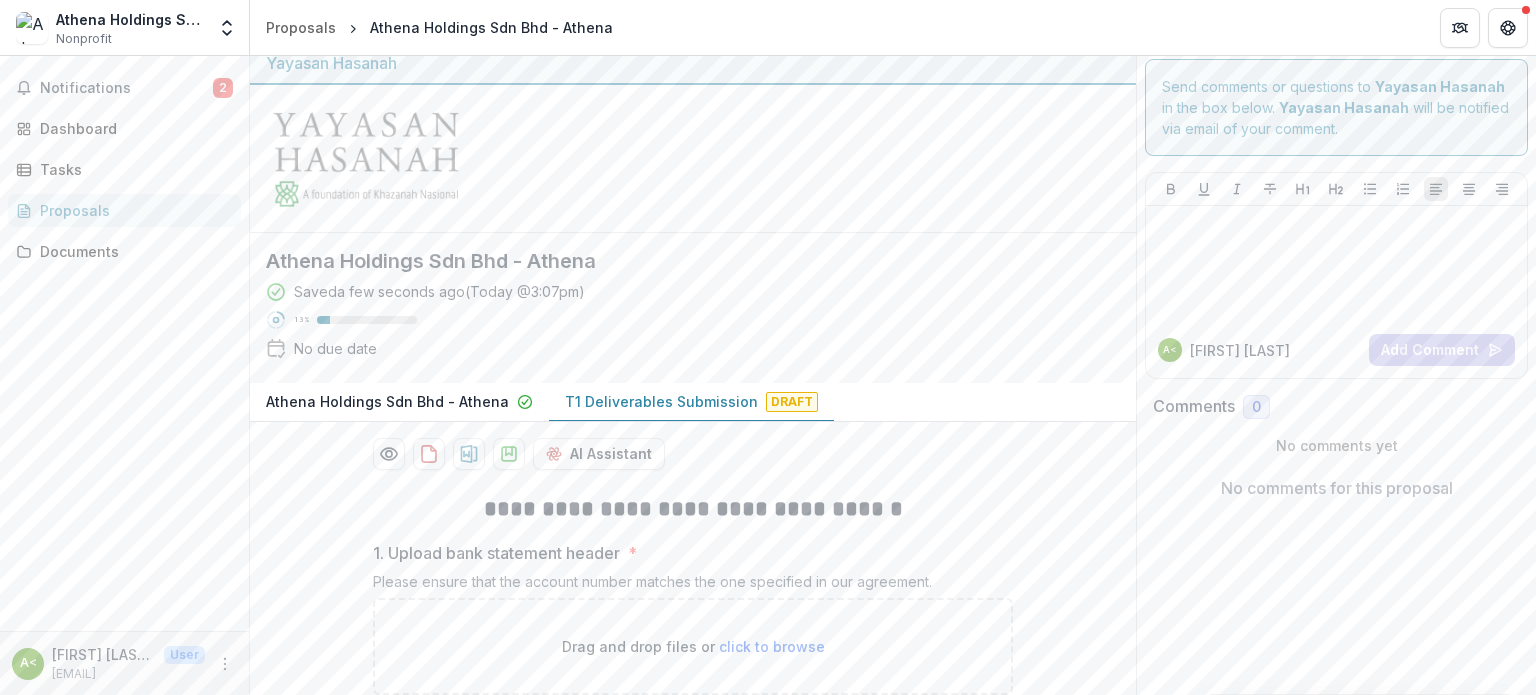 scroll, scrollTop: 0, scrollLeft: 0, axis: both 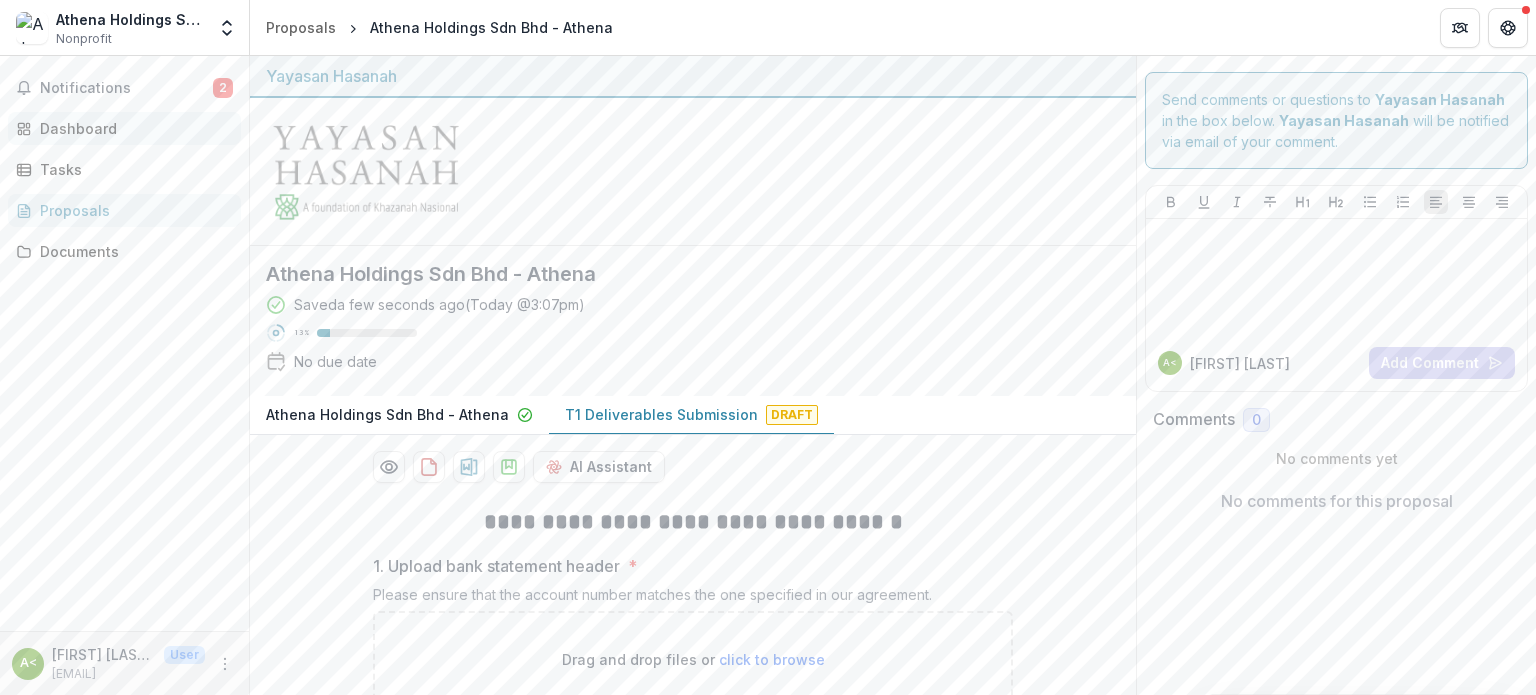 type on "********" 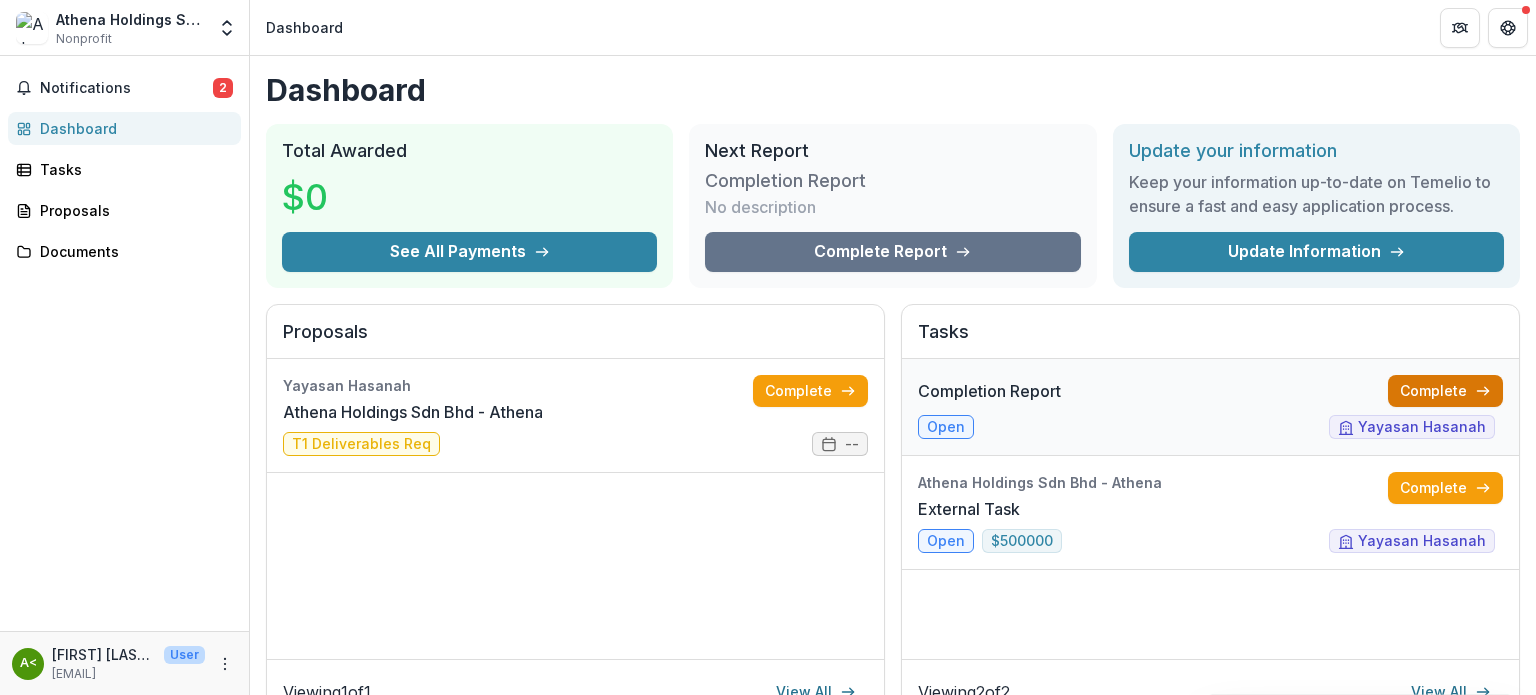 click on "Complete" at bounding box center (1445, 391) 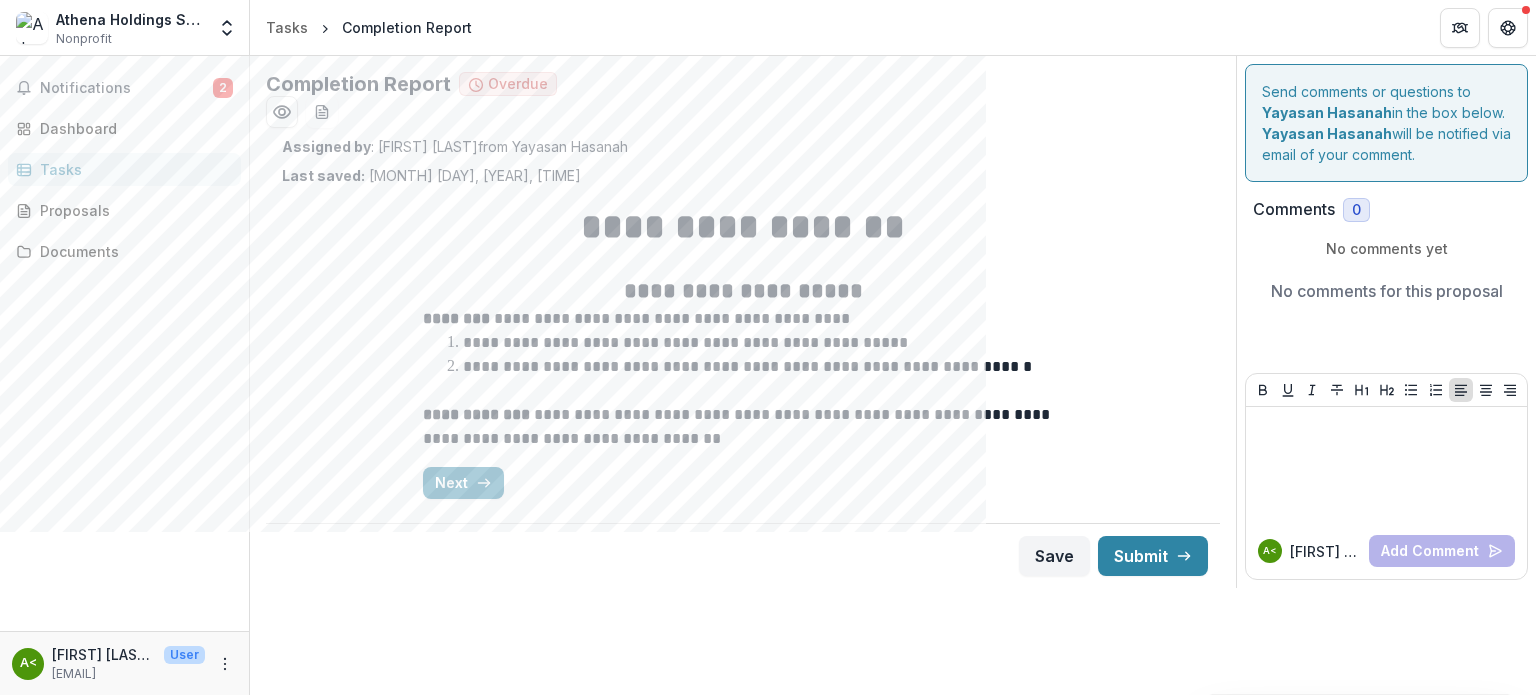 click on "Next" at bounding box center [463, 483] 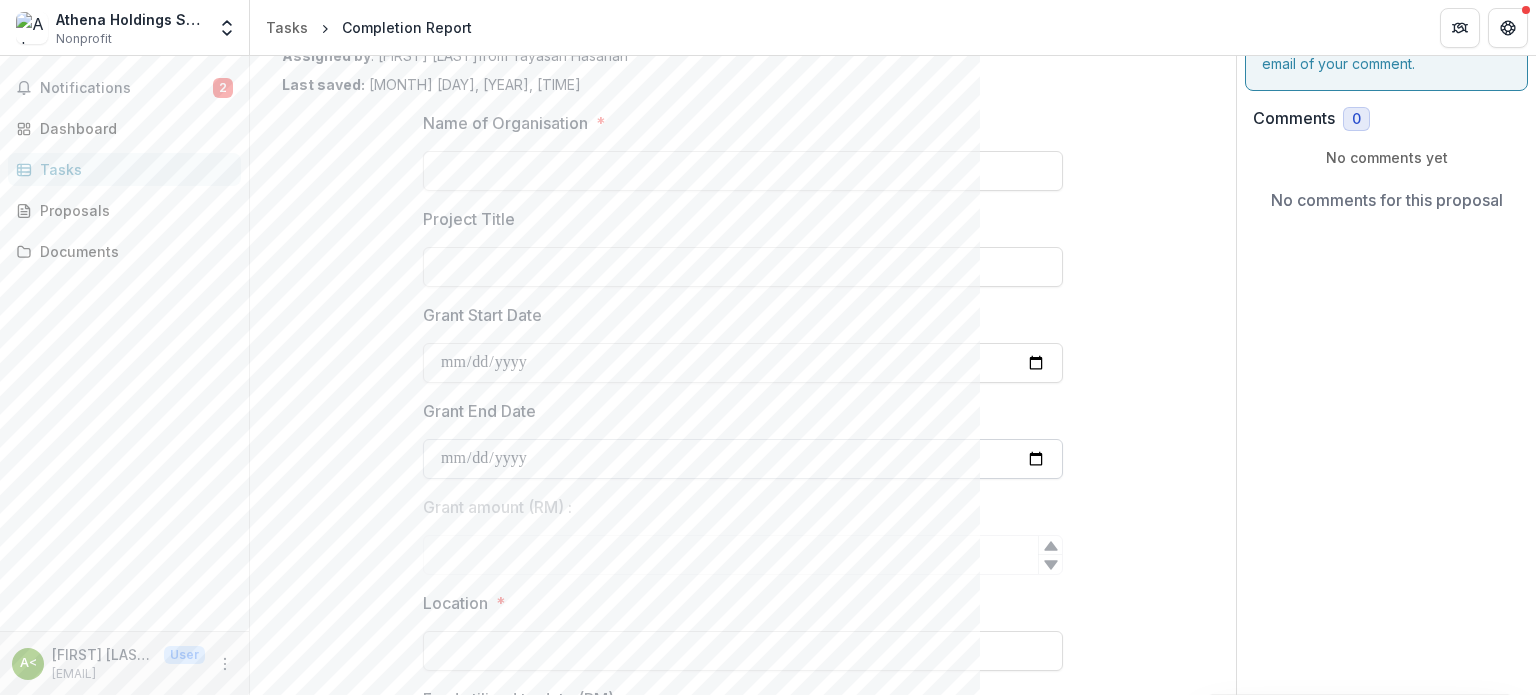 scroll, scrollTop: 0, scrollLeft: 0, axis: both 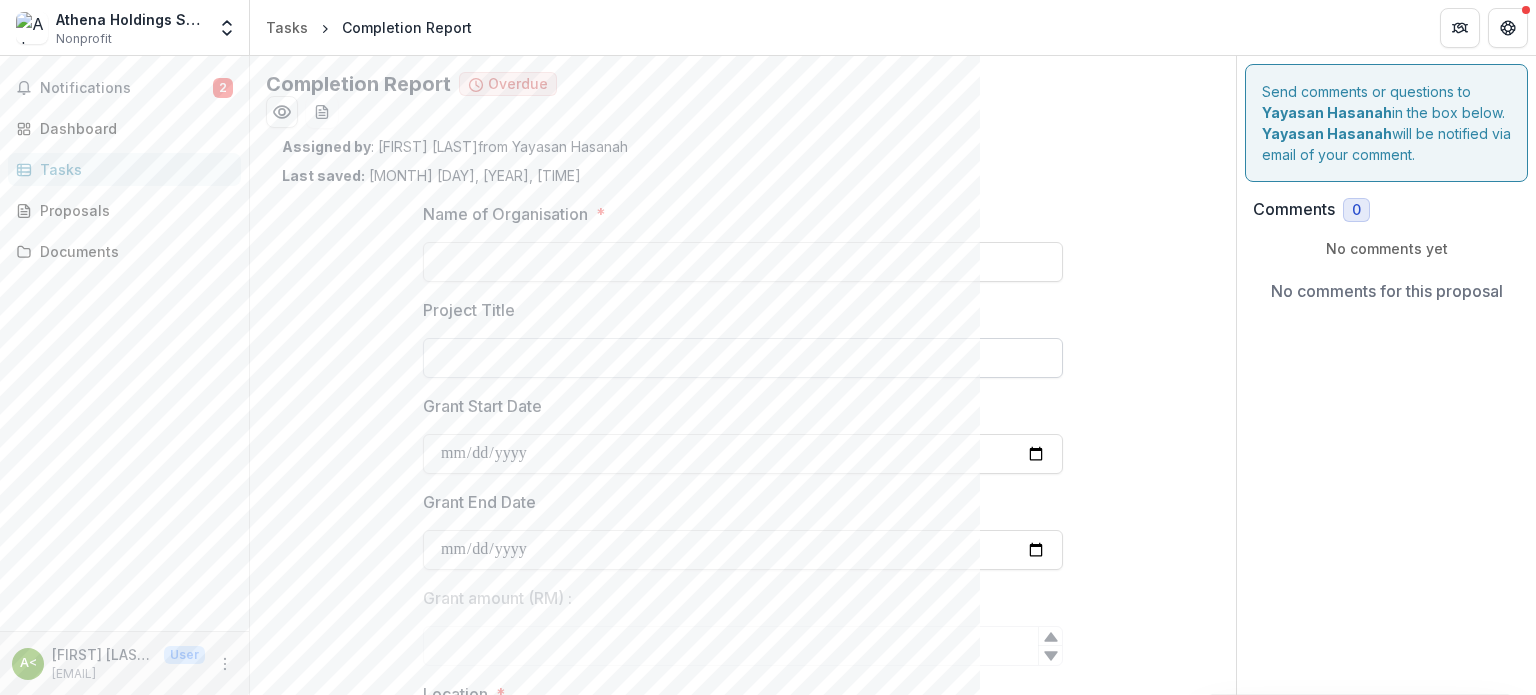 click on "Project Title" at bounding box center (743, 358) 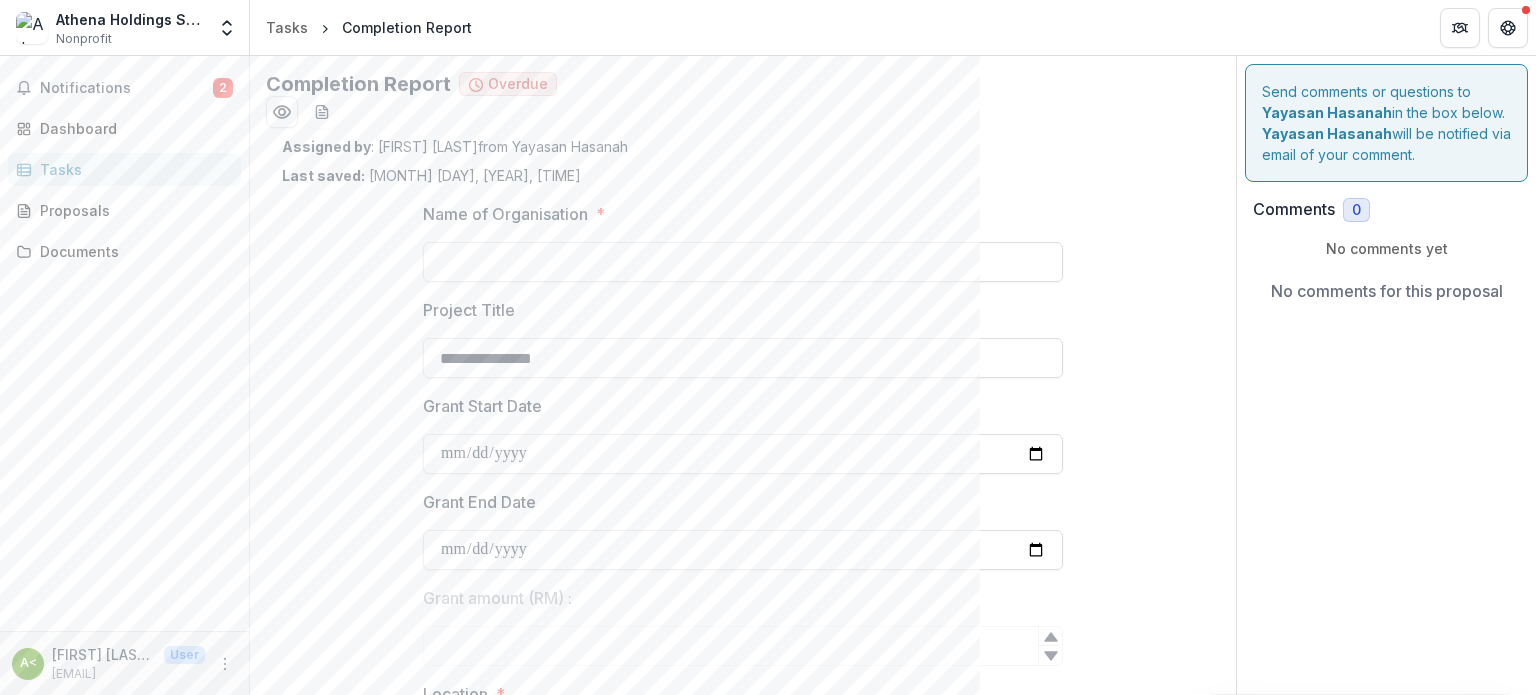 type on "**********" 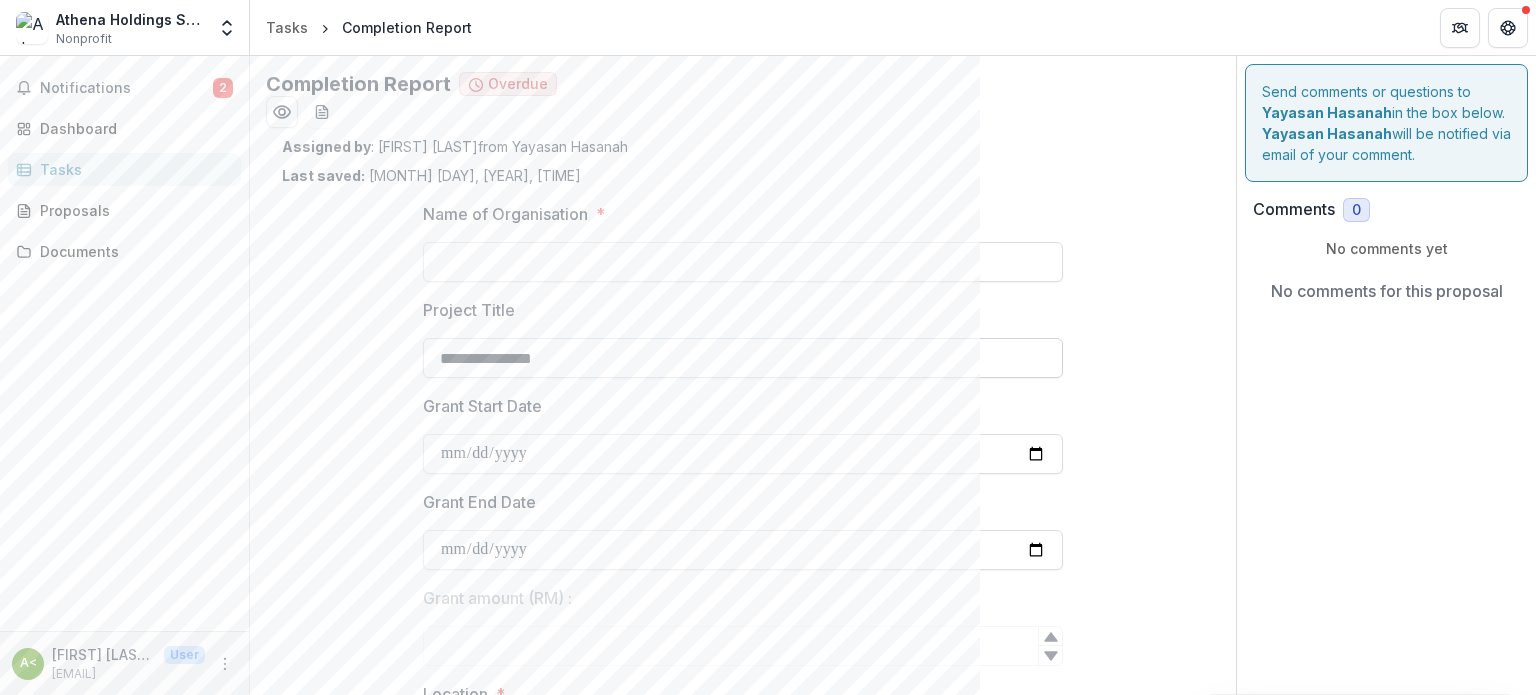 scroll, scrollTop: 100, scrollLeft: 0, axis: vertical 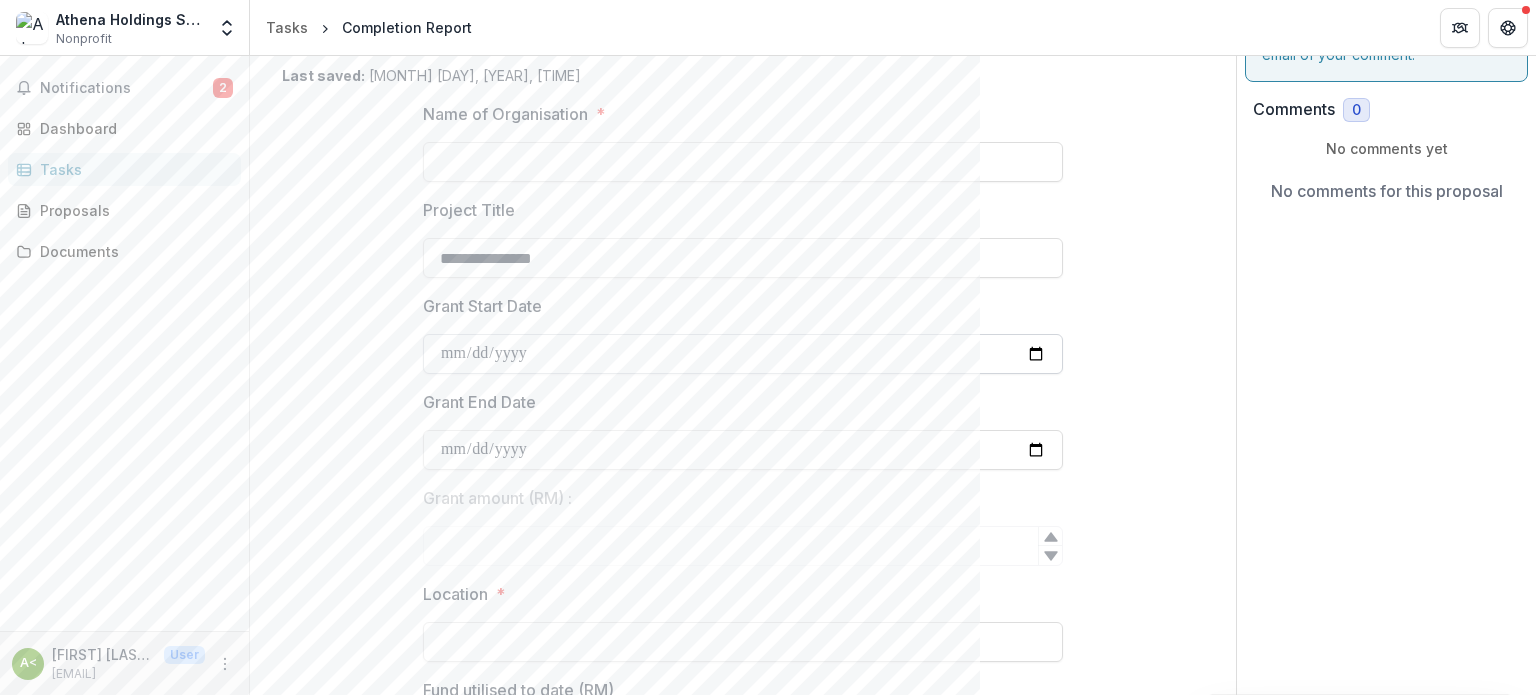 click on "Grant Start Date" at bounding box center (743, 354) 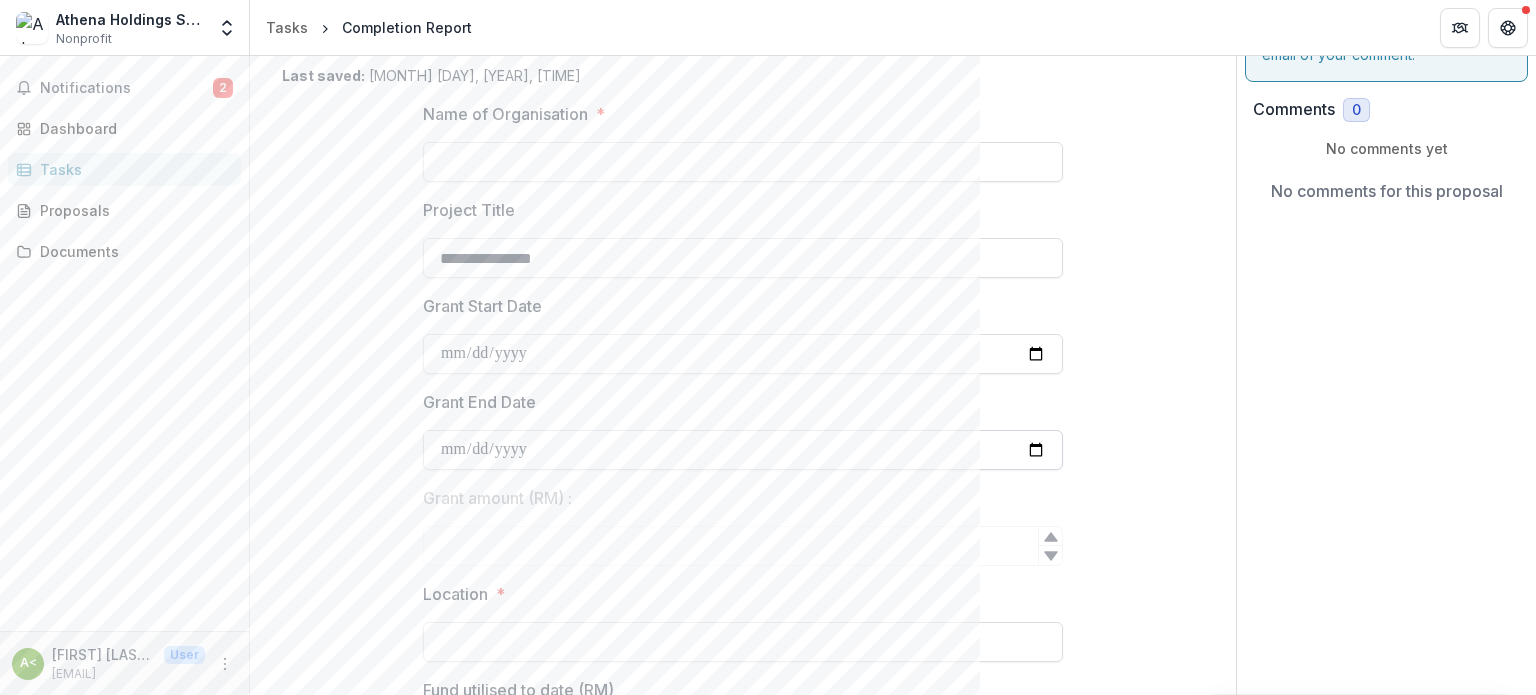 click on "Grant End Date" at bounding box center [743, 450] 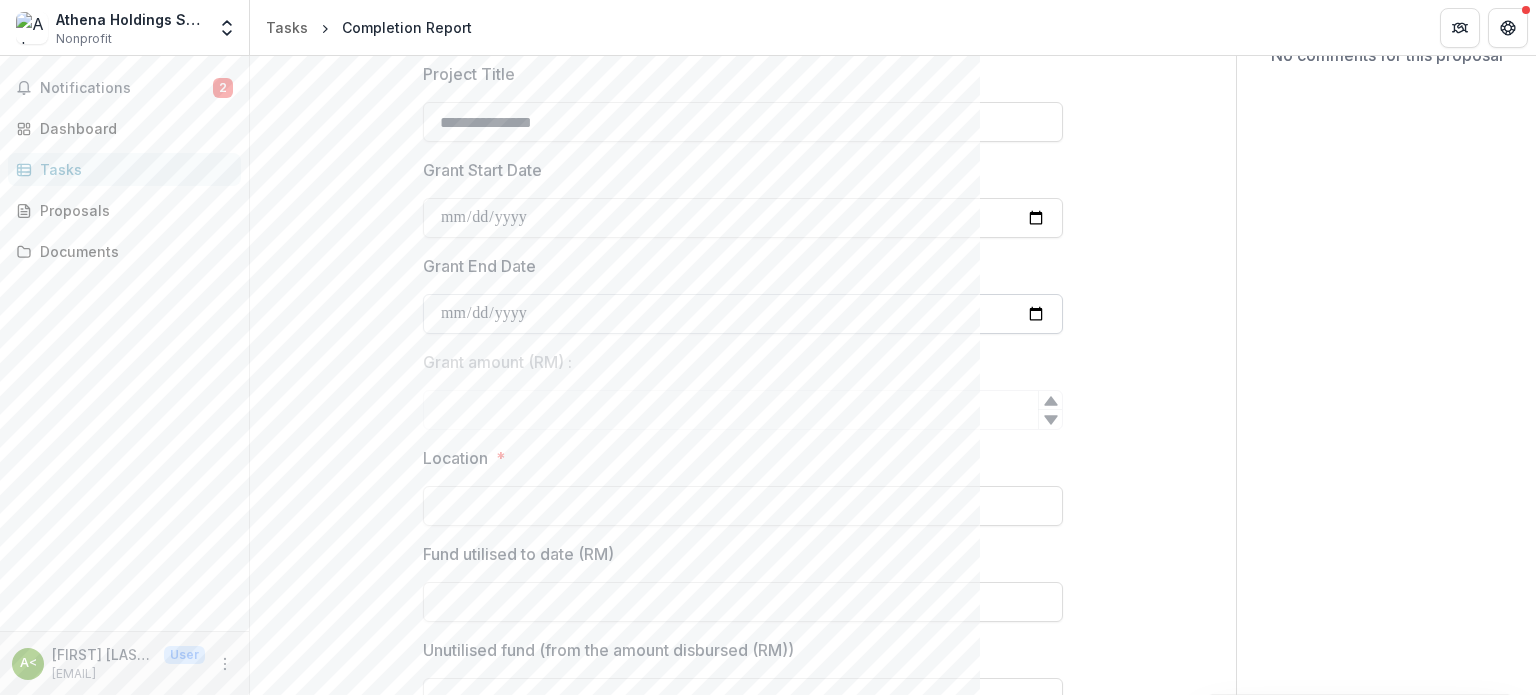 scroll, scrollTop: 300, scrollLeft: 0, axis: vertical 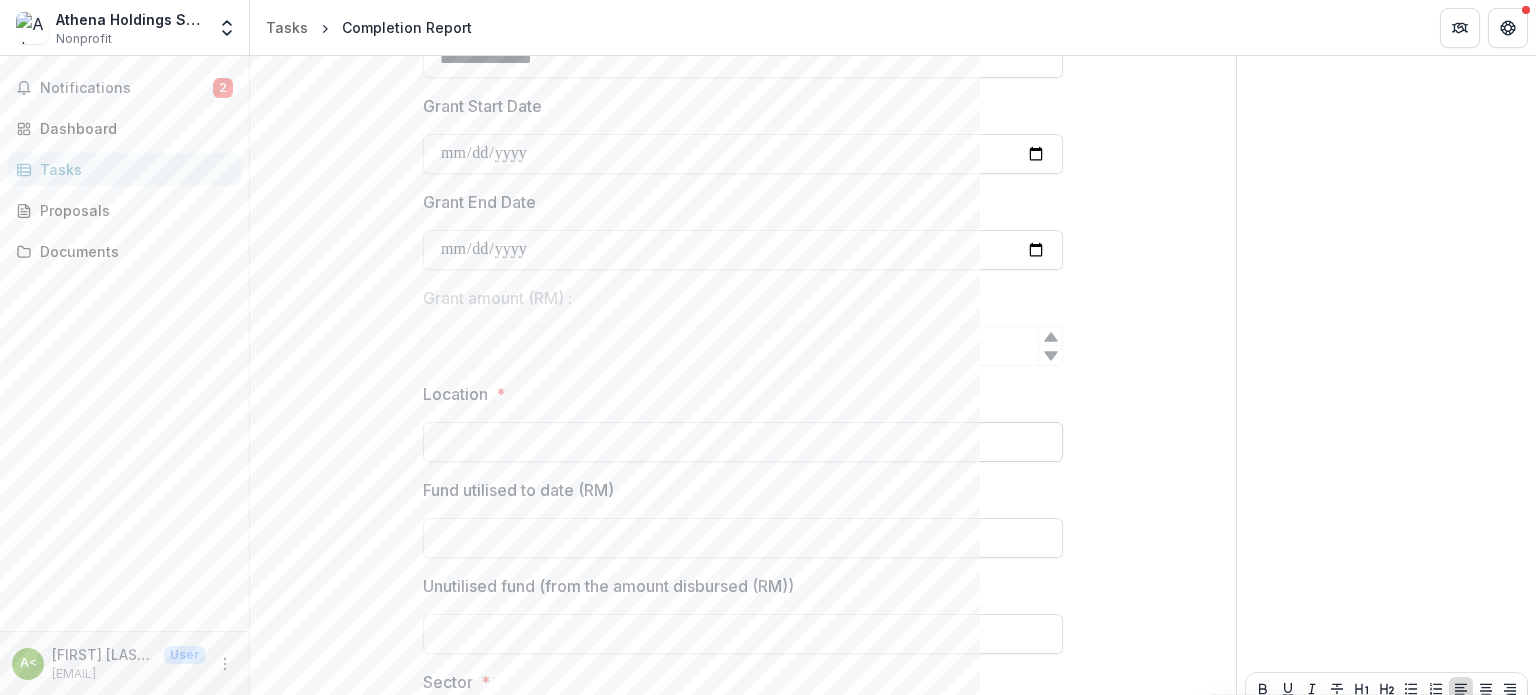 click on "Location *" at bounding box center [743, 442] 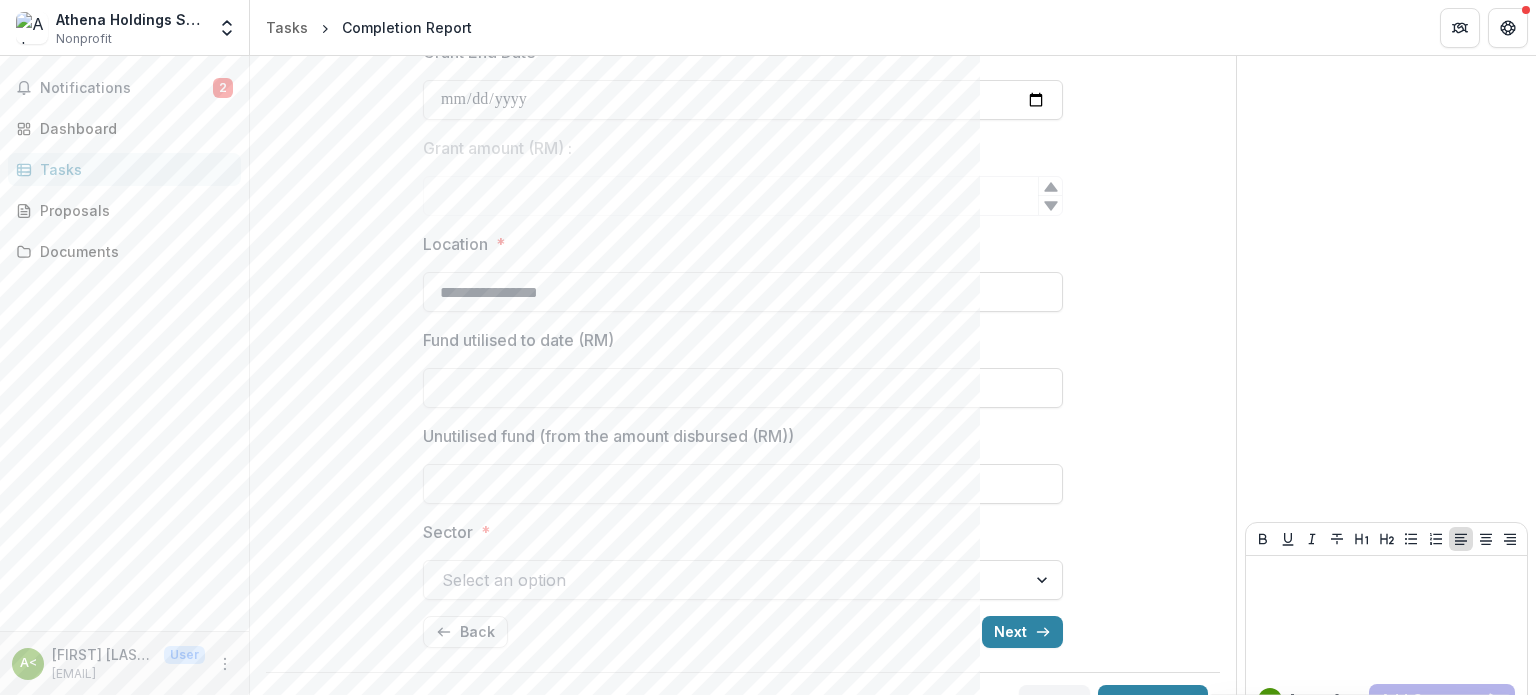 scroll, scrollTop: 491, scrollLeft: 0, axis: vertical 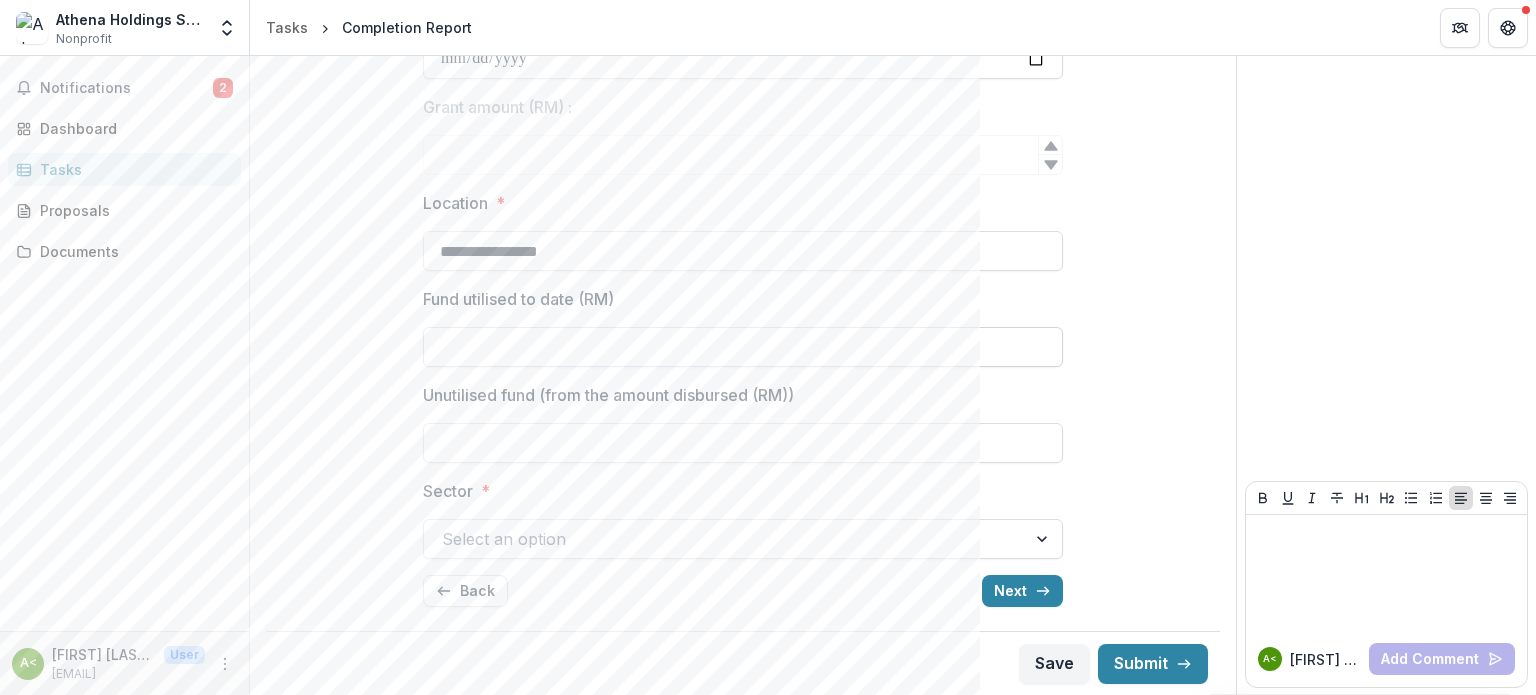 type on "**********" 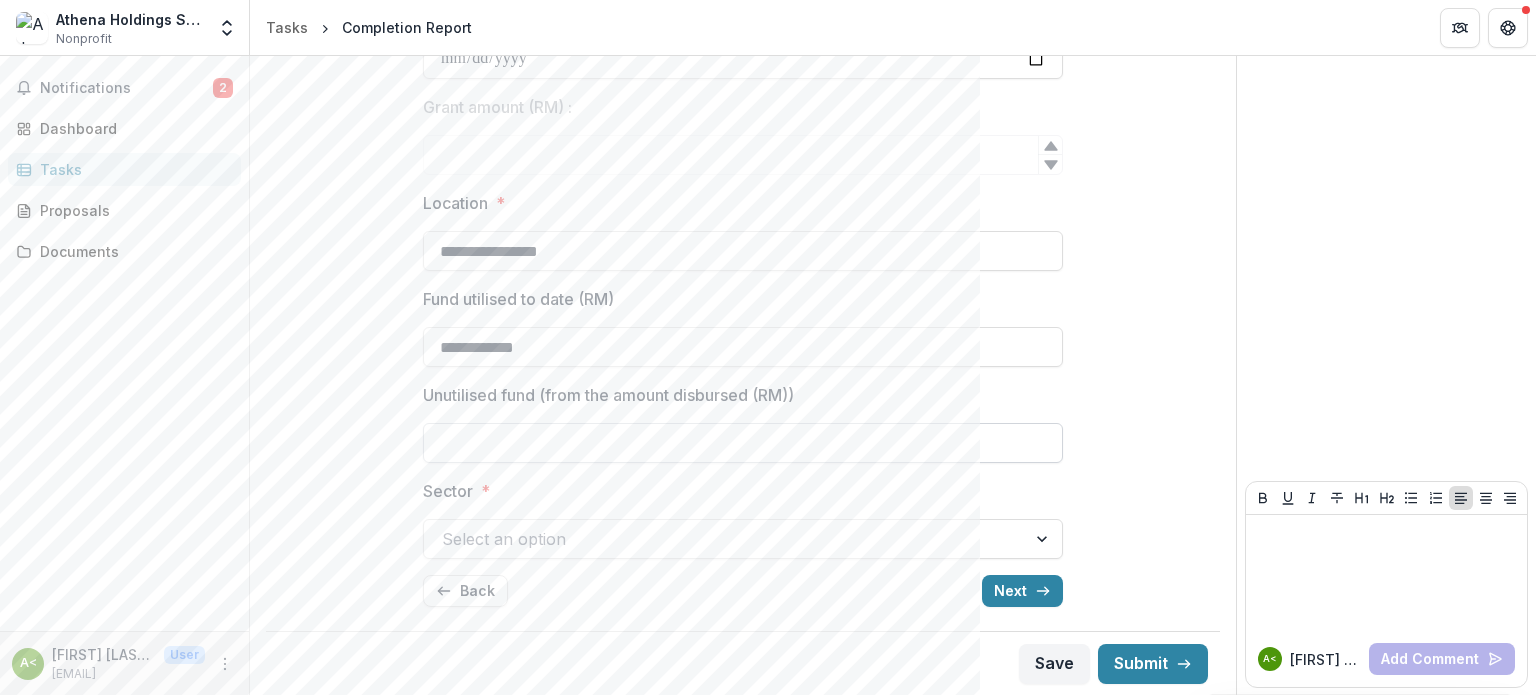 type on "*********" 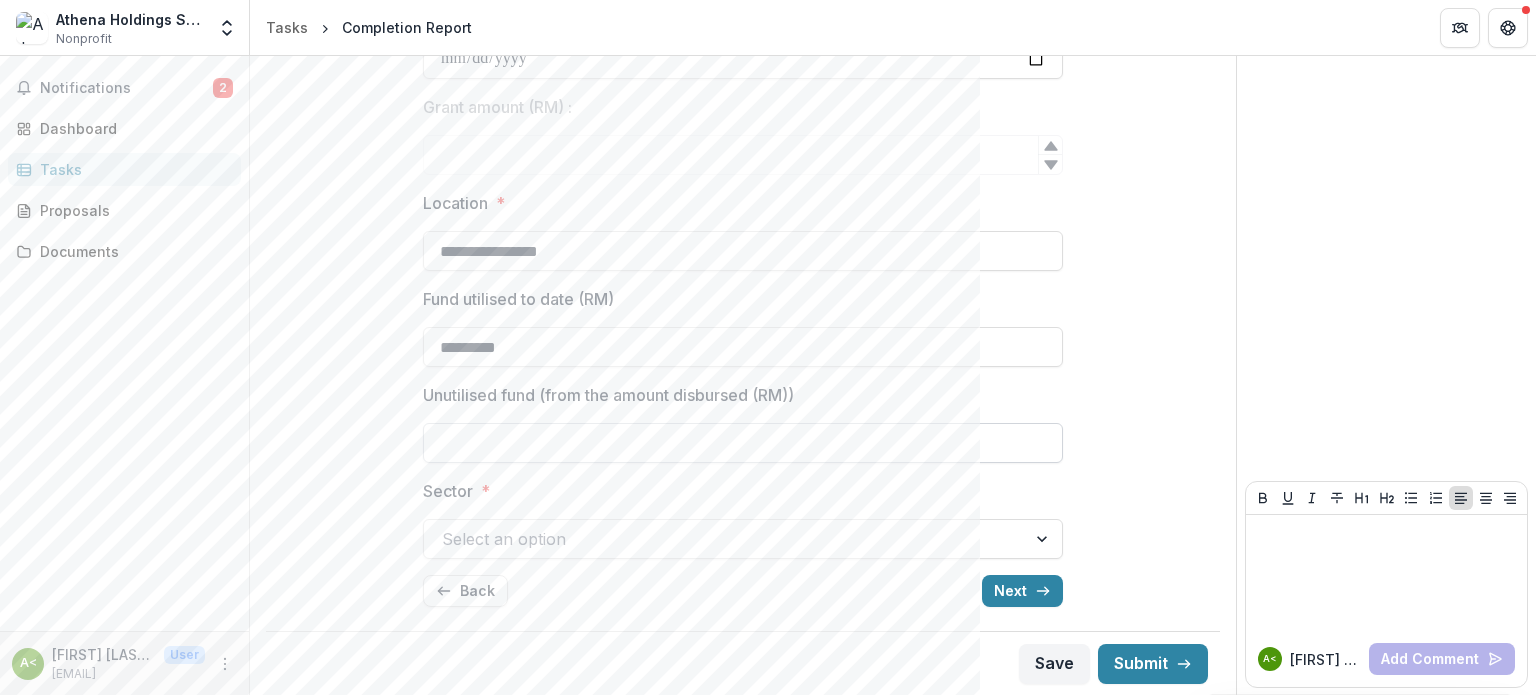 click on "Unutilised fund (from the amount disbursed (RM))" at bounding box center [743, 443] 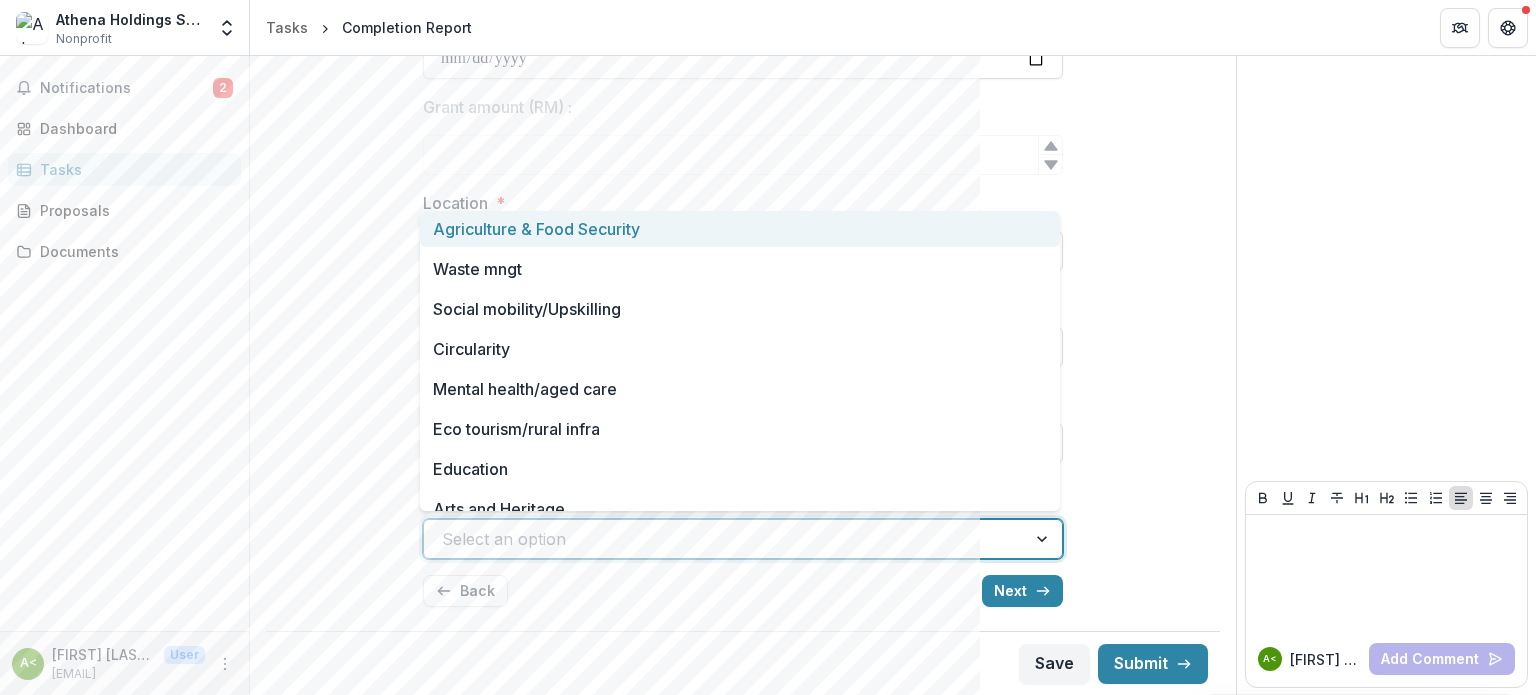 type on "****" 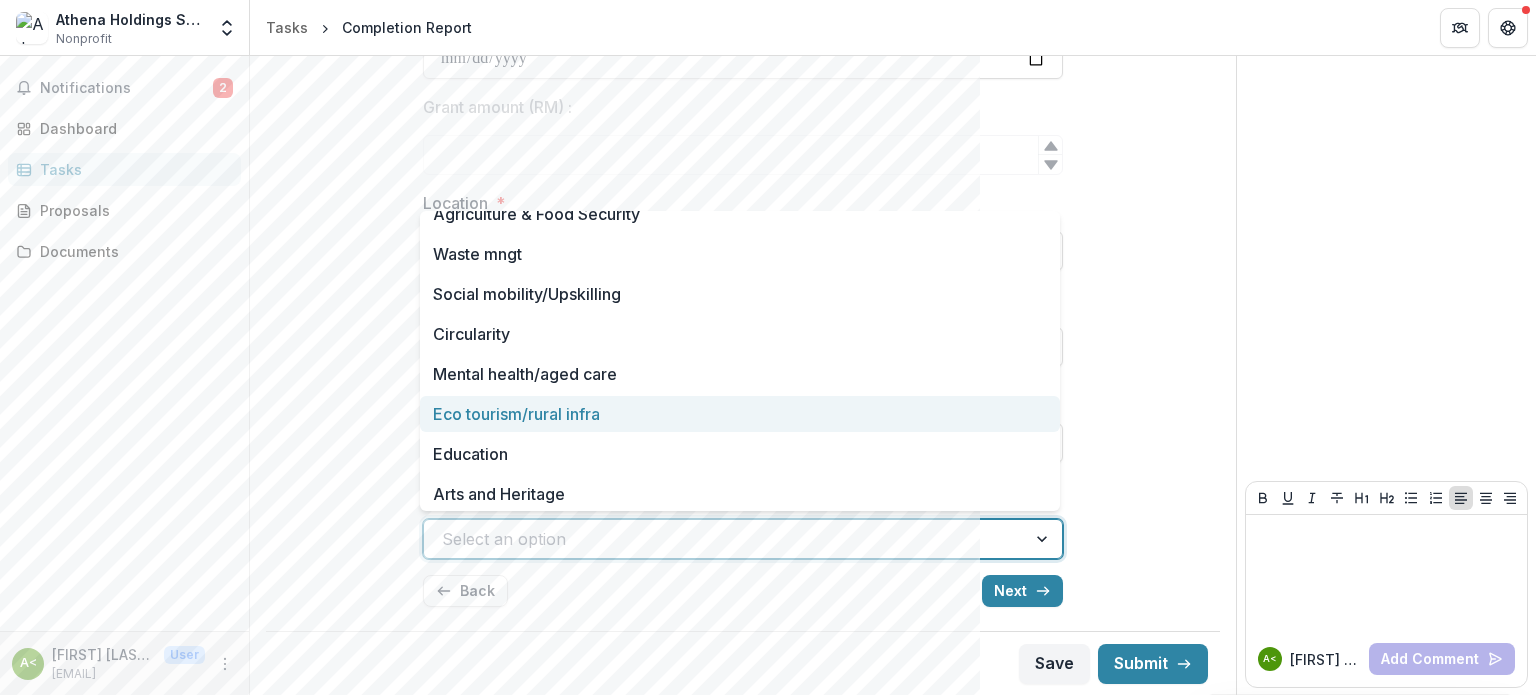 scroll, scrollTop: 20, scrollLeft: 0, axis: vertical 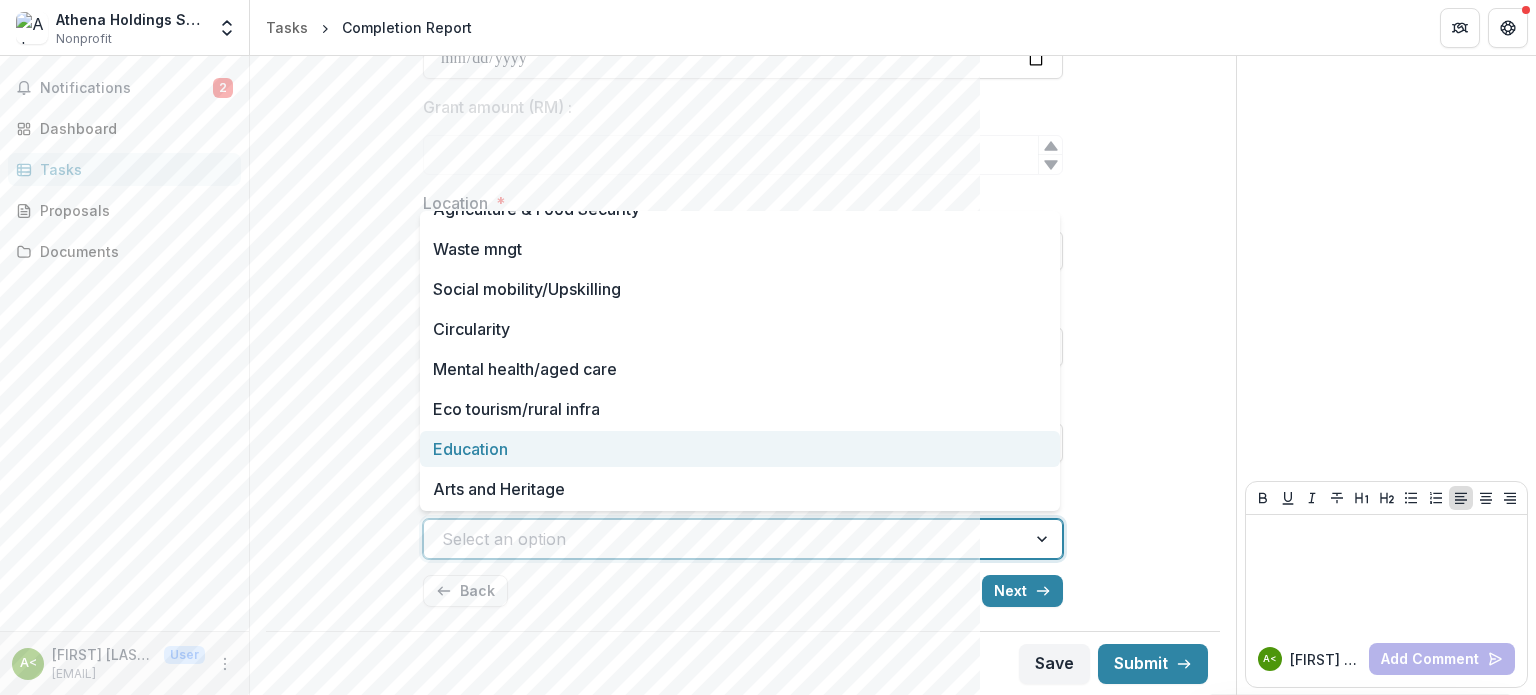 click on "Education" at bounding box center (740, 449) 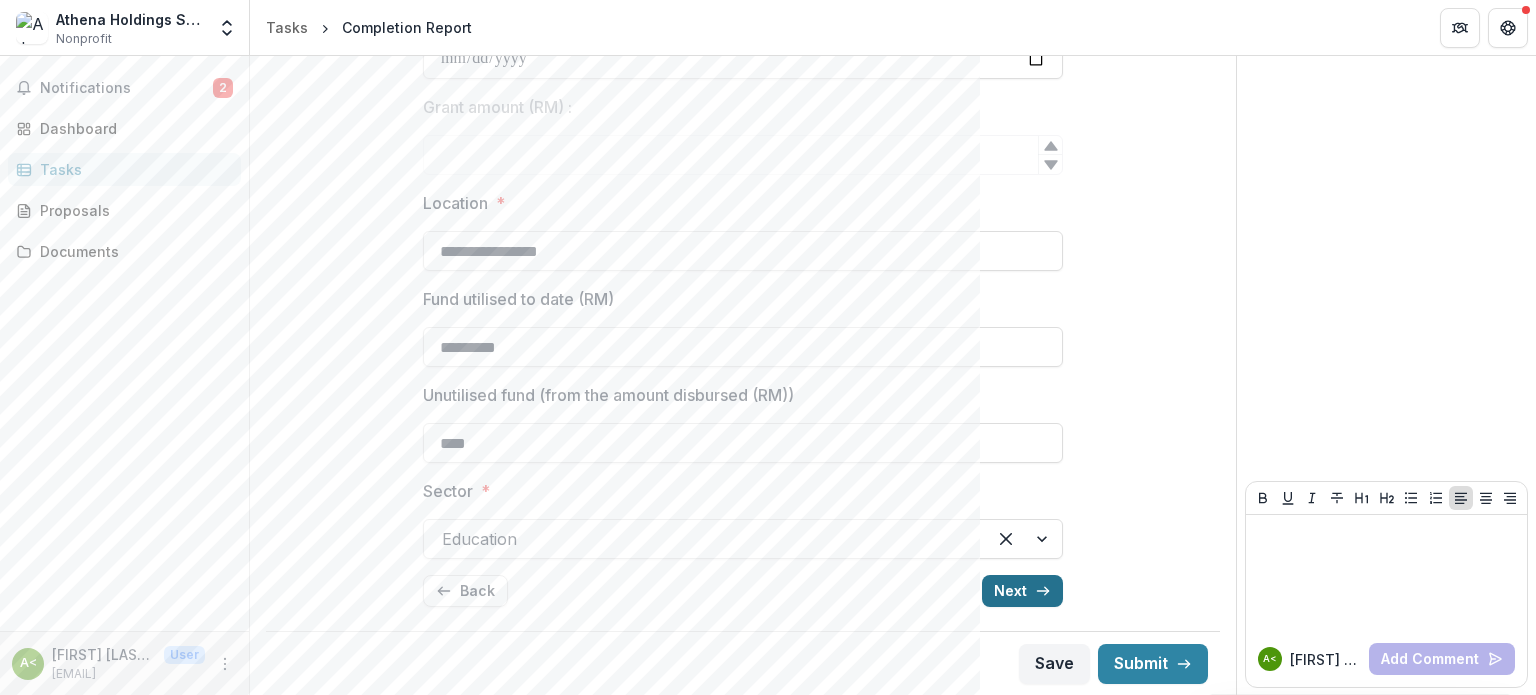 click on "Next" at bounding box center (1022, 591) 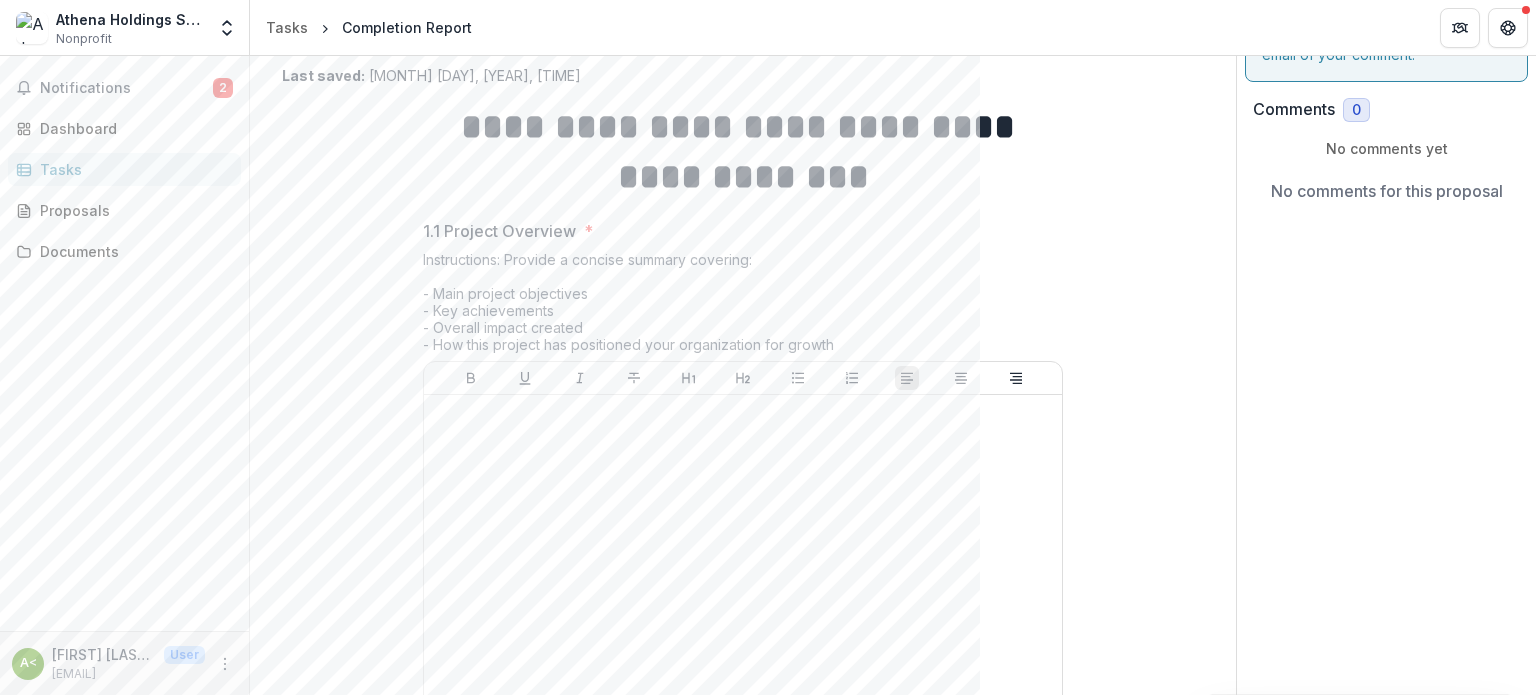 scroll, scrollTop: 200, scrollLeft: 0, axis: vertical 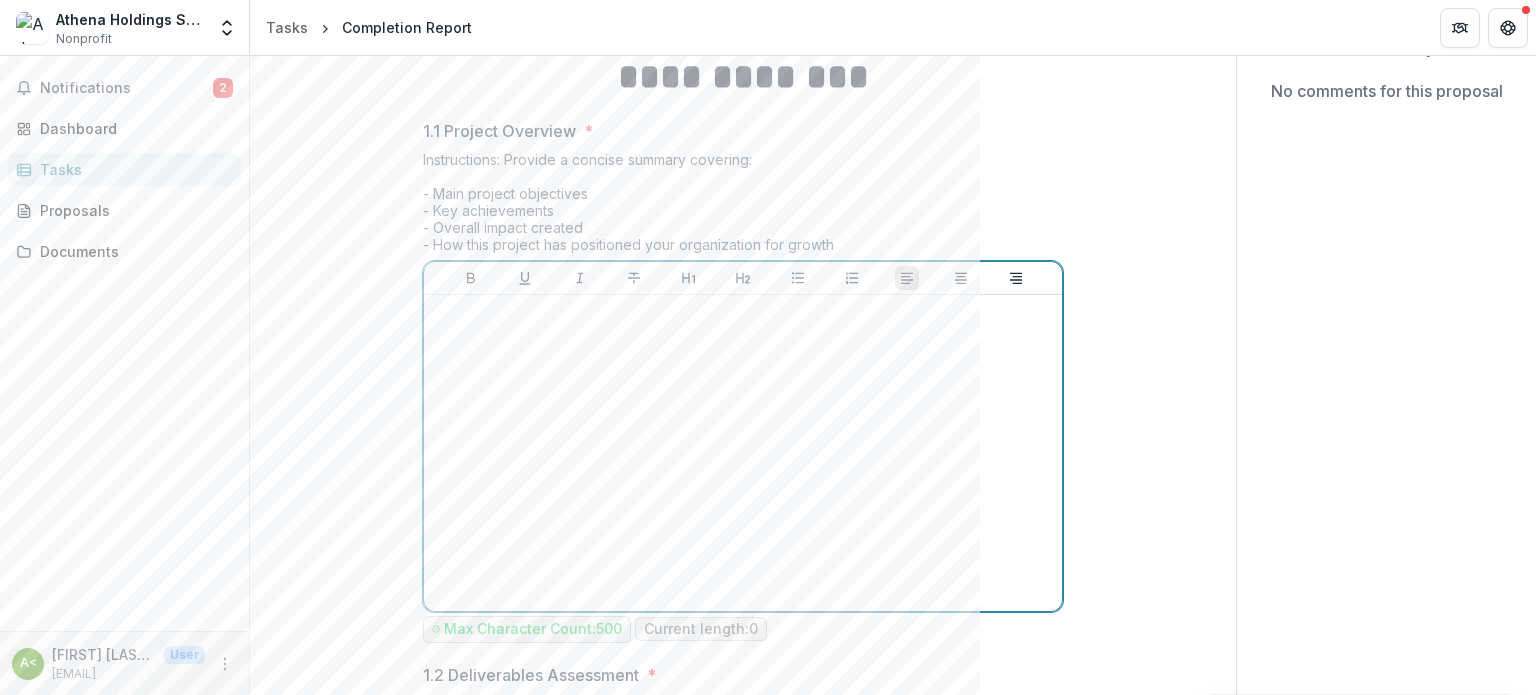 click at bounding box center [743, 453] 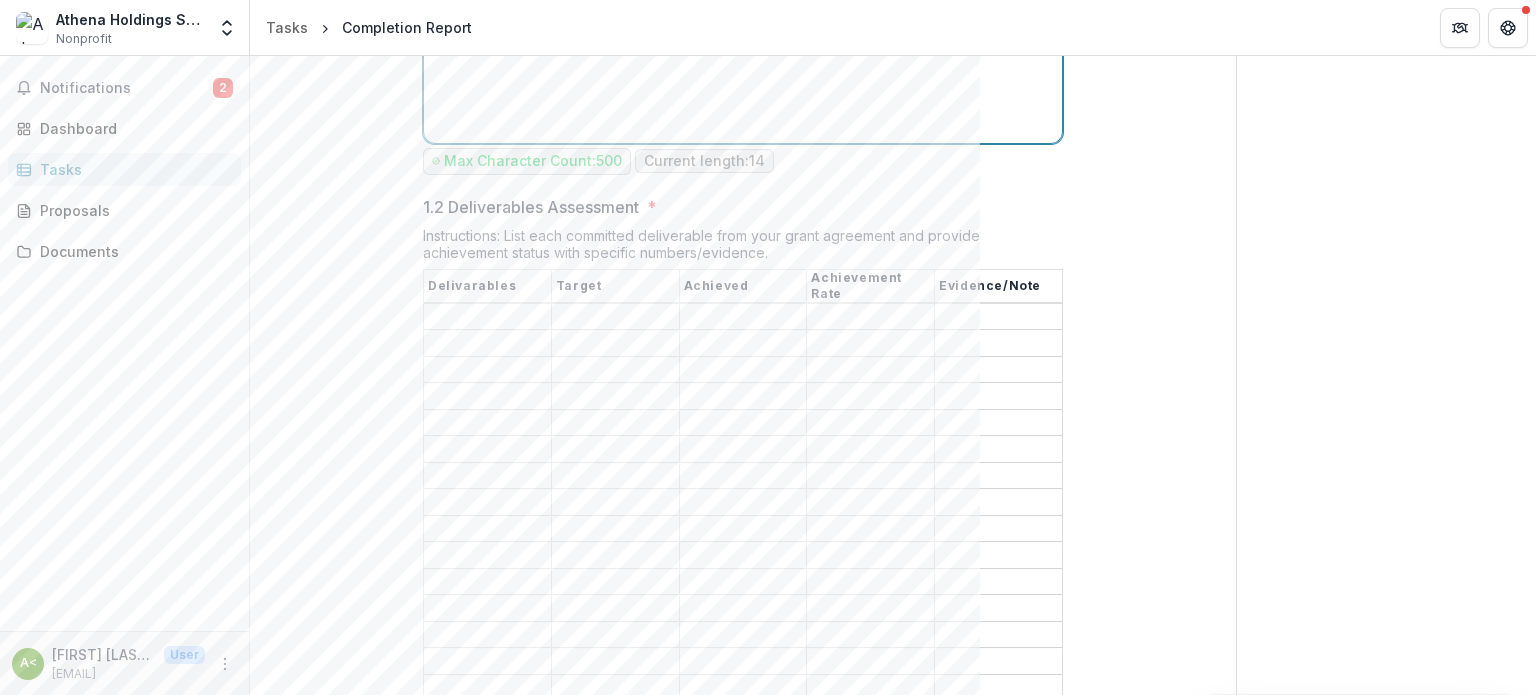 scroll, scrollTop: 700, scrollLeft: 0, axis: vertical 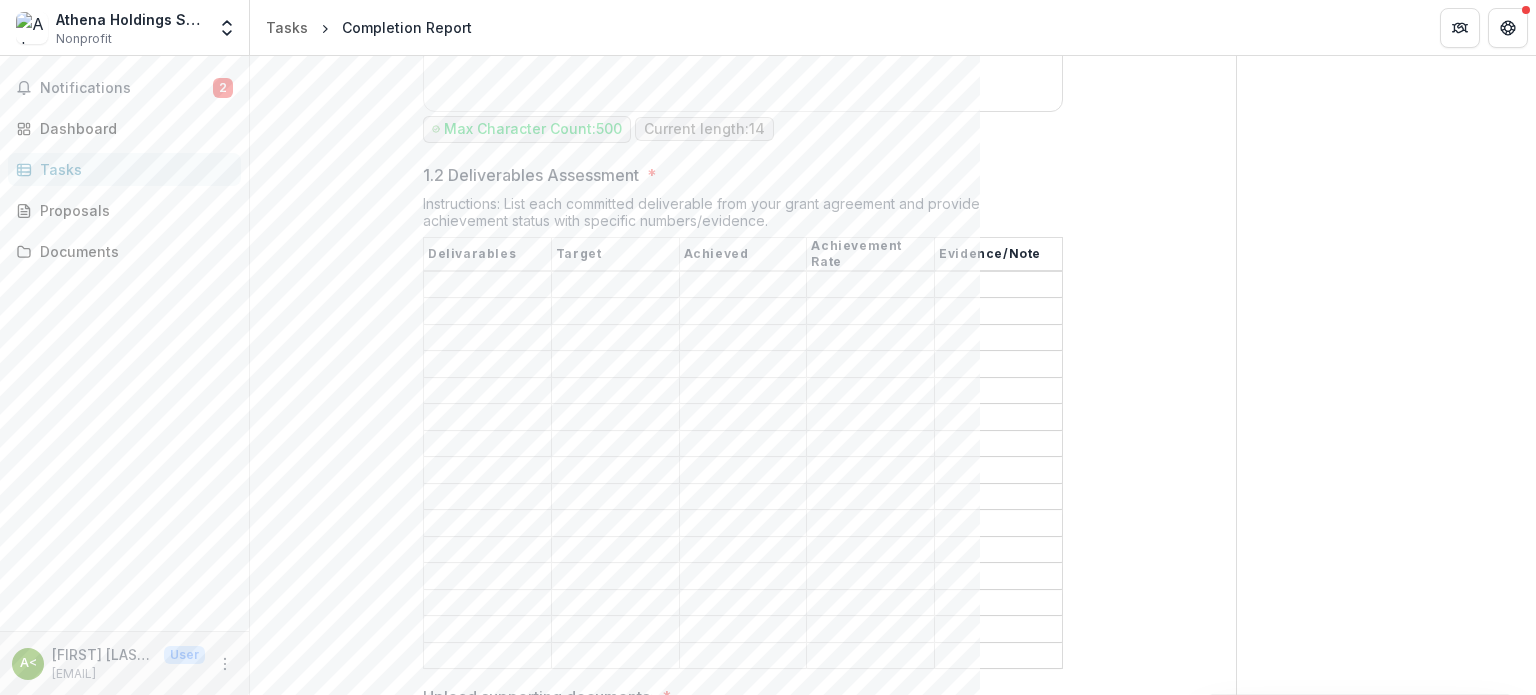 click on "1.2 Deliverables Assessment *" at bounding box center [487, 285] 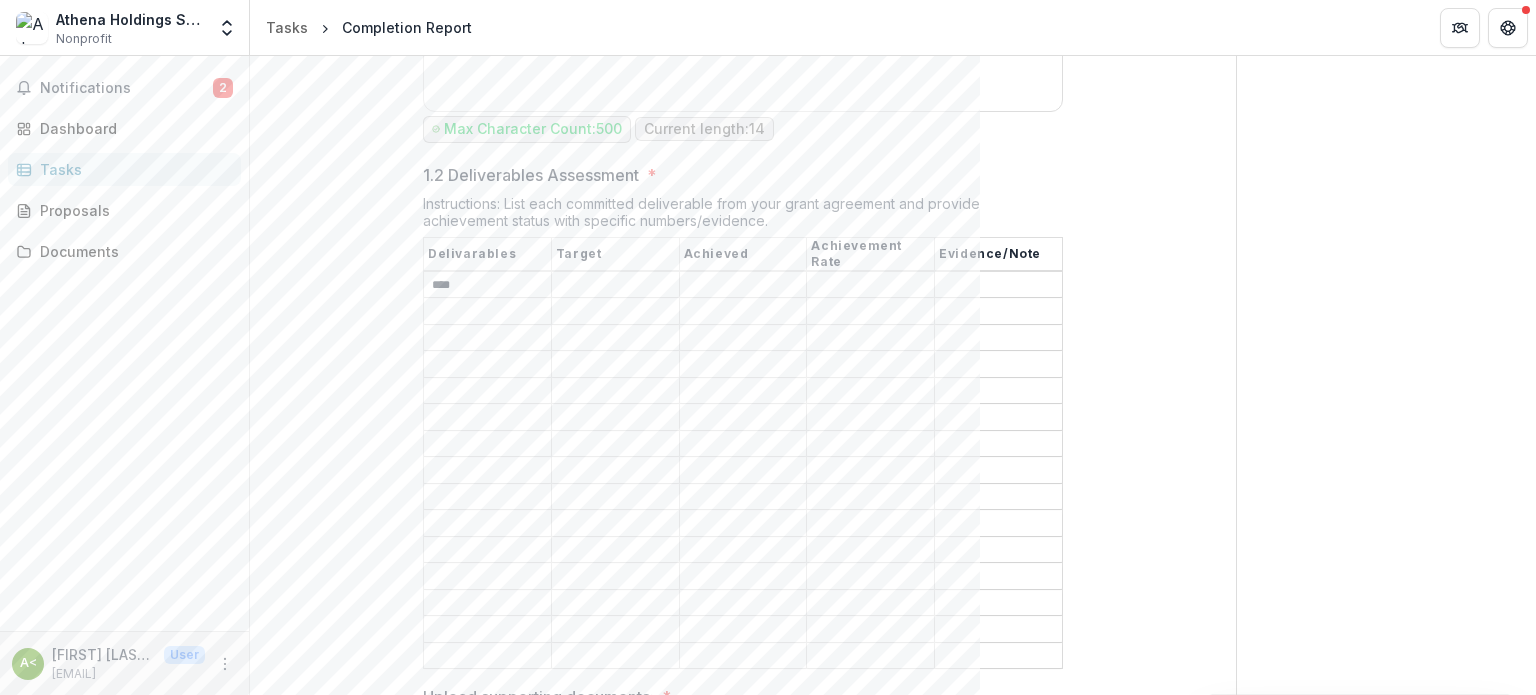 drag, startPoint x: 428, startPoint y: 263, endPoint x: 468, endPoint y: 259, distance: 40.1995 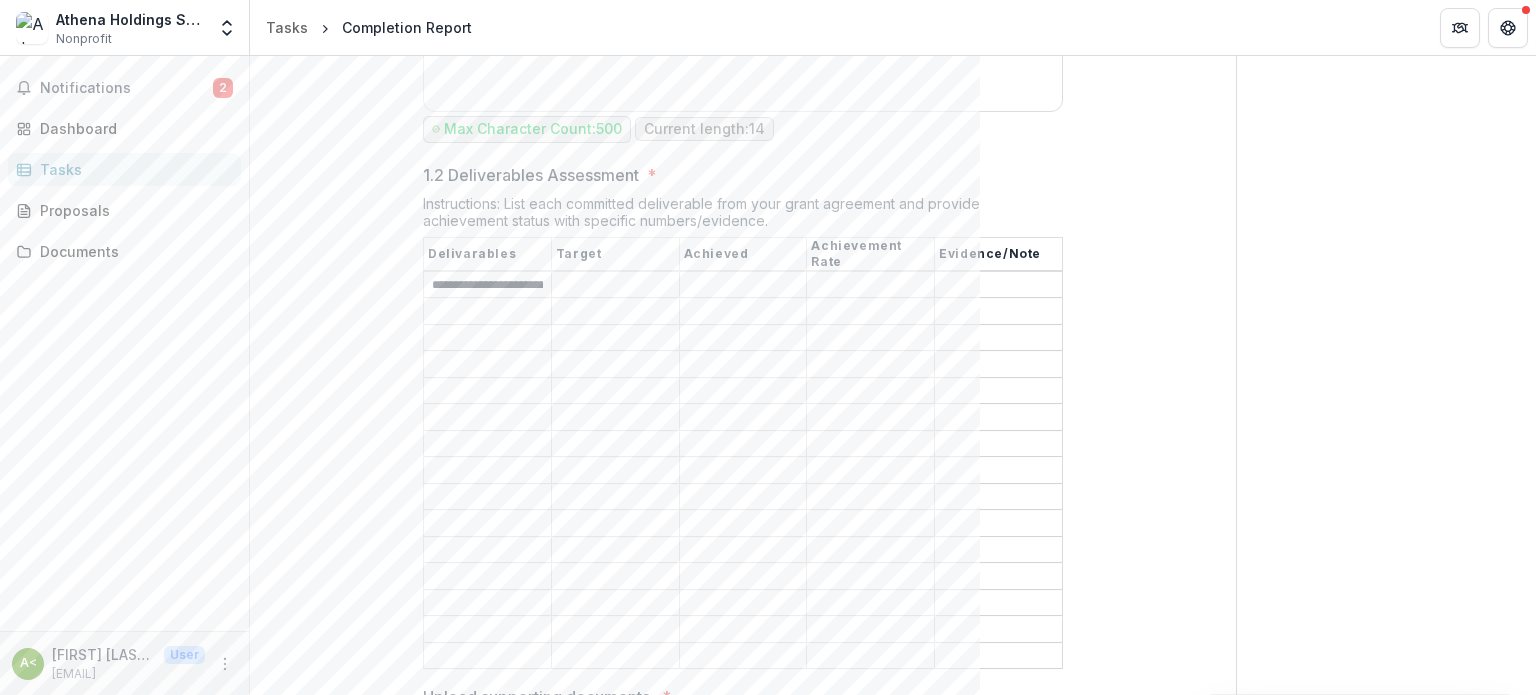 scroll, scrollTop: 0, scrollLeft: 301, axis: horizontal 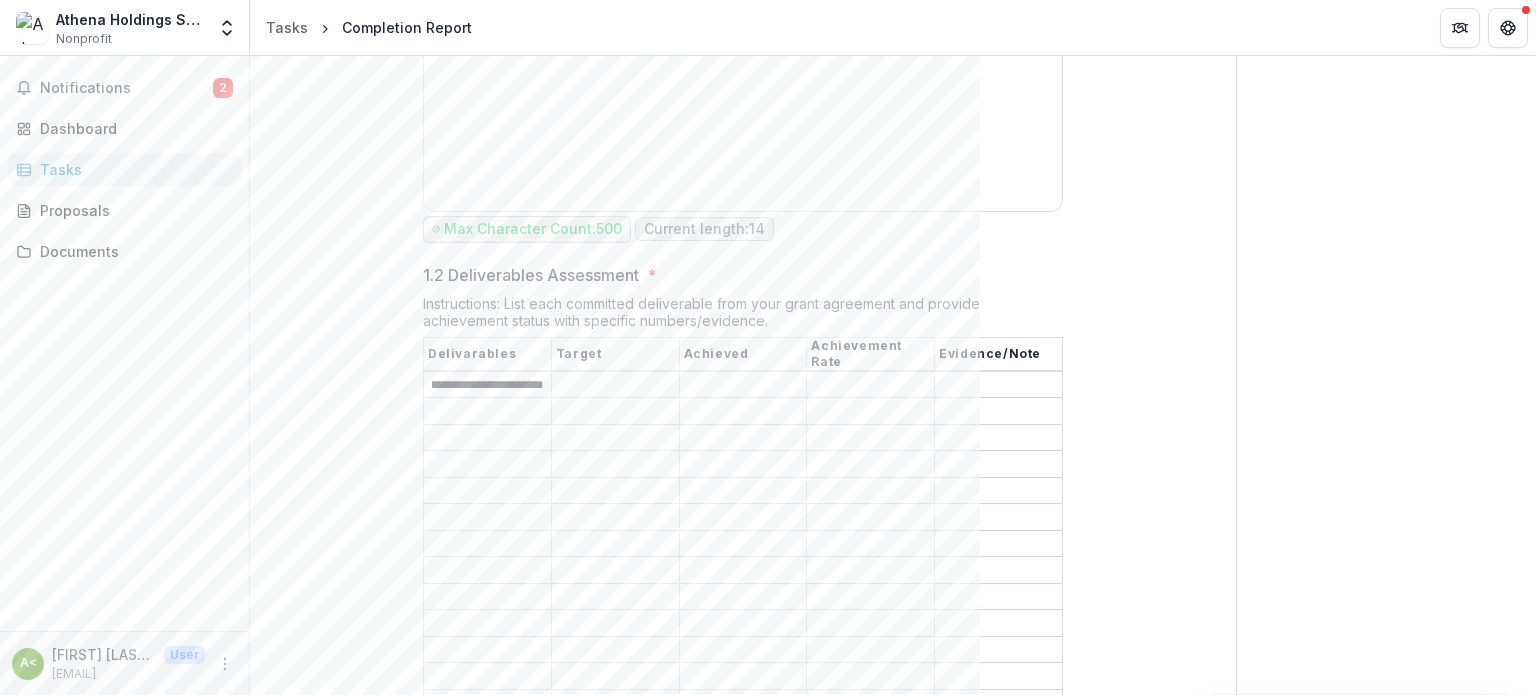 type on "**********" 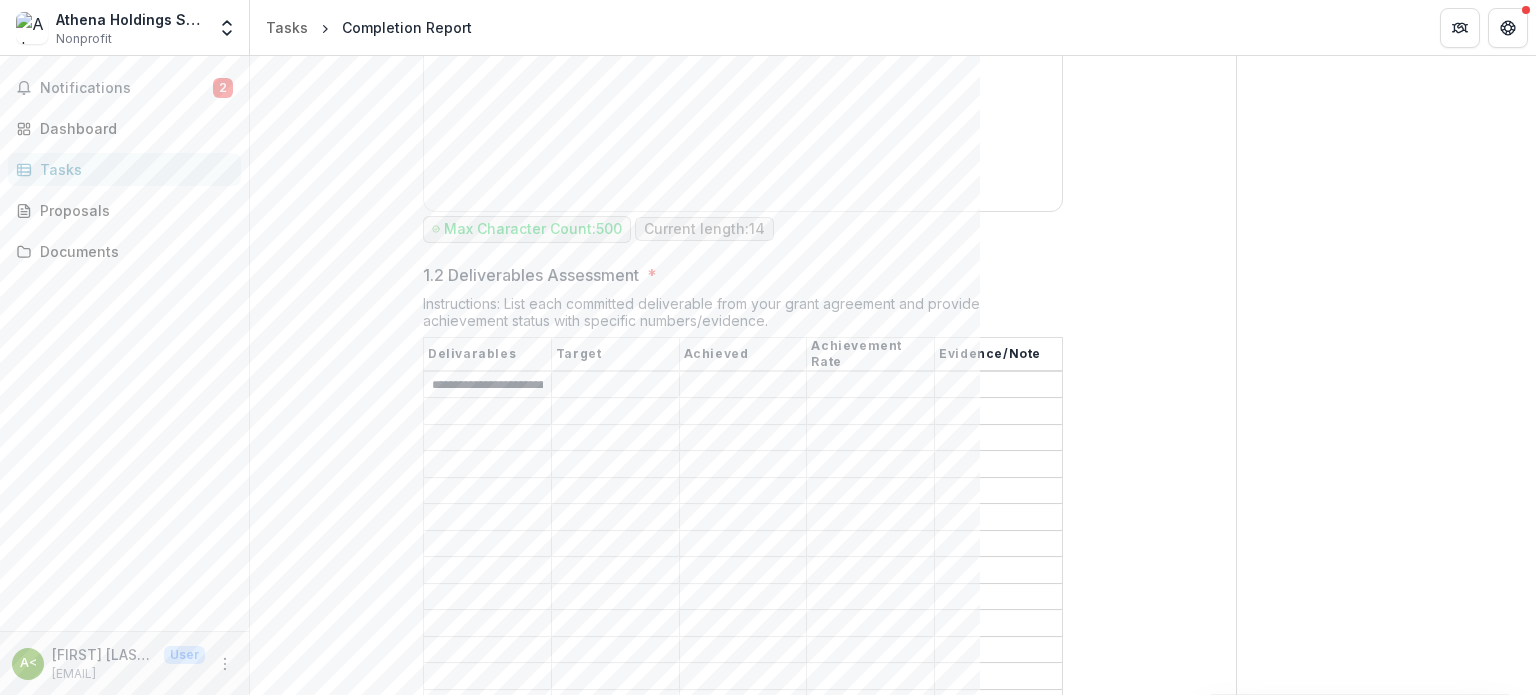 click on "1.2 Deliverables Assessment *" at bounding box center [487, 412] 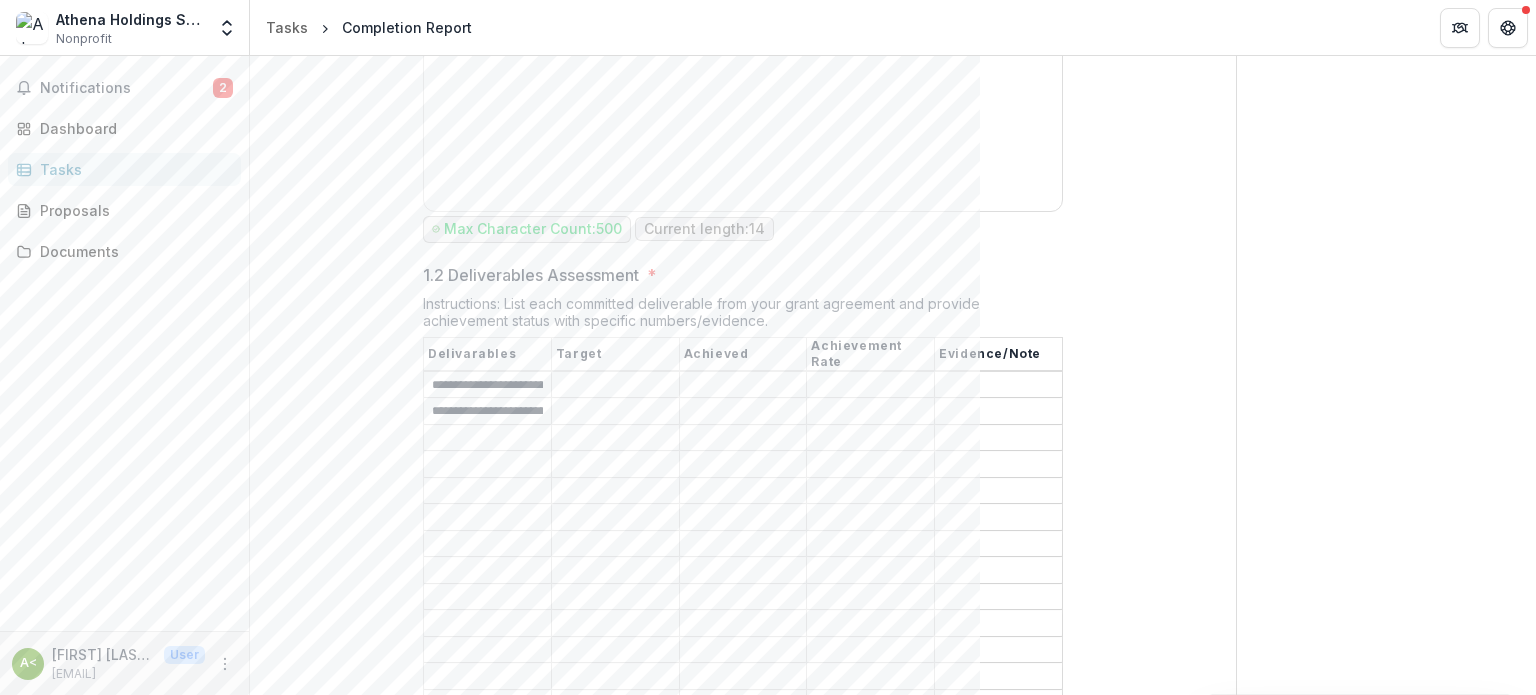 scroll, scrollTop: 0, scrollLeft: 161, axis: horizontal 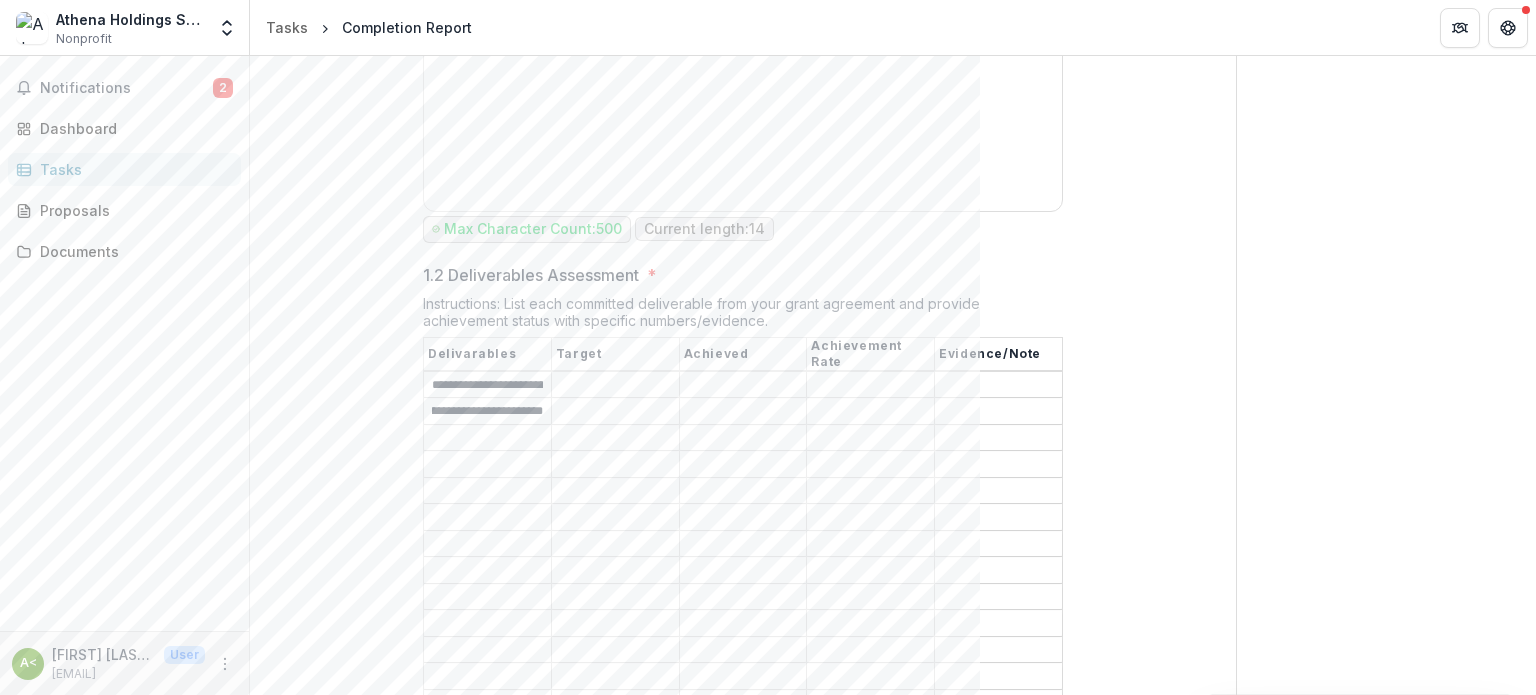 type on "**********" 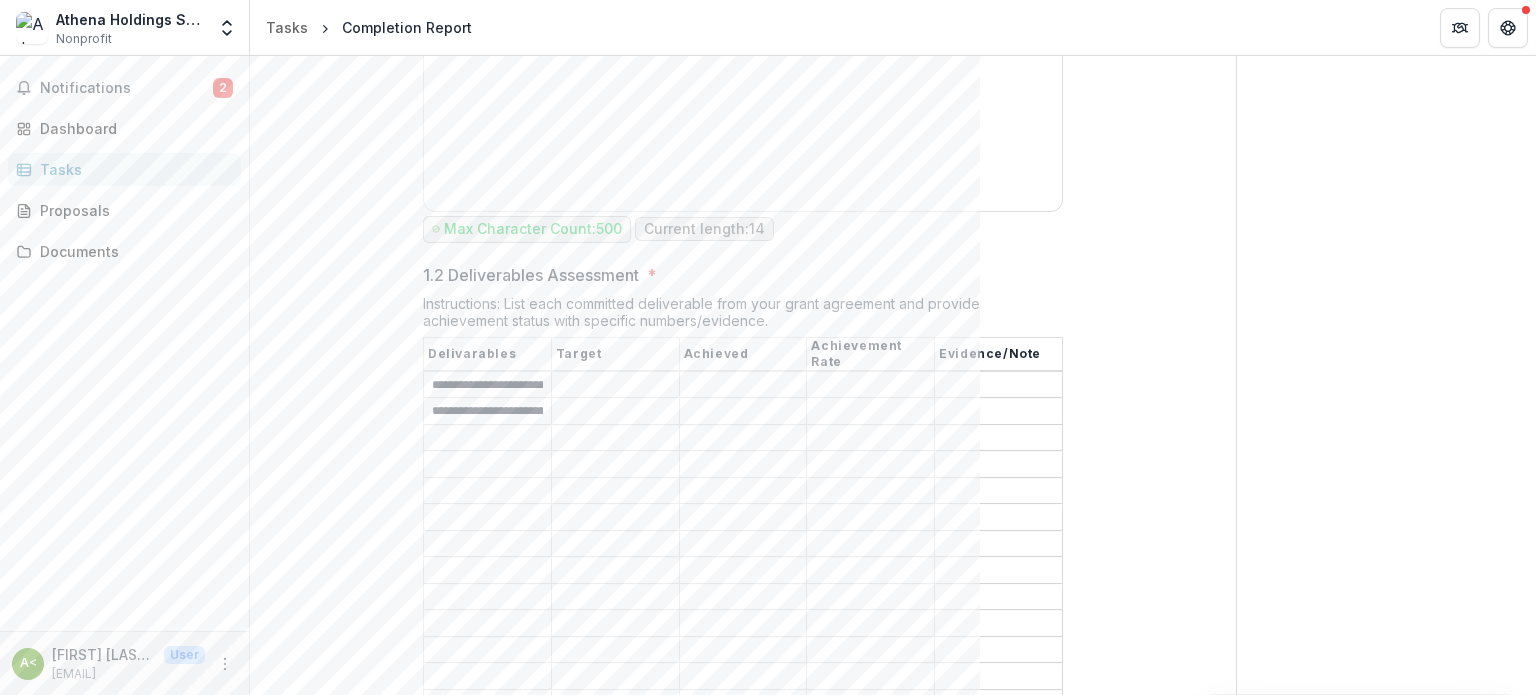 click on "1.2 Deliverables Assessment *" at bounding box center (487, 438) 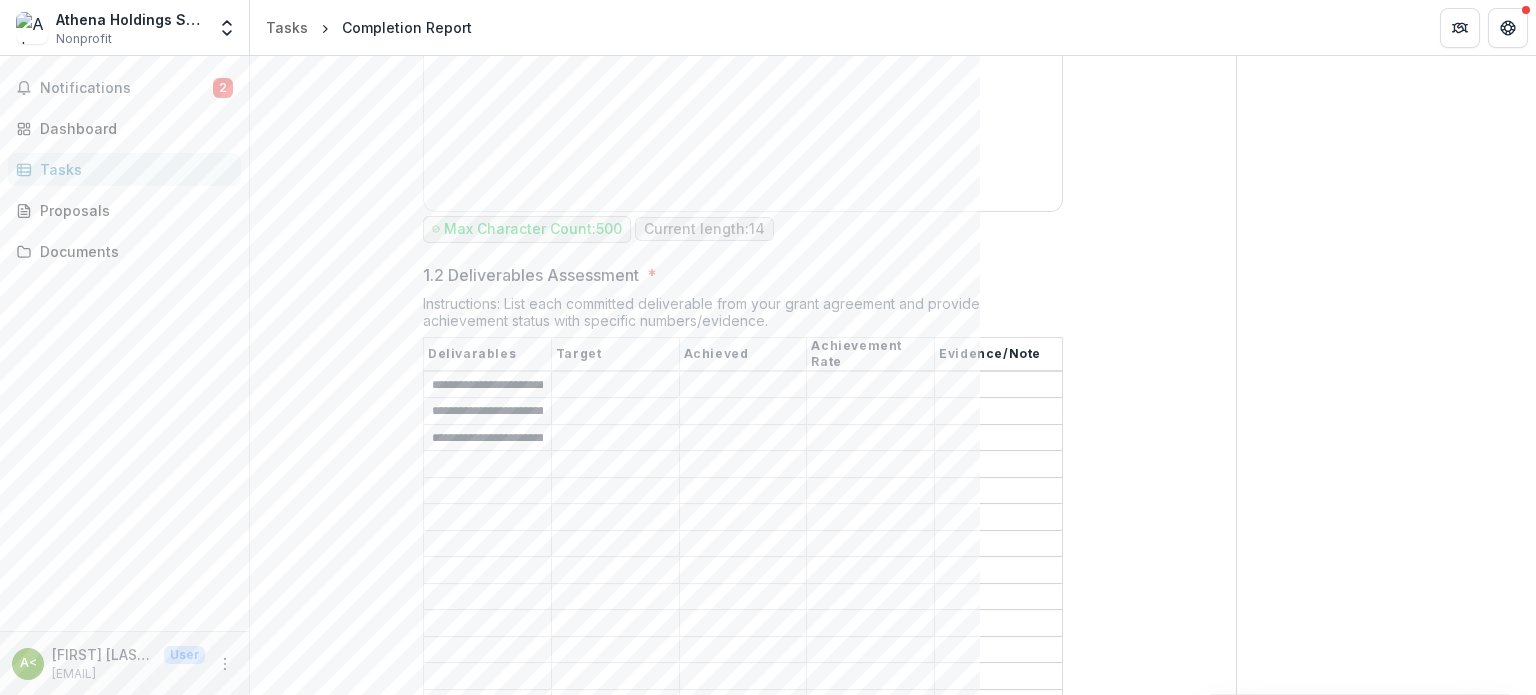 scroll, scrollTop: 0, scrollLeft: 432, axis: horizontal 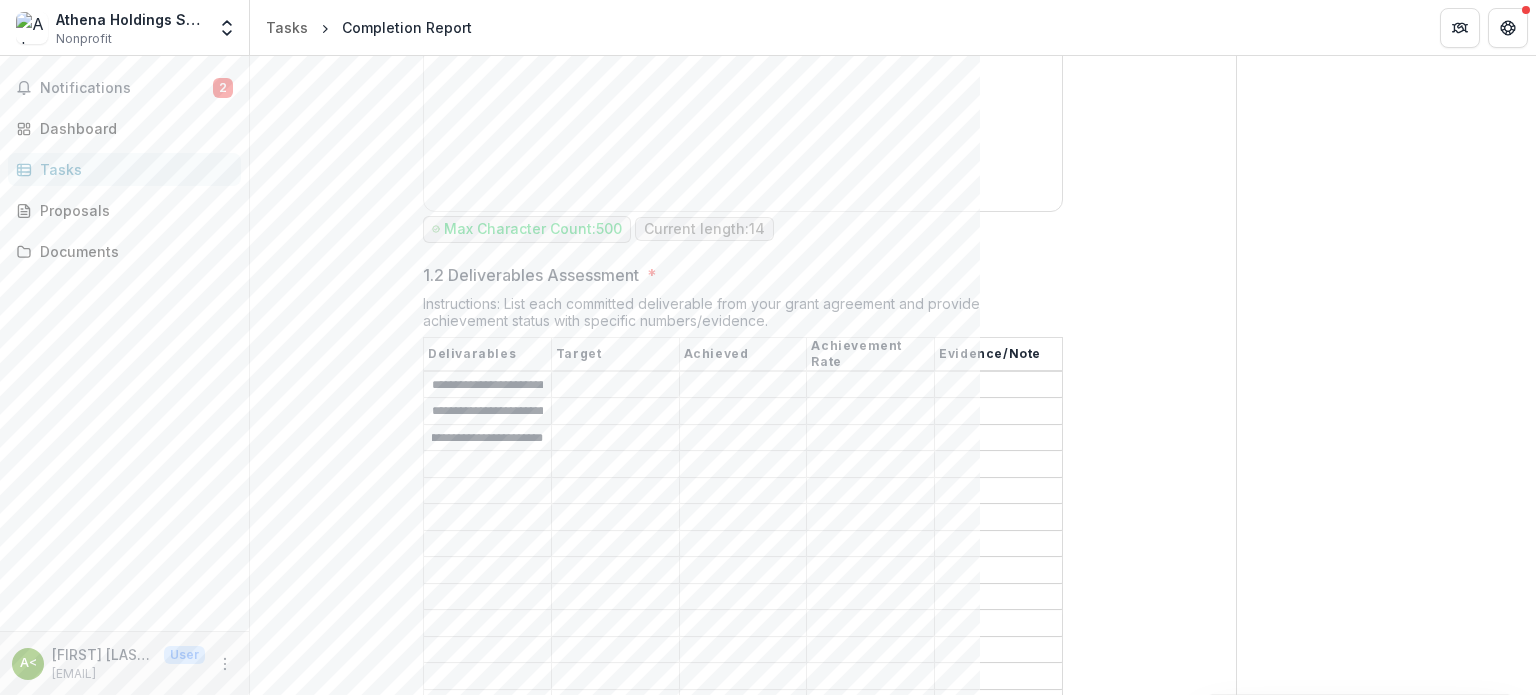 type on "**********" 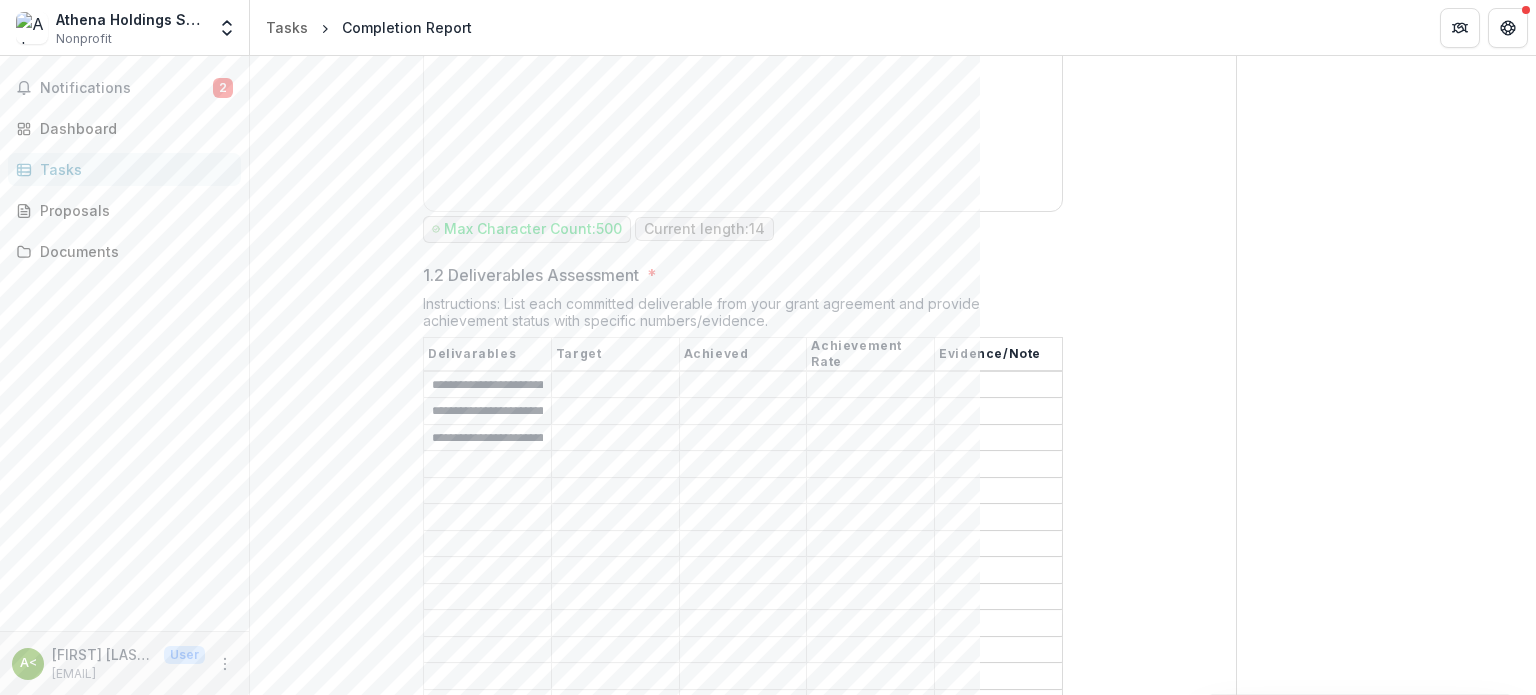 scroll, scrollTop: 700, scrollLeft: 0, axis: vertical 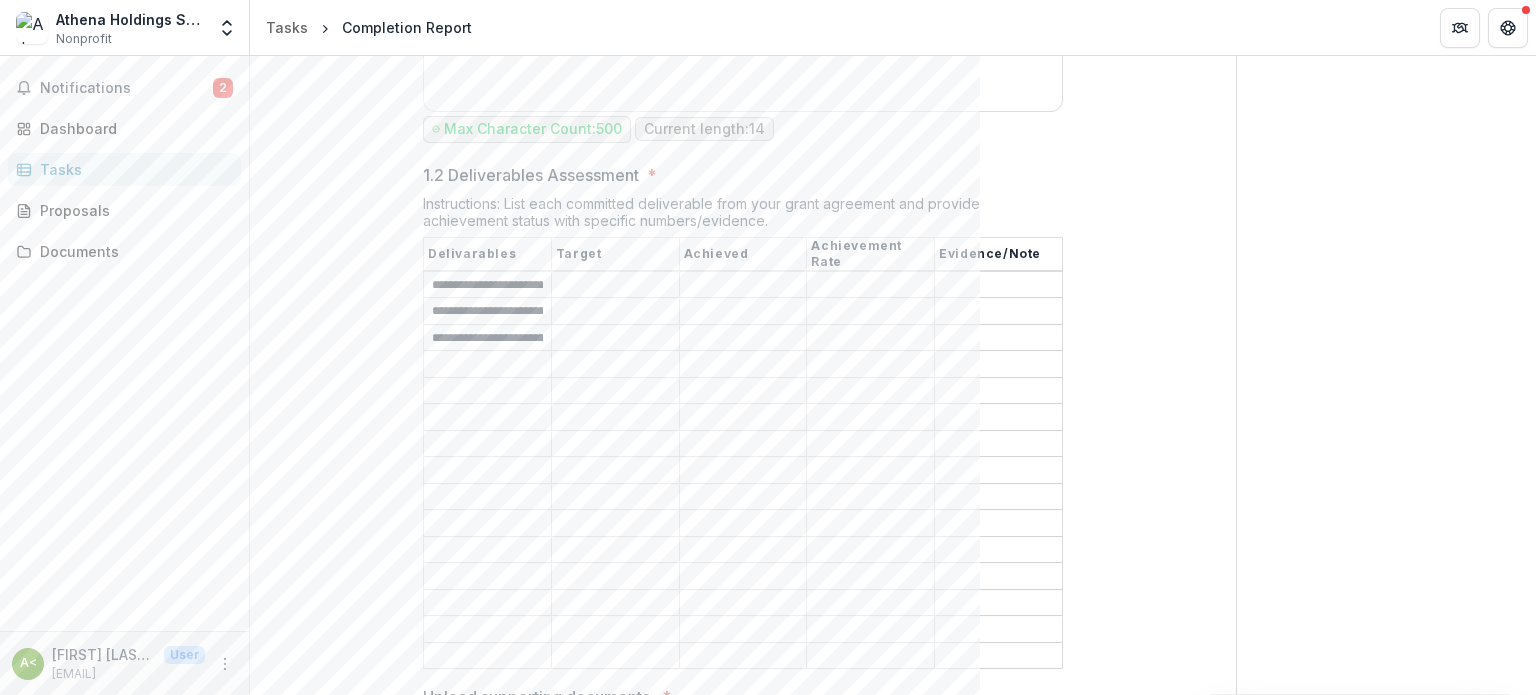 click on "1.2 Deliverables Assessment *" at bounding box center (615, 285) 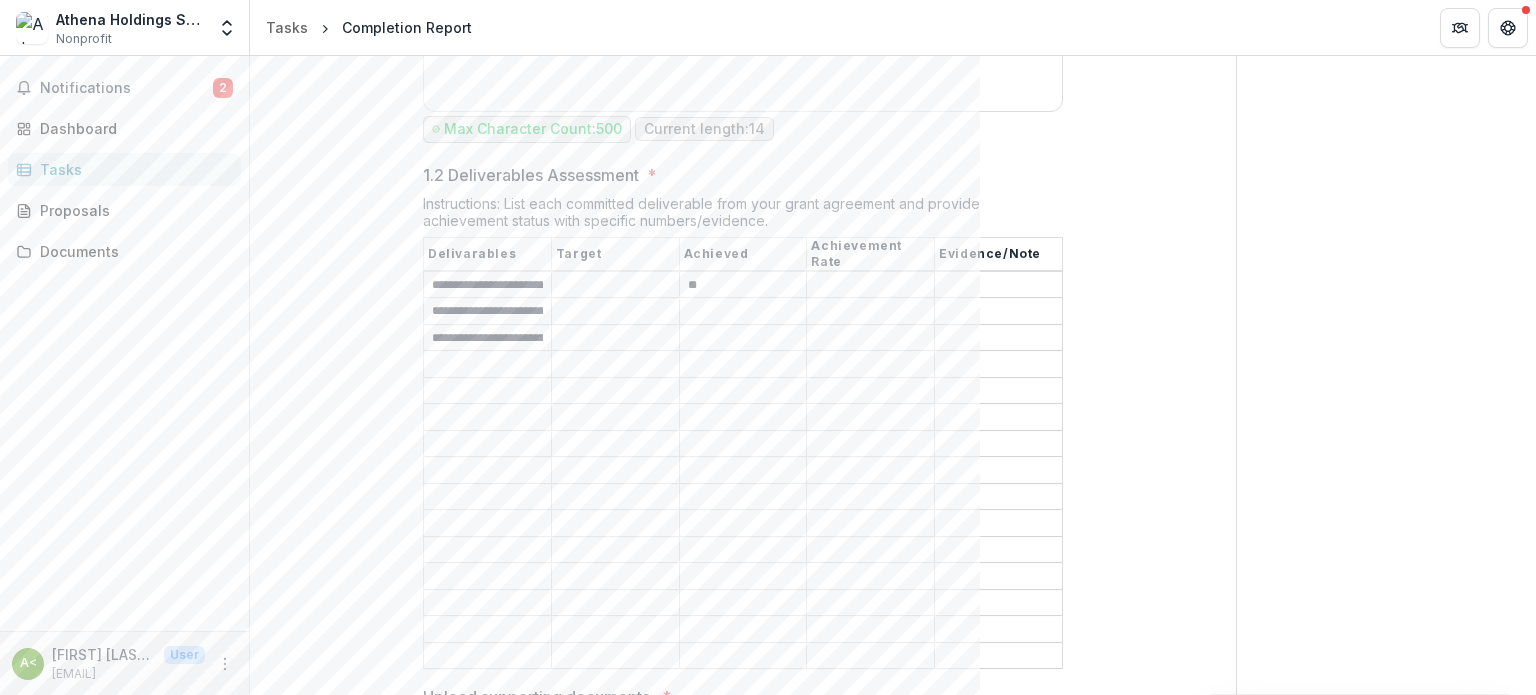 type on "*" 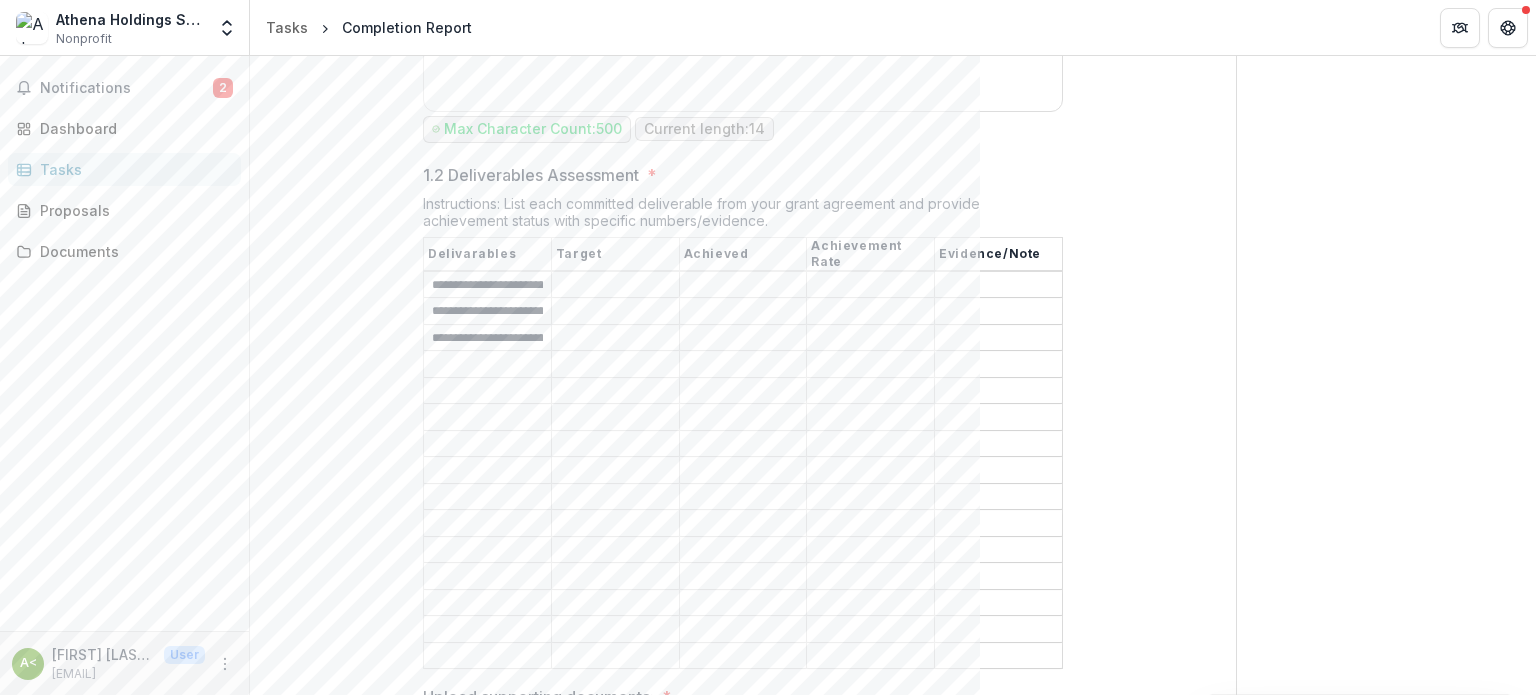 click on "1.2 Deliverables Assessment *" at bounding box center (743, 285) 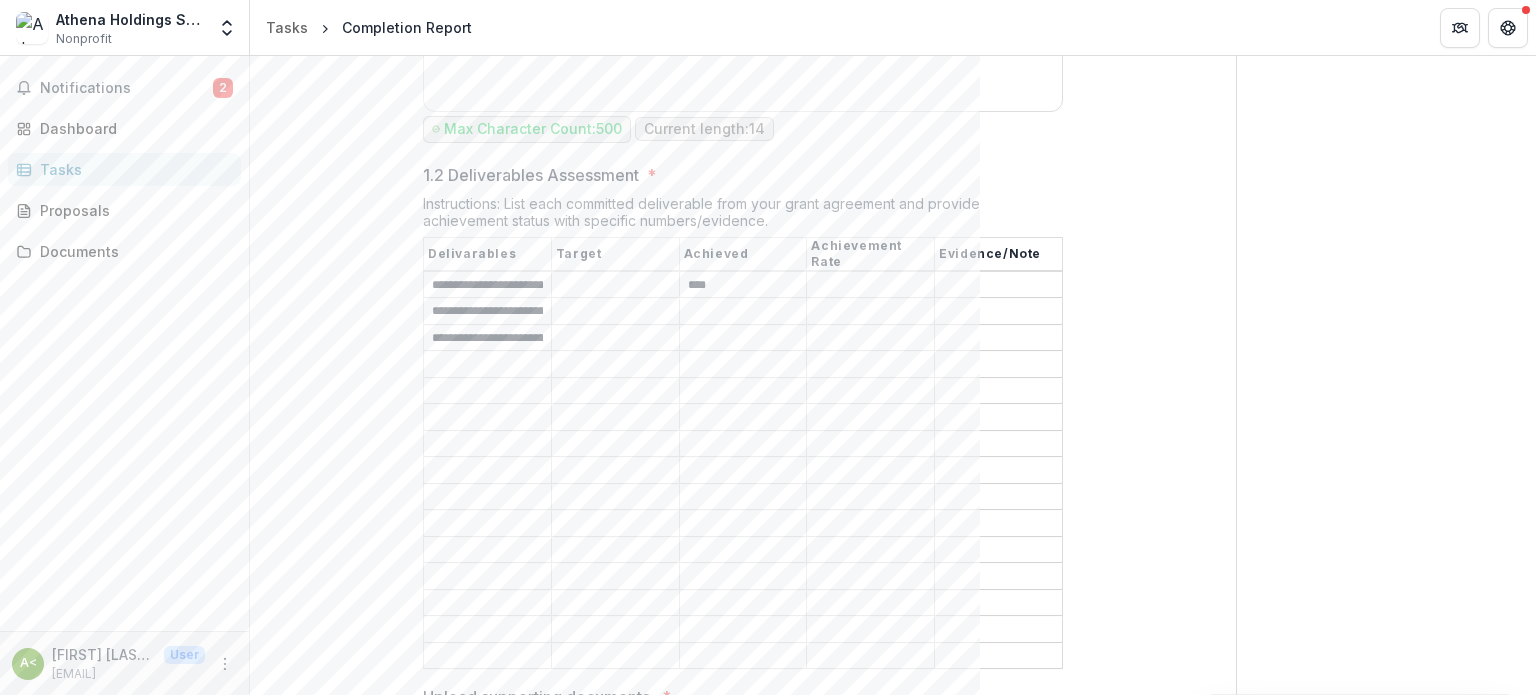 type on "****" 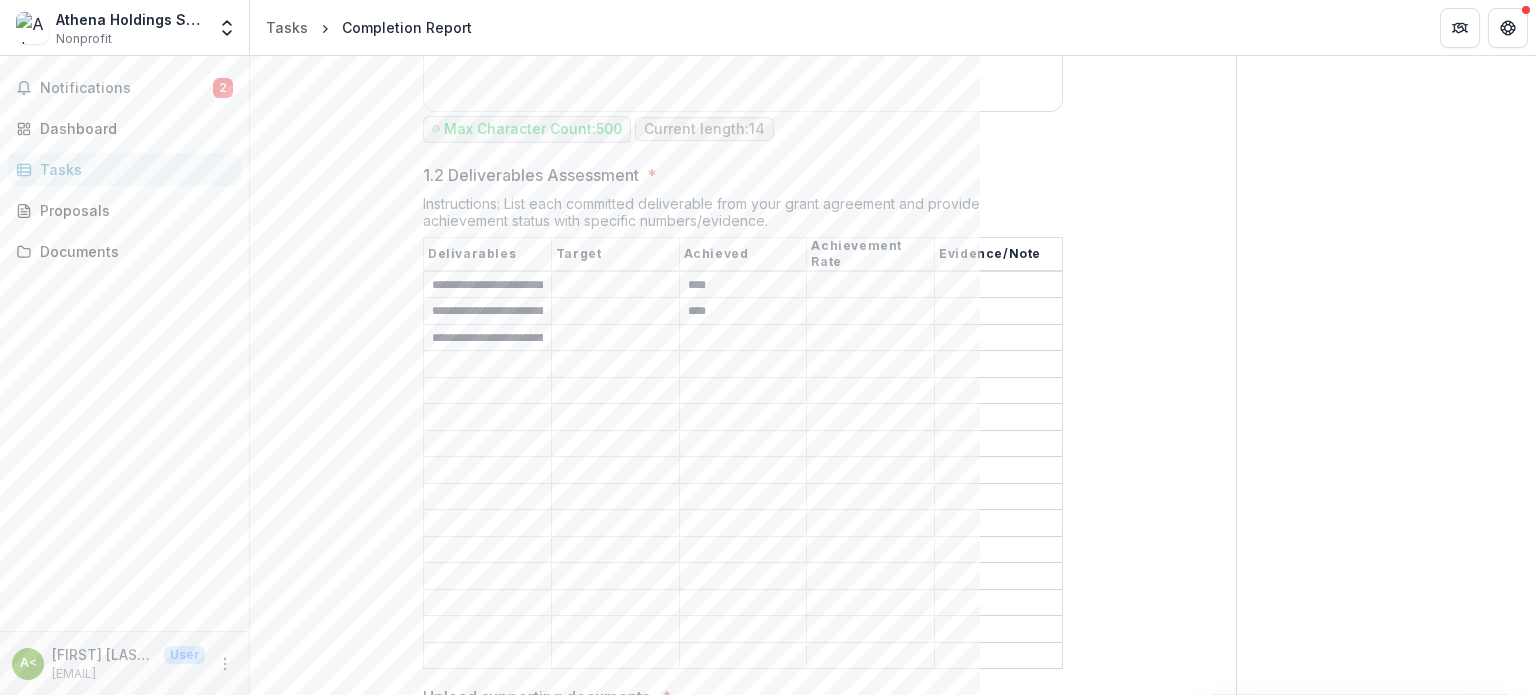 type on "****" 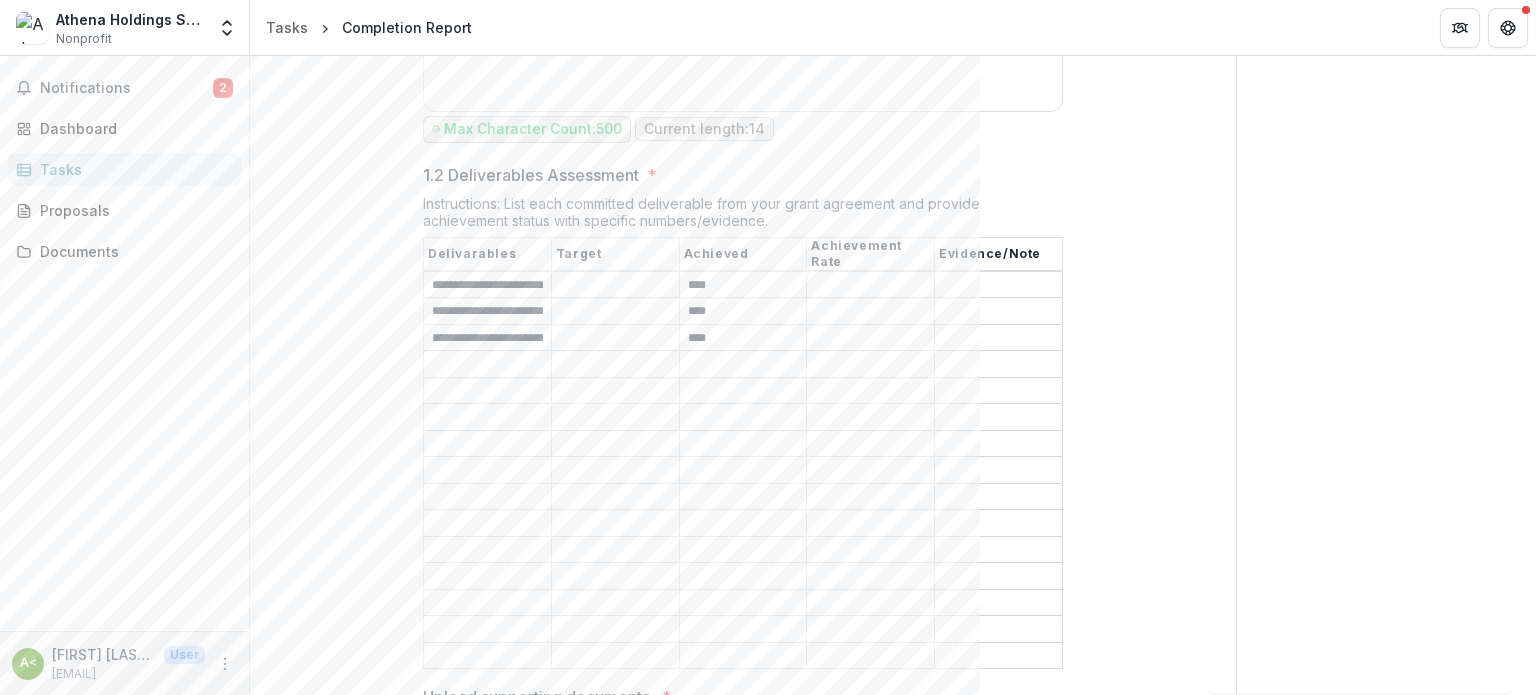 type on "****" 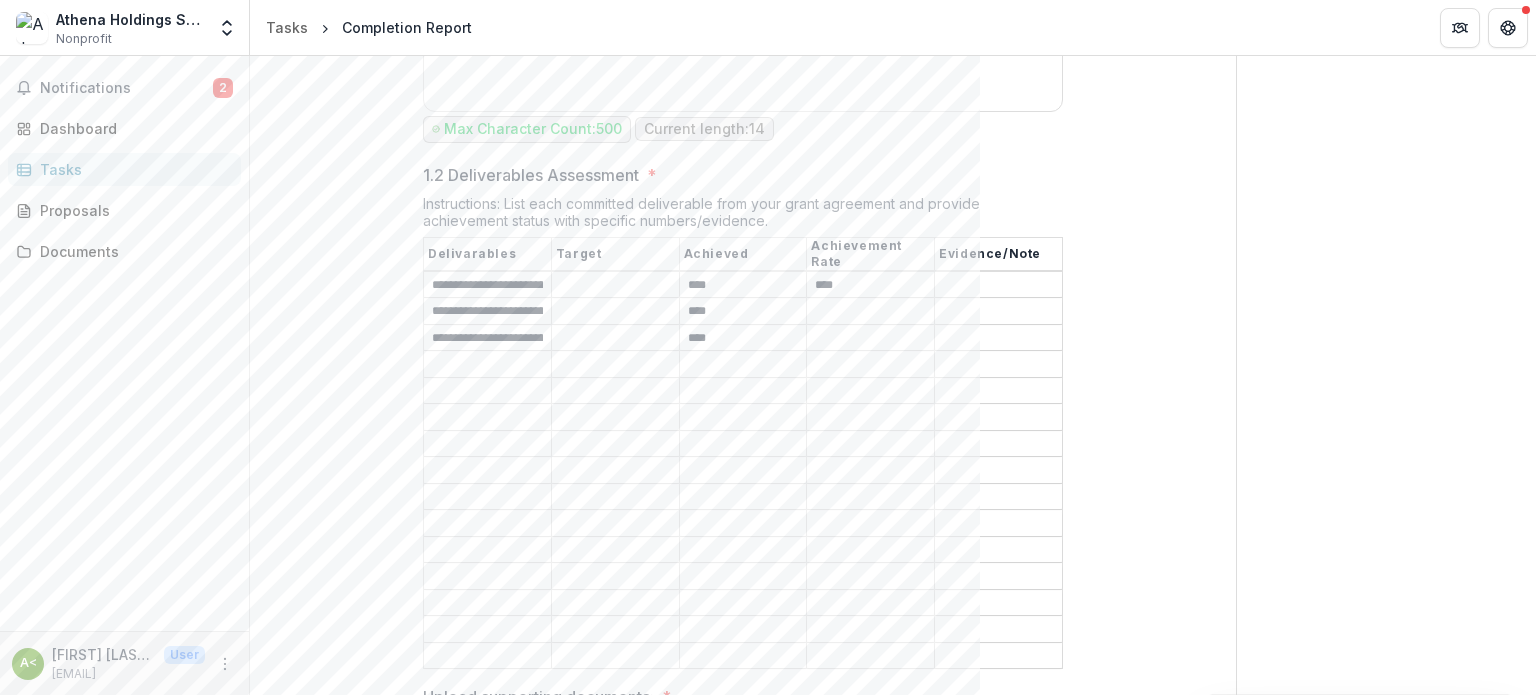 type on "****" 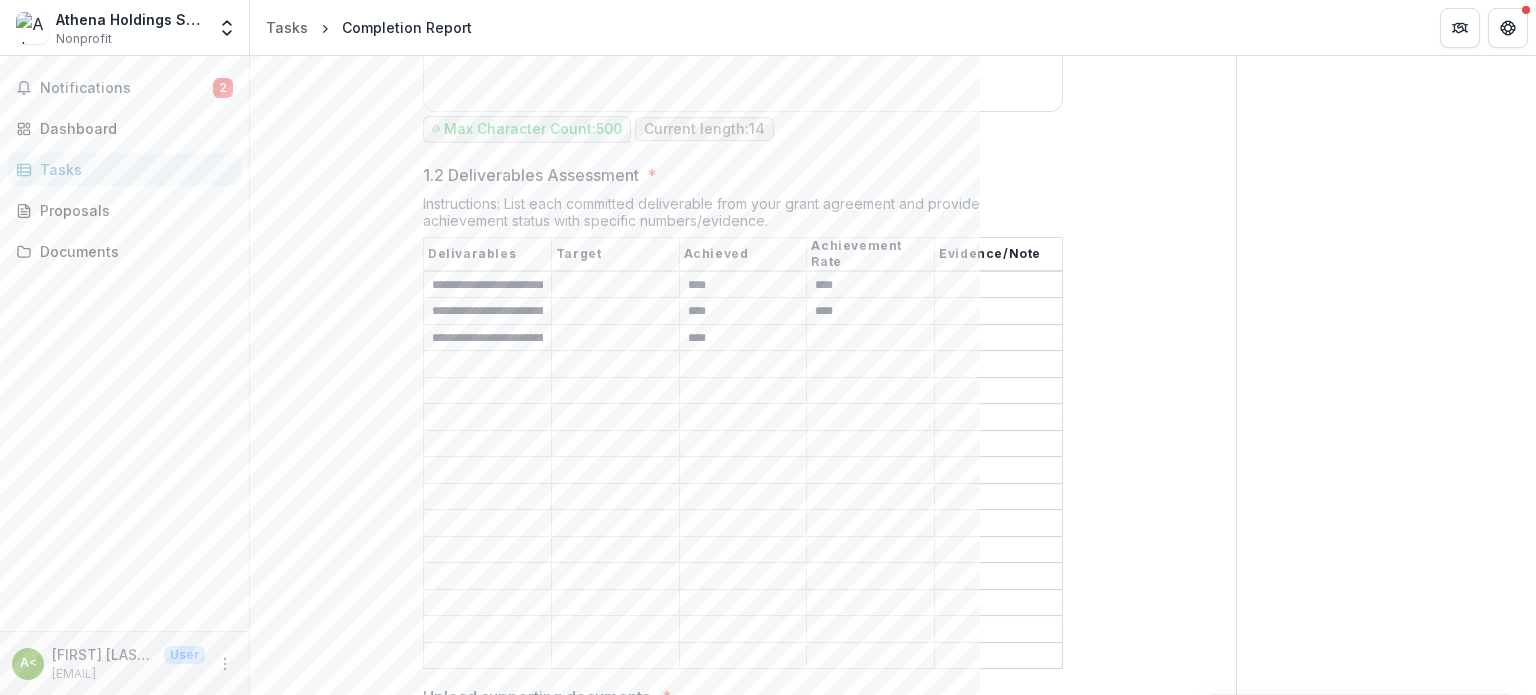 type on "****" 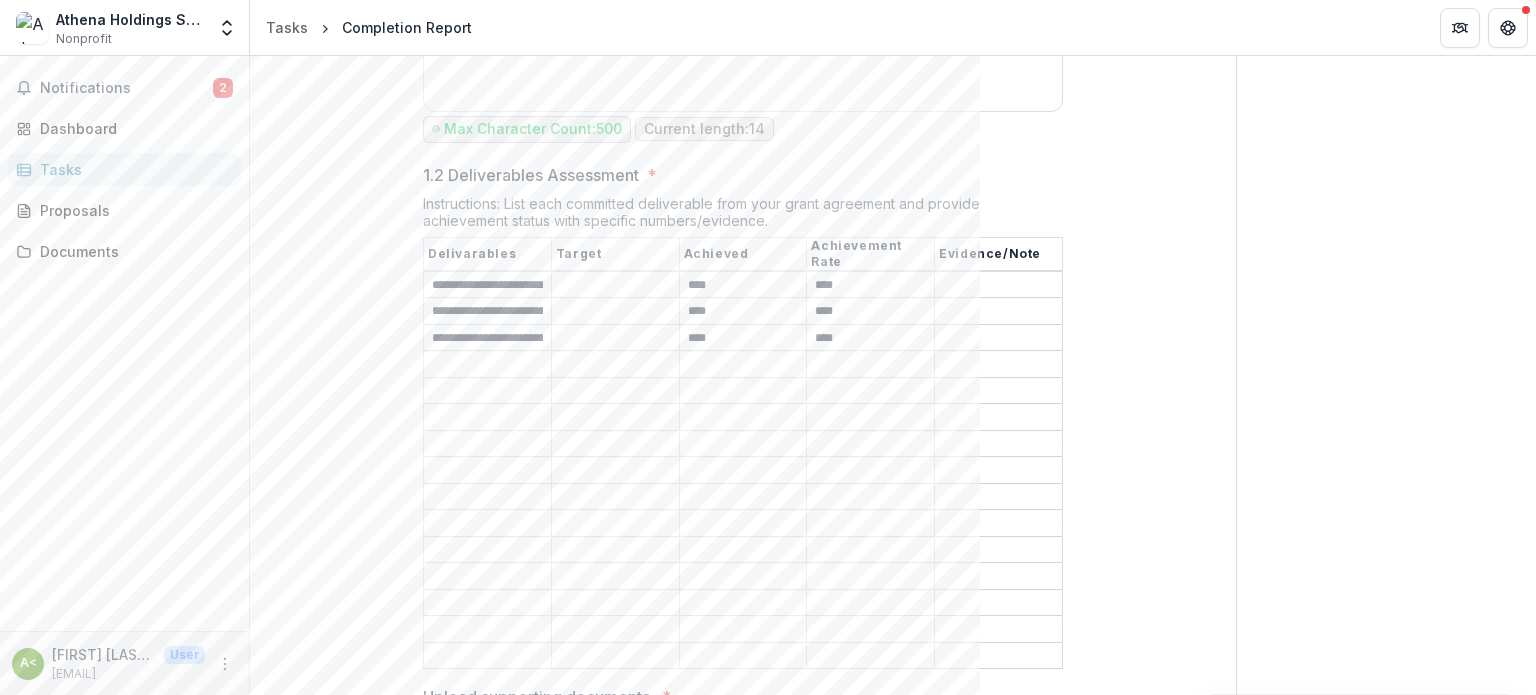 type on "****" 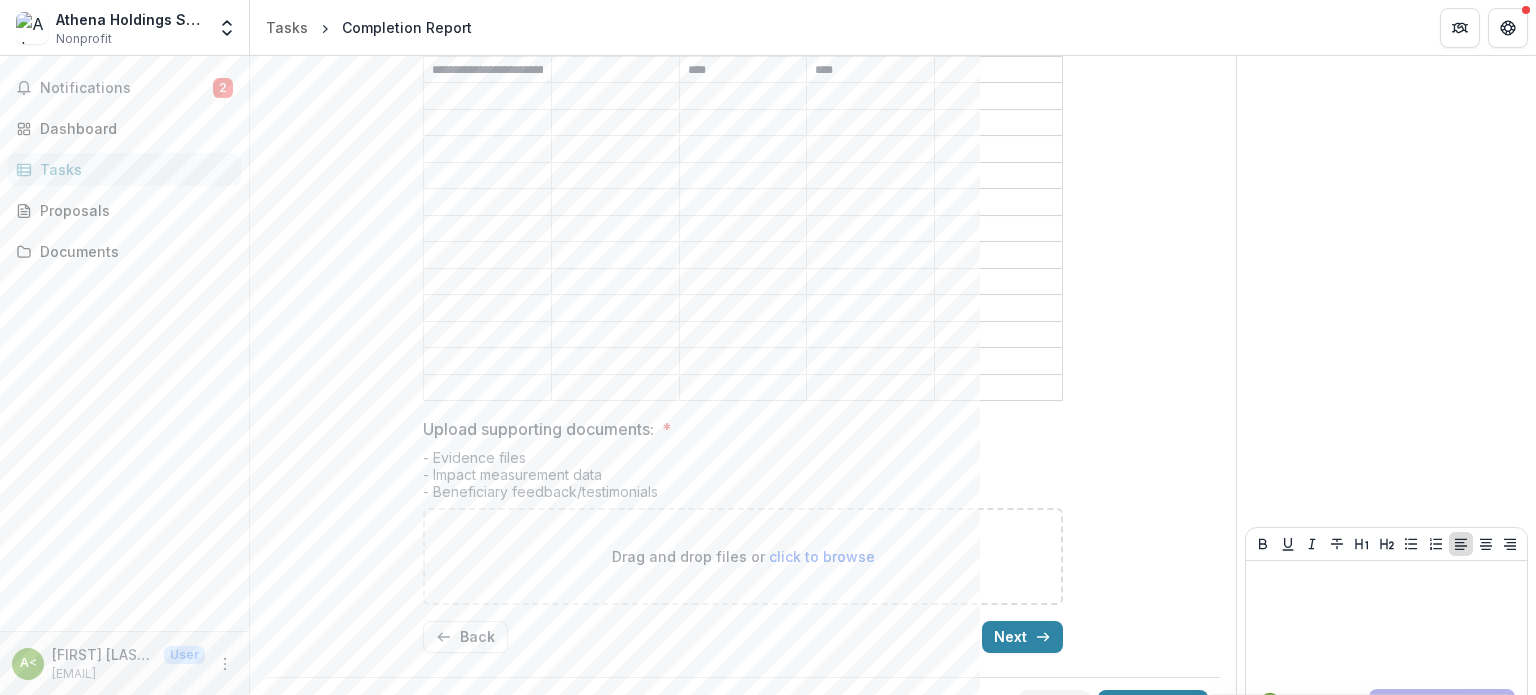scroll, scrollTop: 968, scrollLeft: 0, axis: vertical 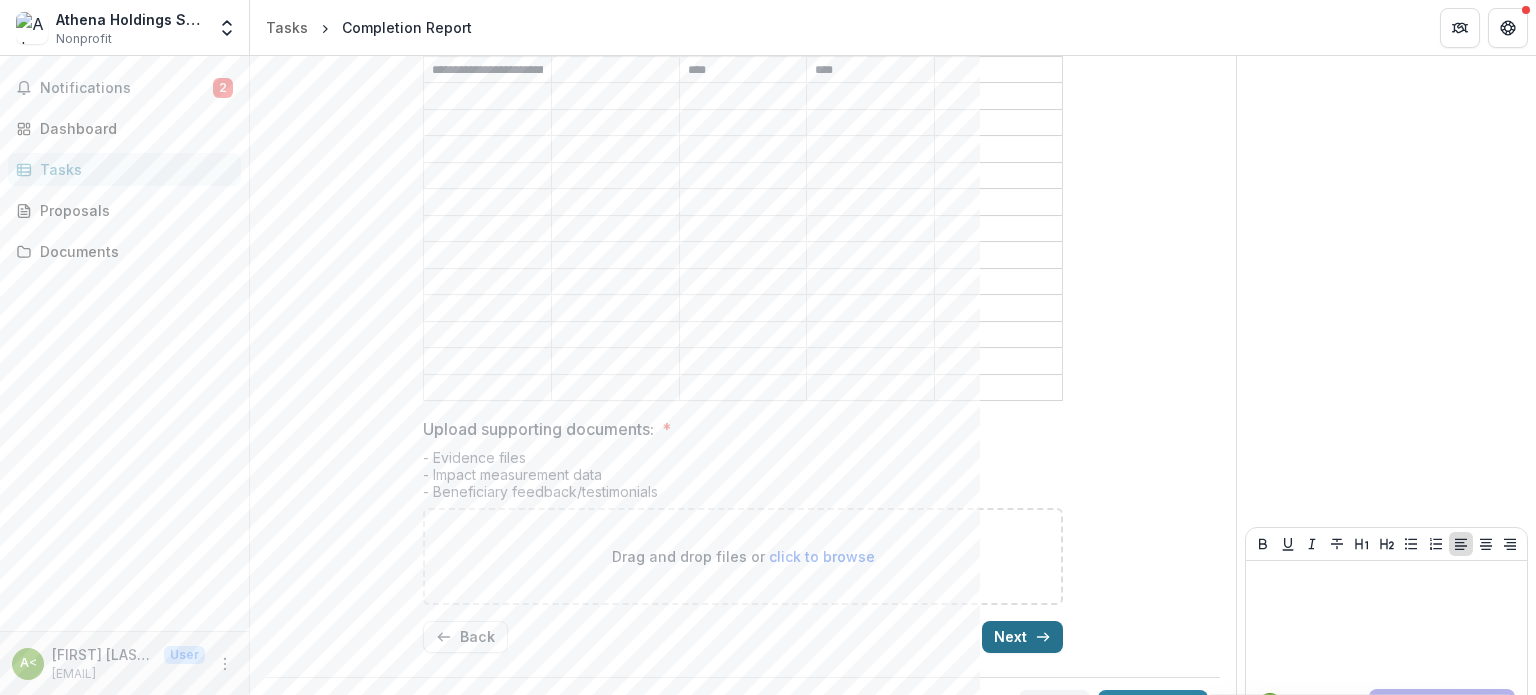 click on "Next" at bounding box center (1022, 637) 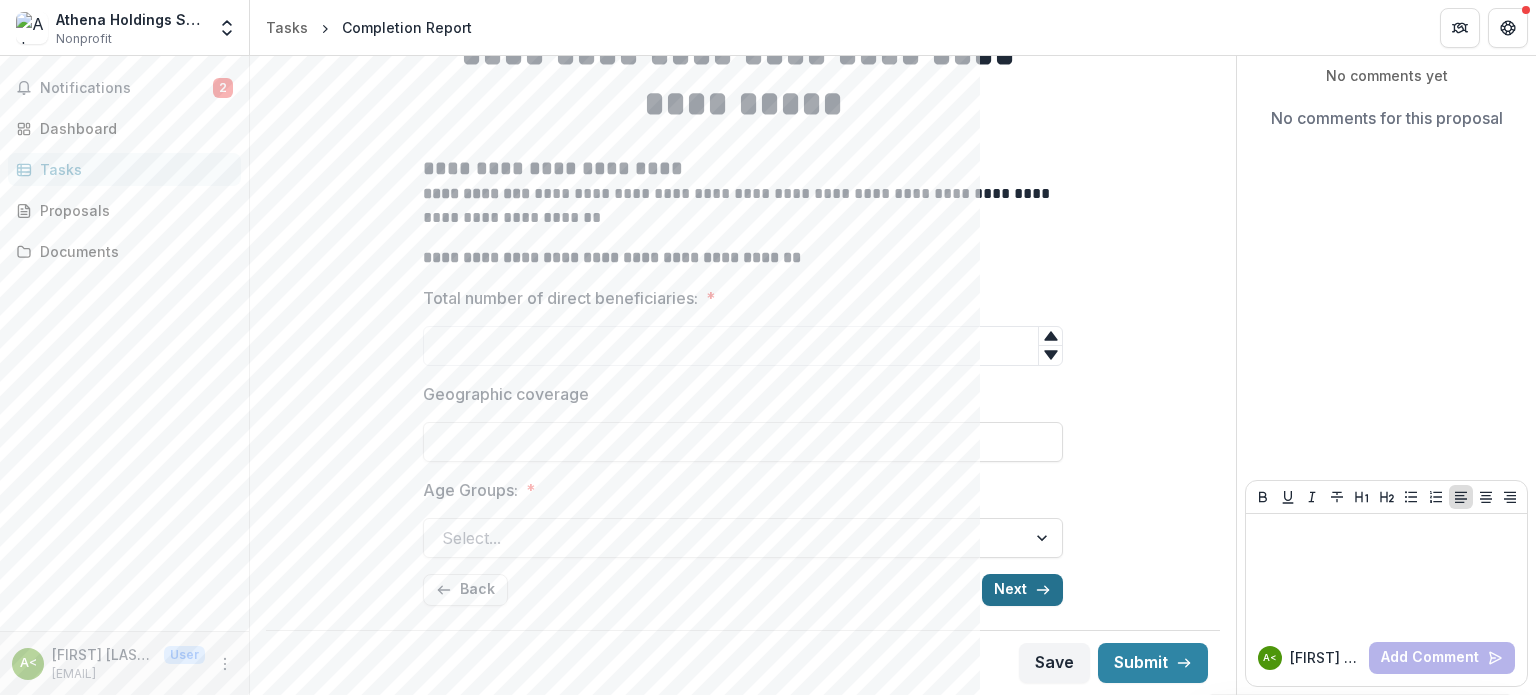 scroll, scrollTop: 172, scrollLeft: 0, axis: vertical 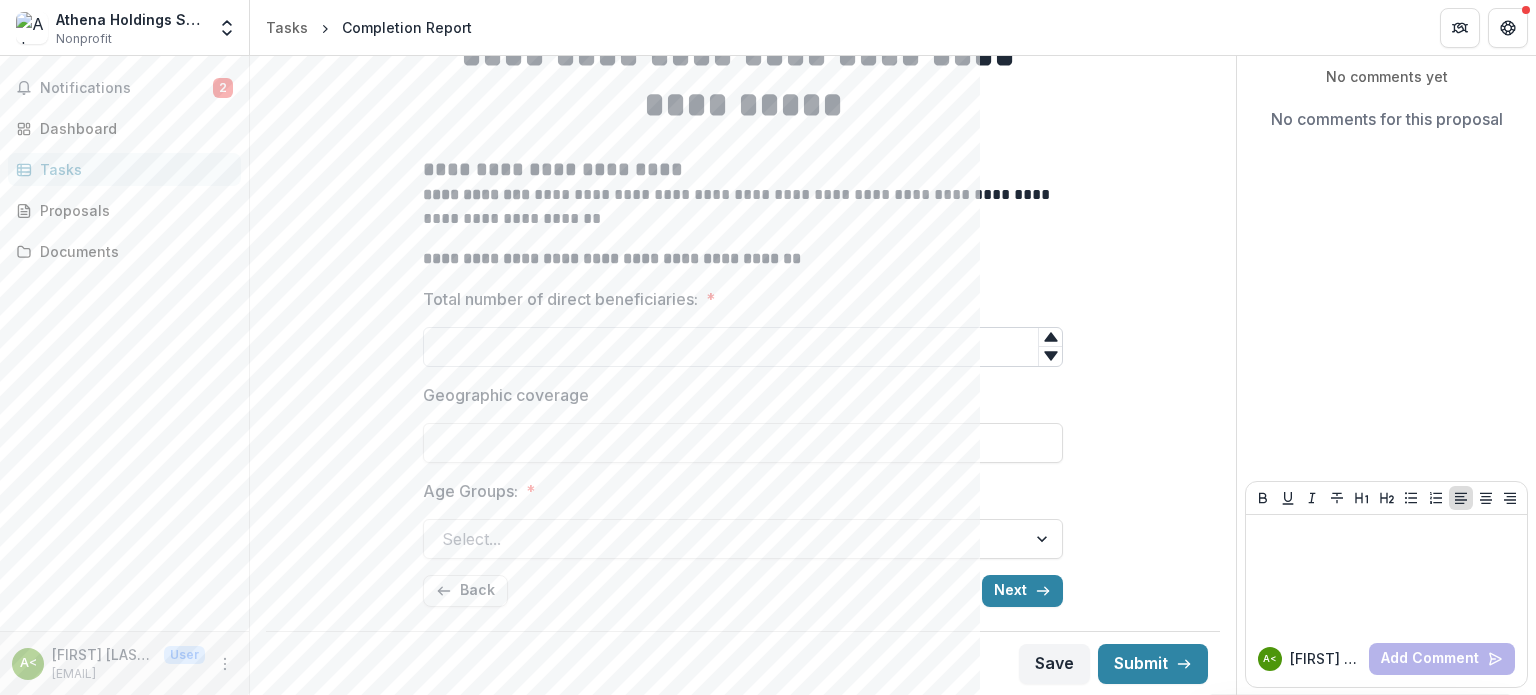 click on "Total number of direct beneficiaries:  *" at bounding box center (743, 347) 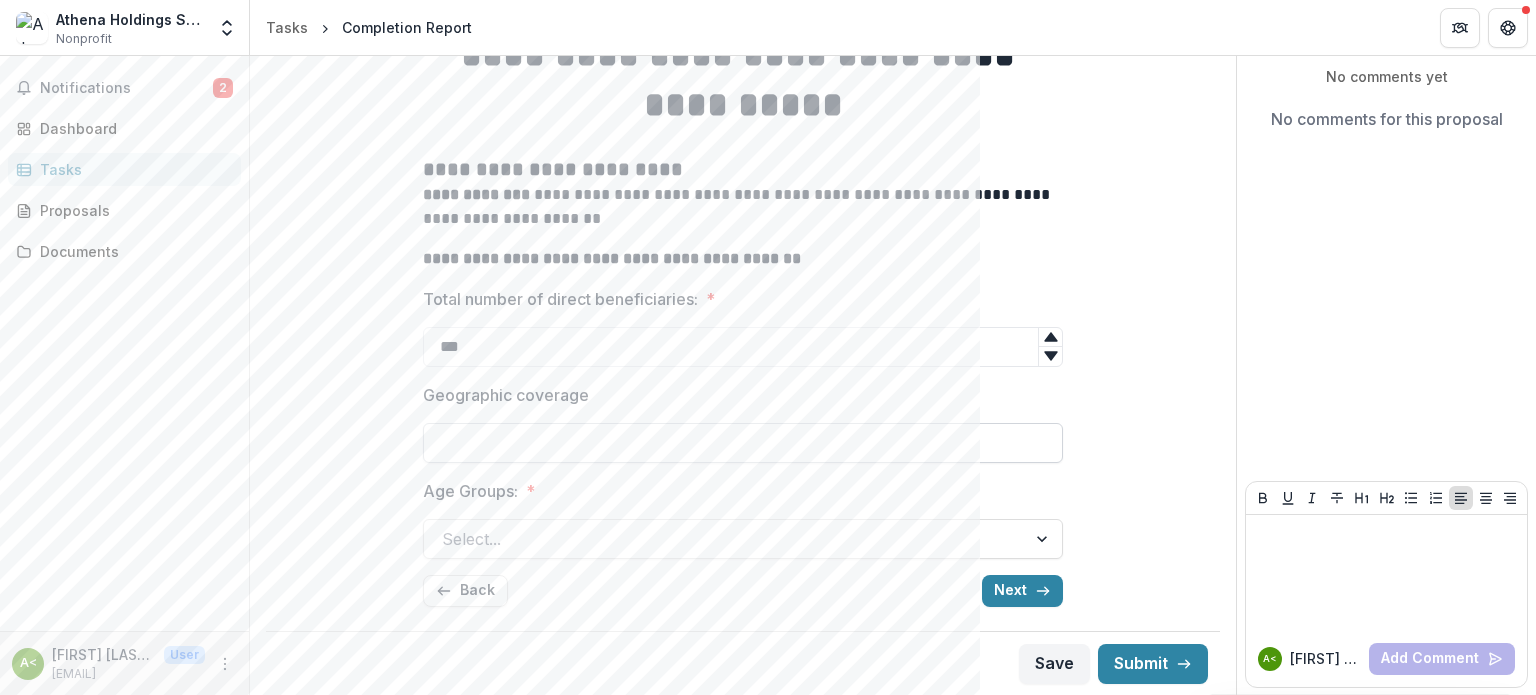 type on "***" 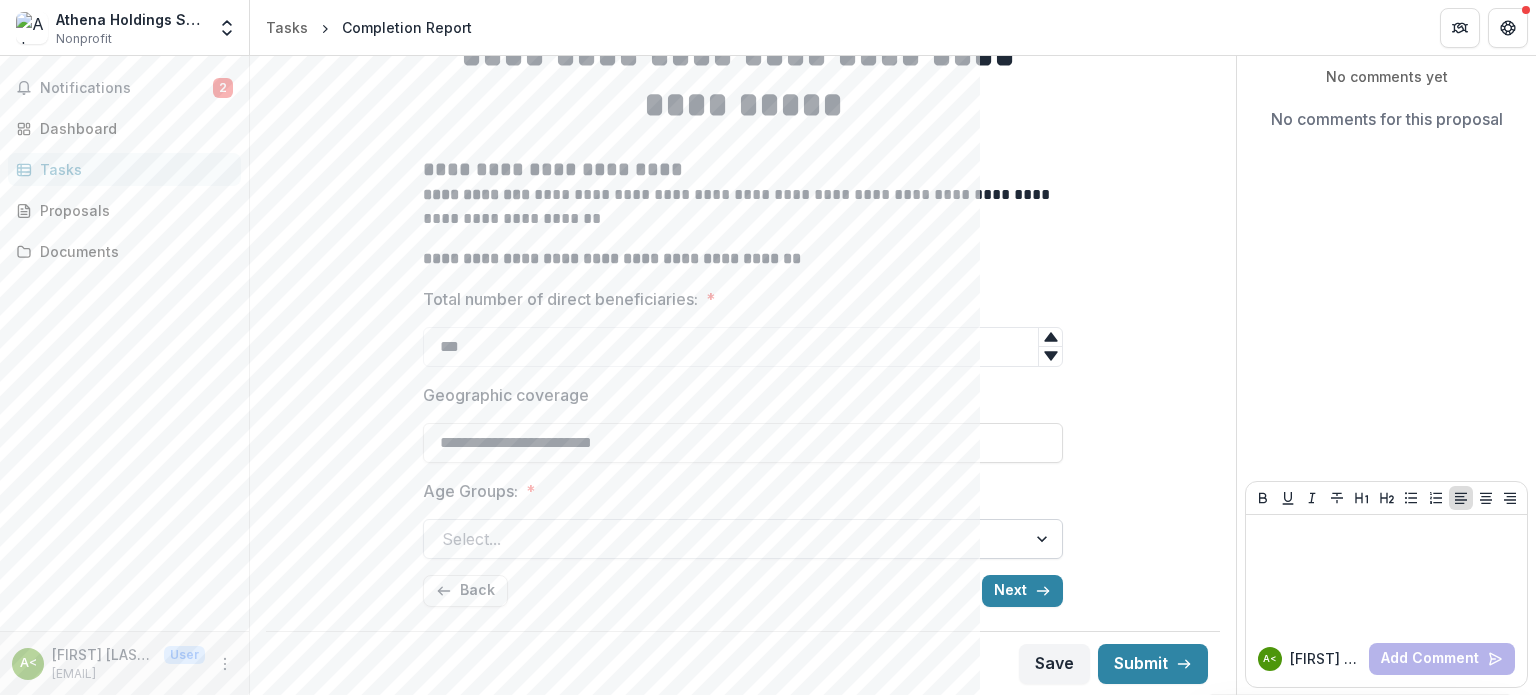 type on "**********" 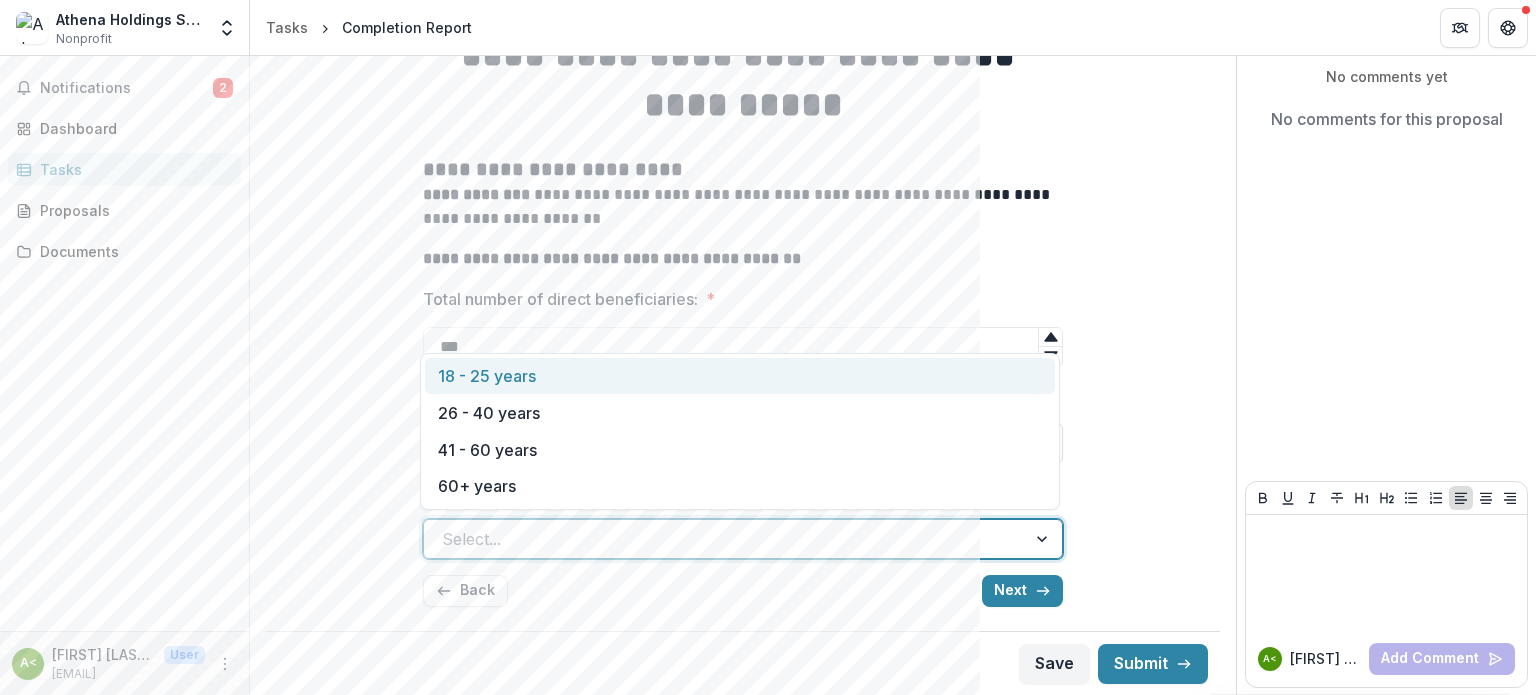 click on "18 - 25 years" at bounding box center [740, 376] 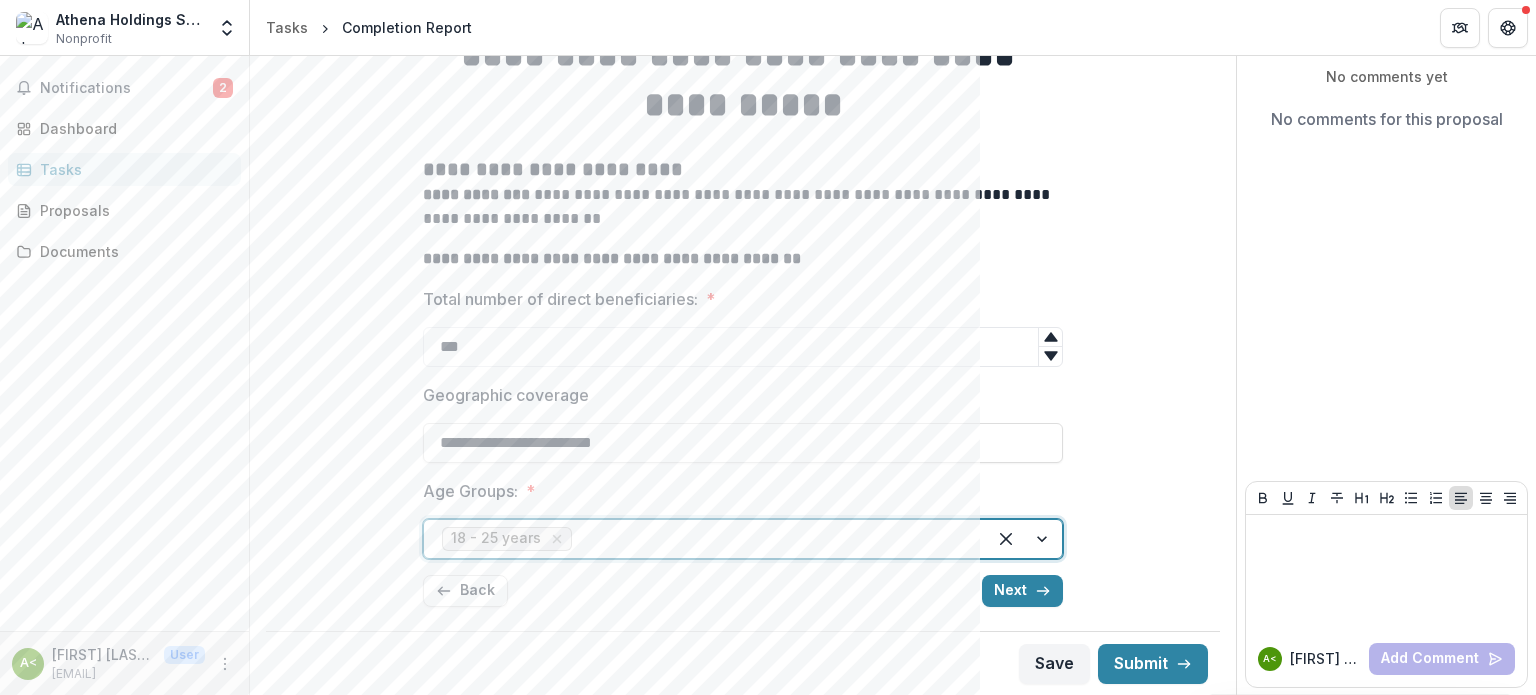 scroll, scrollTop: 172, scrollLeft: 0, axis: vertical 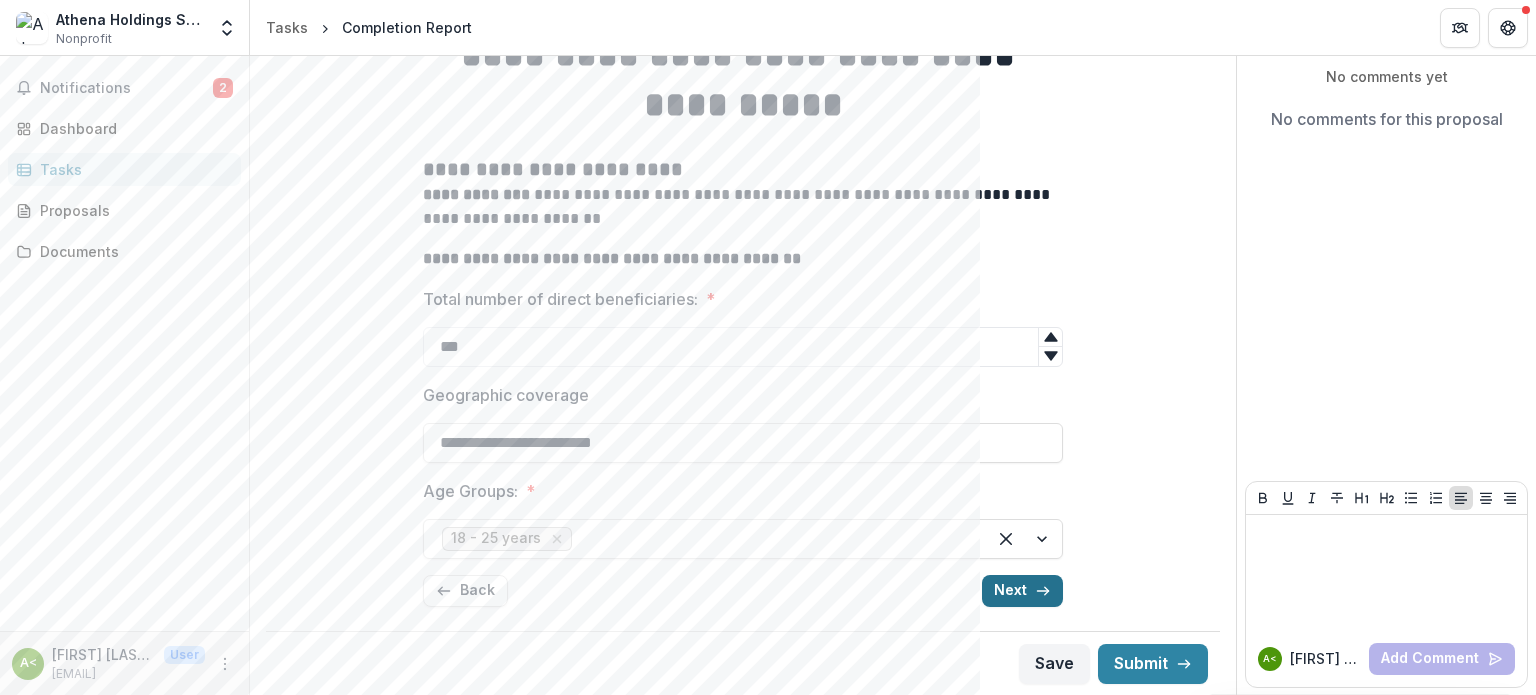 click on "Next" at bounding box center [1022, 591] 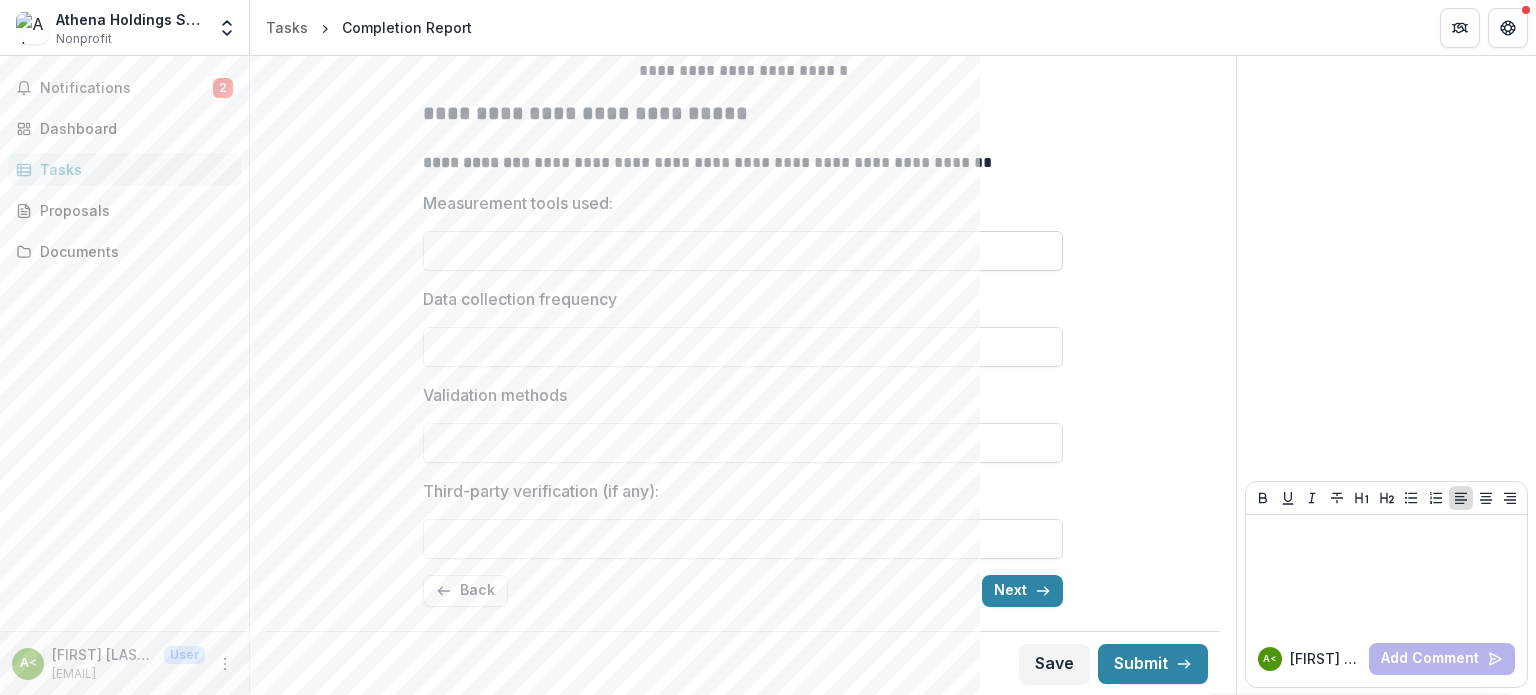 click on "Measurement tools used:" at bounding box center [743, 251] 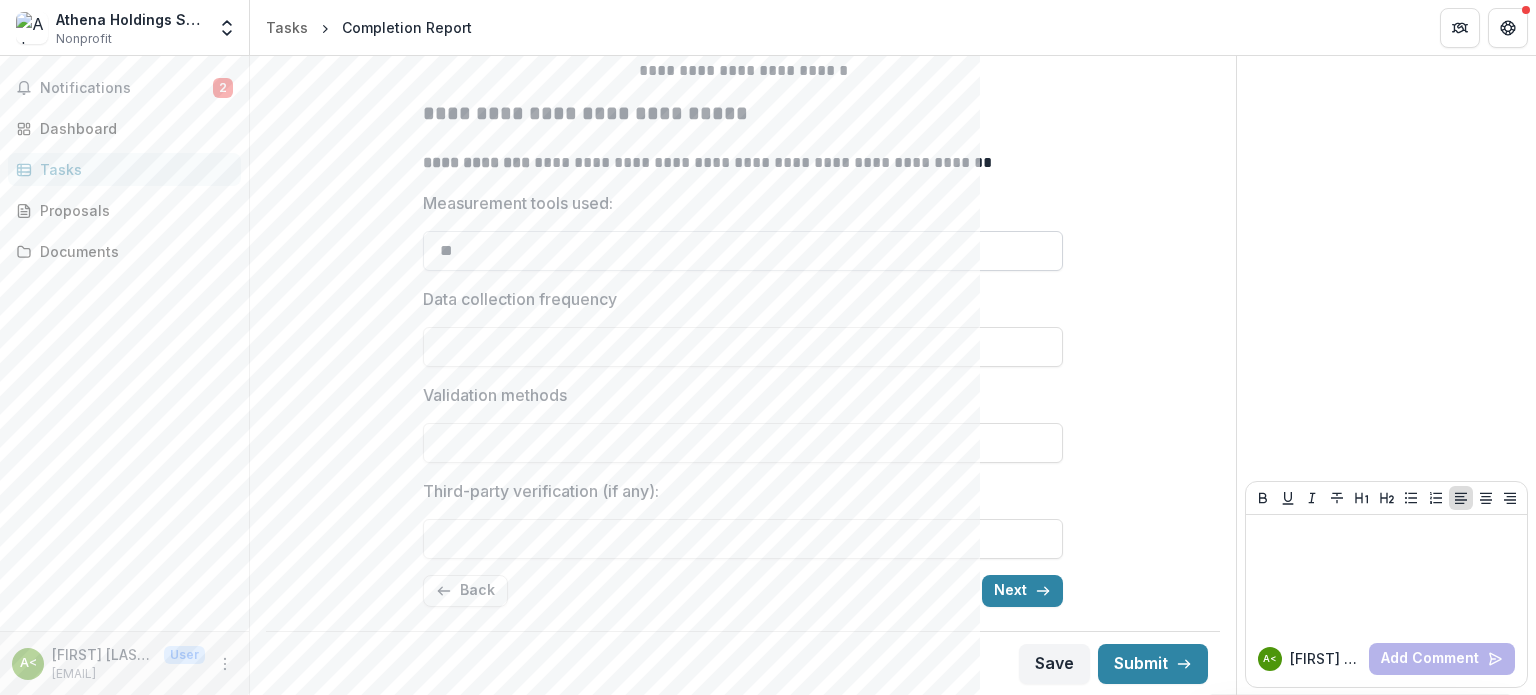 type on "*" 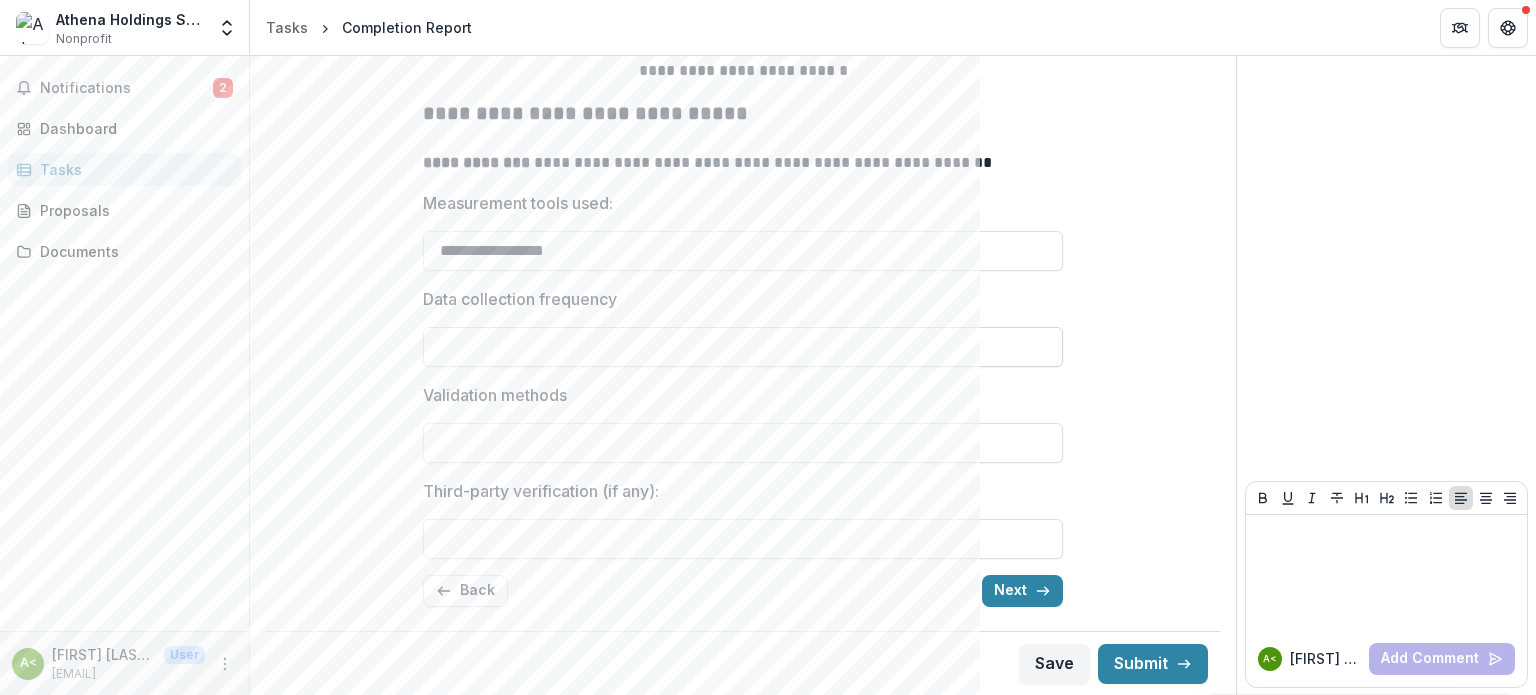 type on "**********" 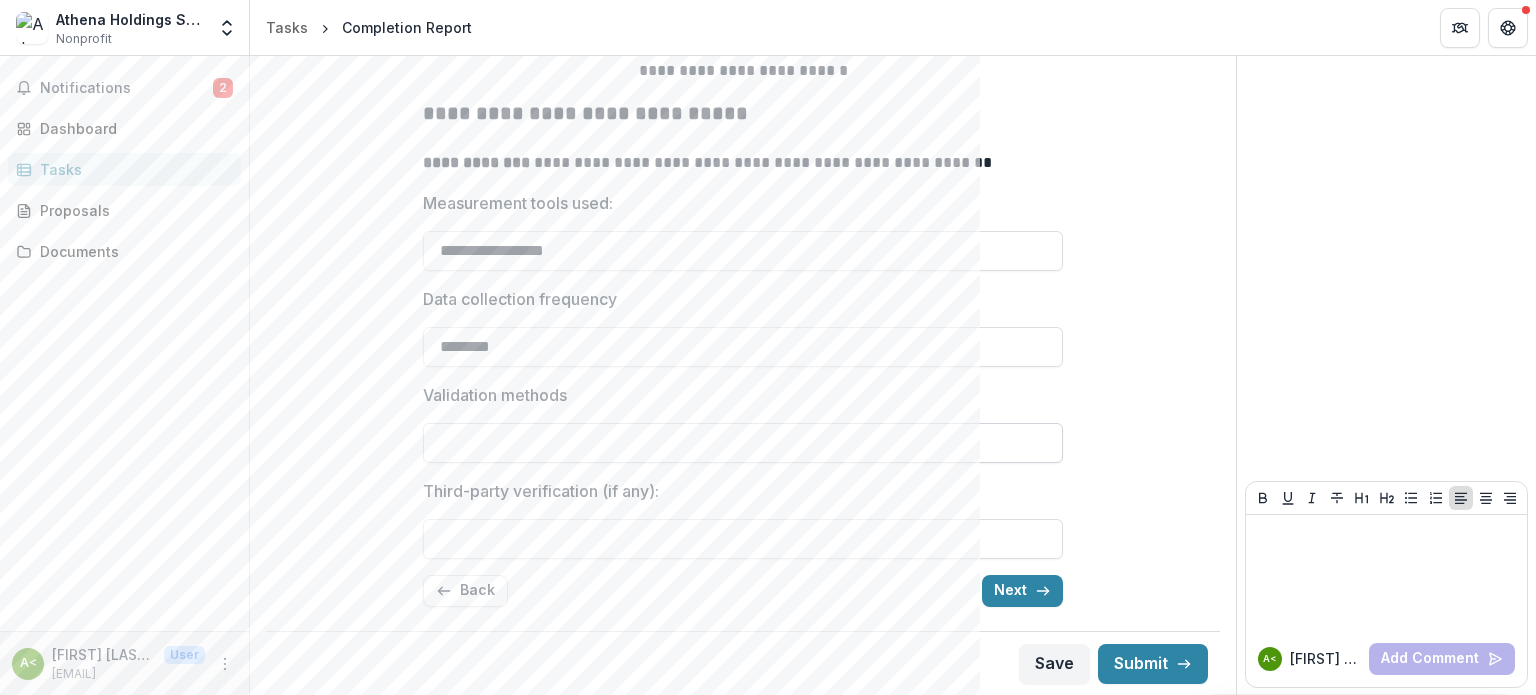 type on "********" 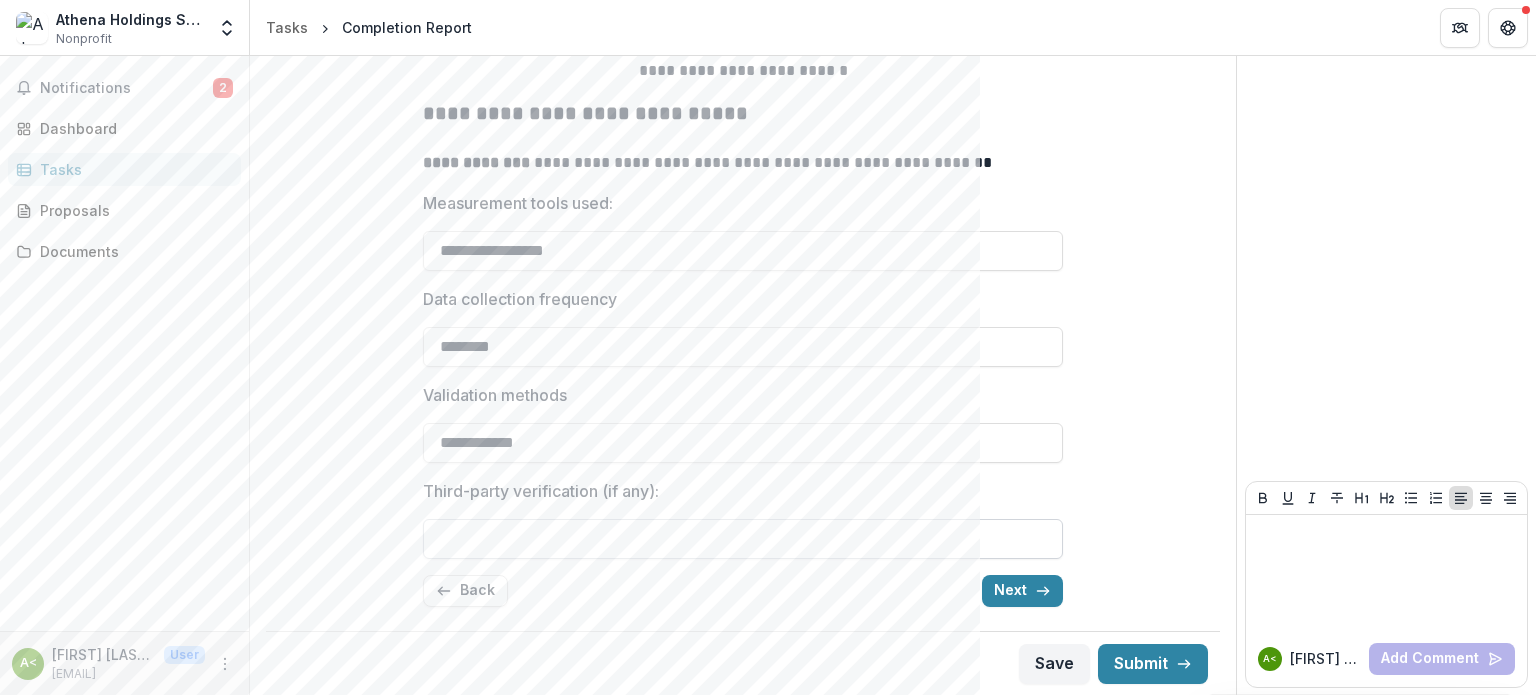 type on "**********" 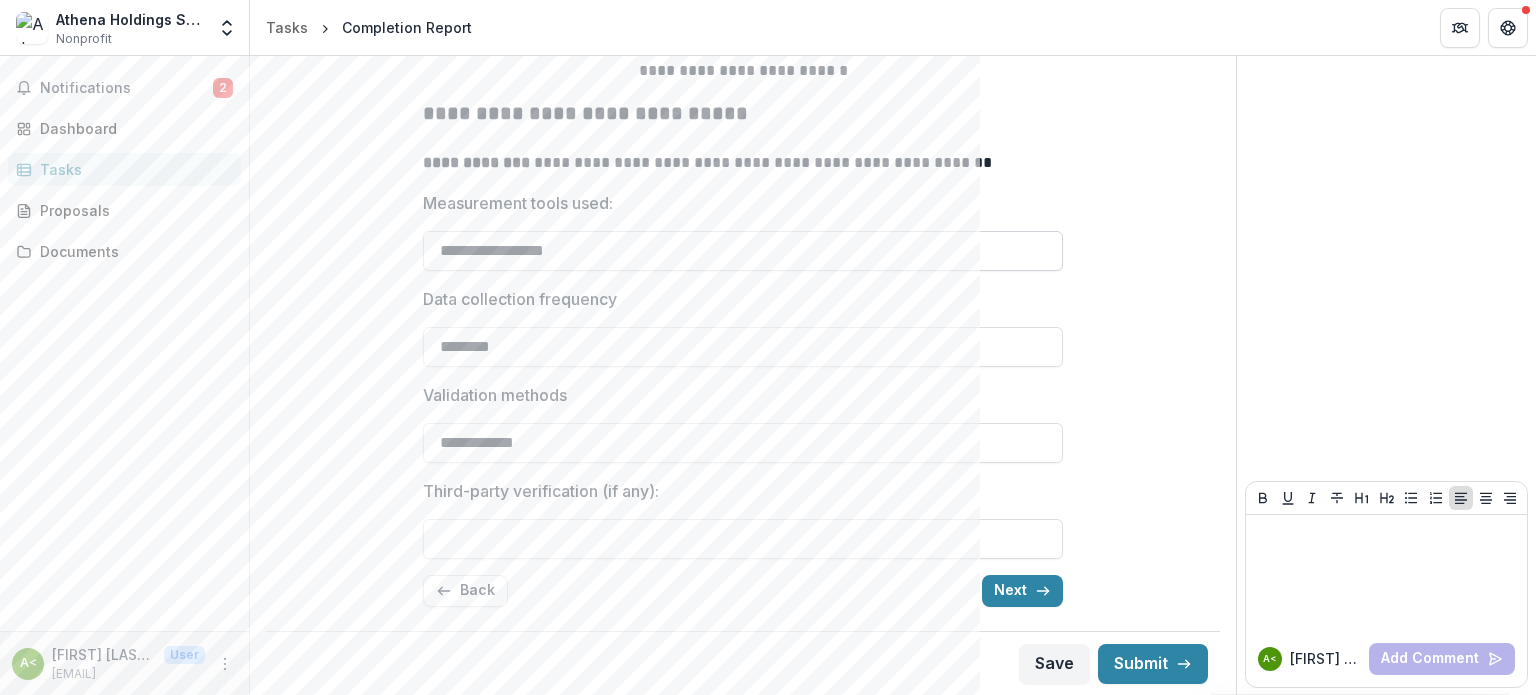 click on "**********" at bounding box center [743, 251] 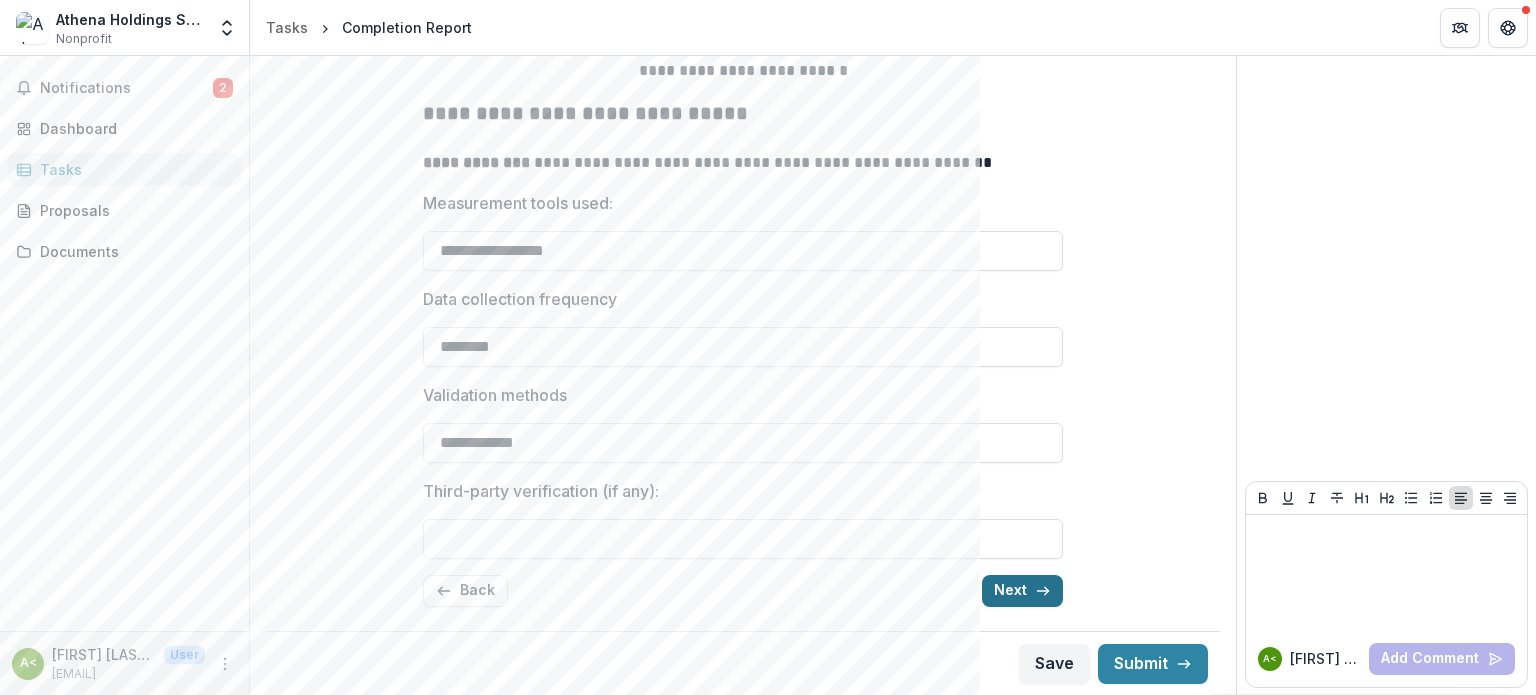 click on "Next" at bounding box center (1022, 591) 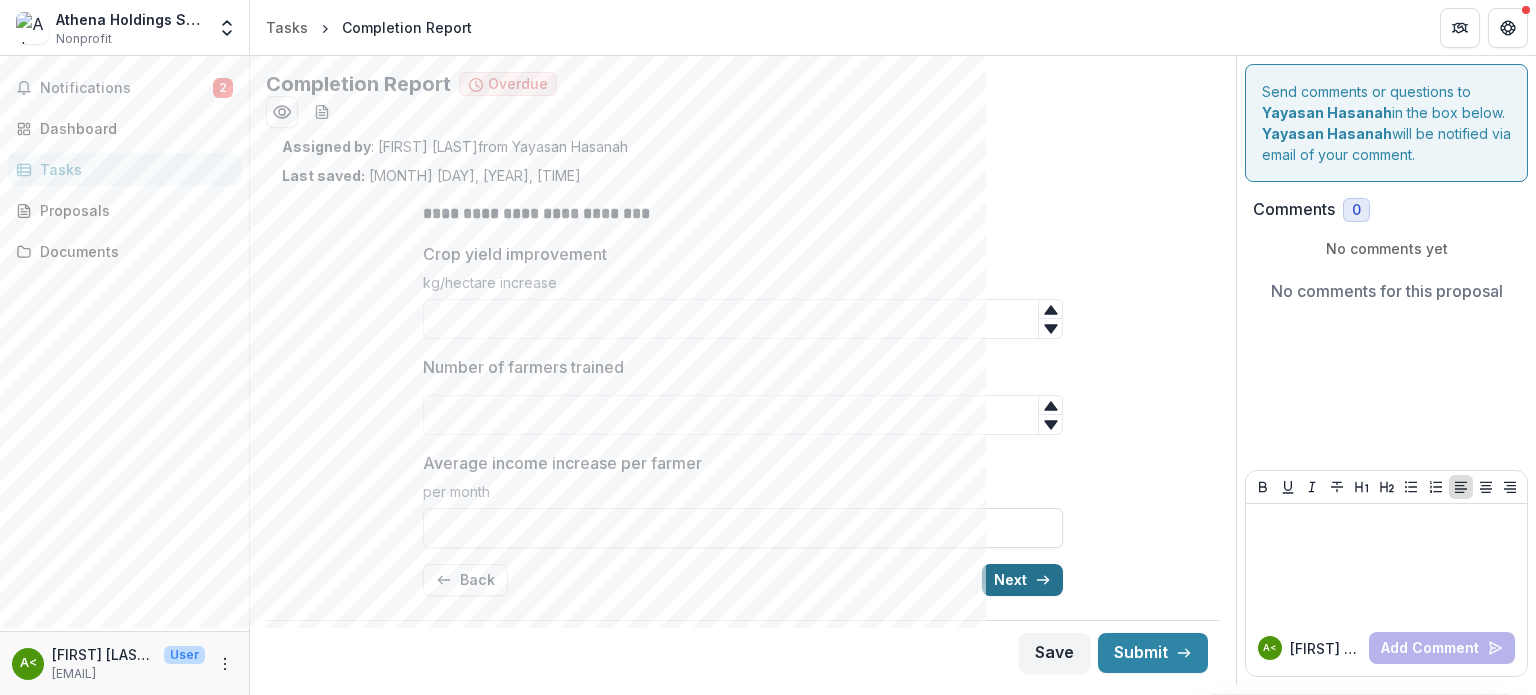 scroll, scrollTop: 0, scrollLeft: 0, axis: both 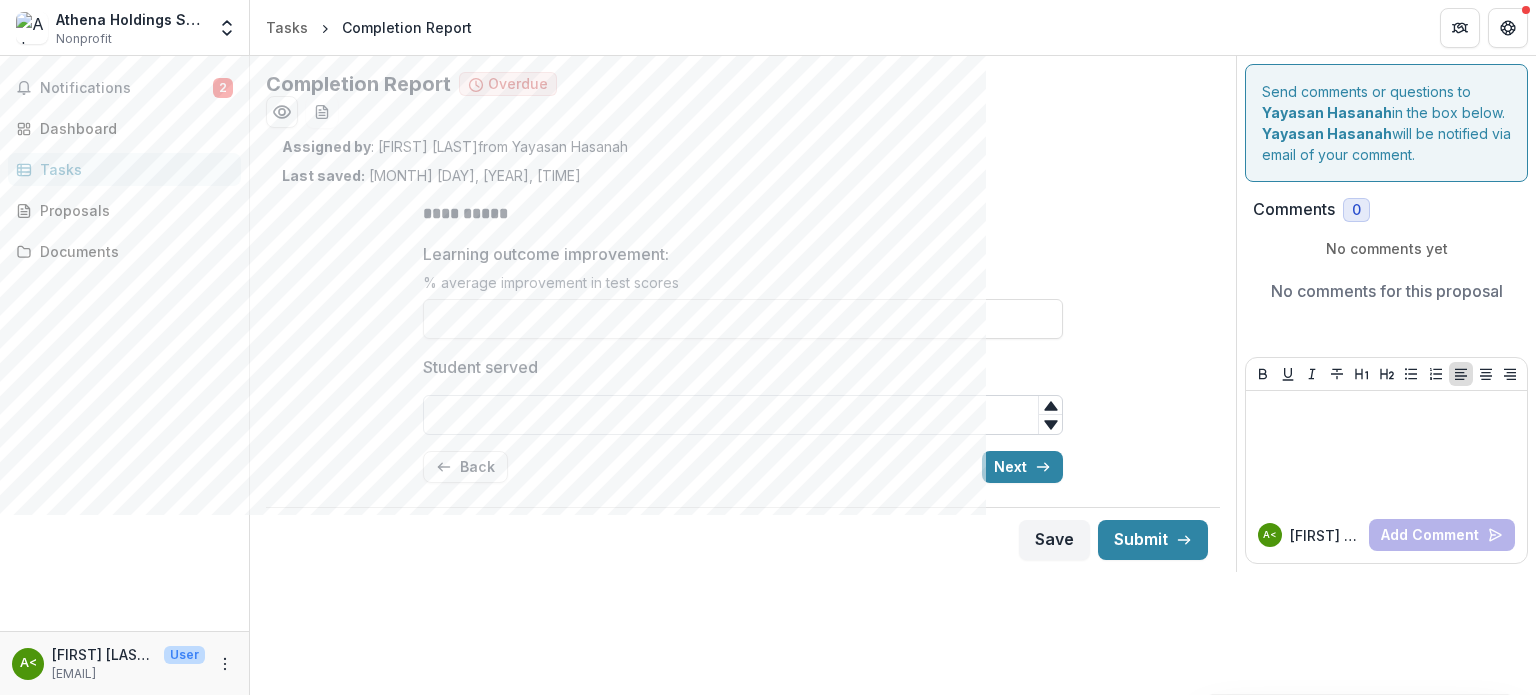 click on "Student served" at bounding box center (743, 415) 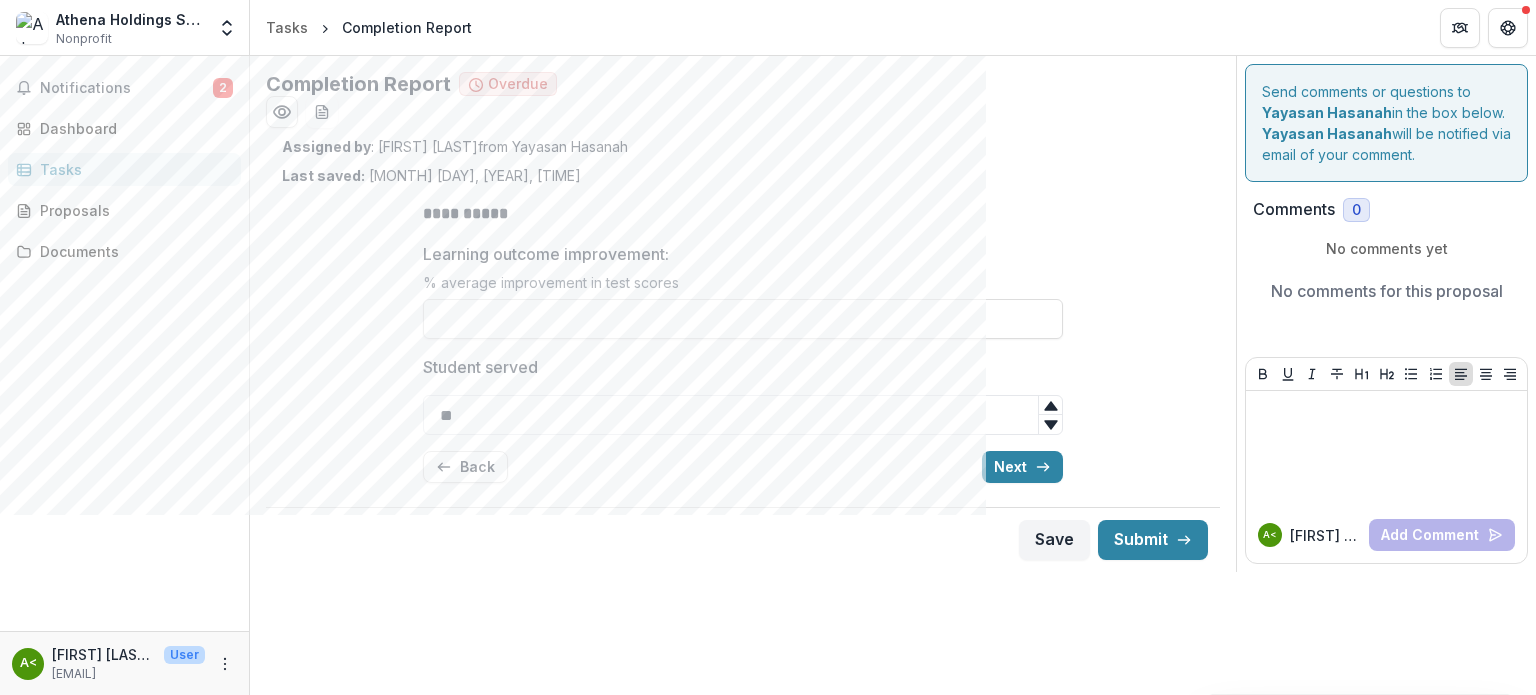 click 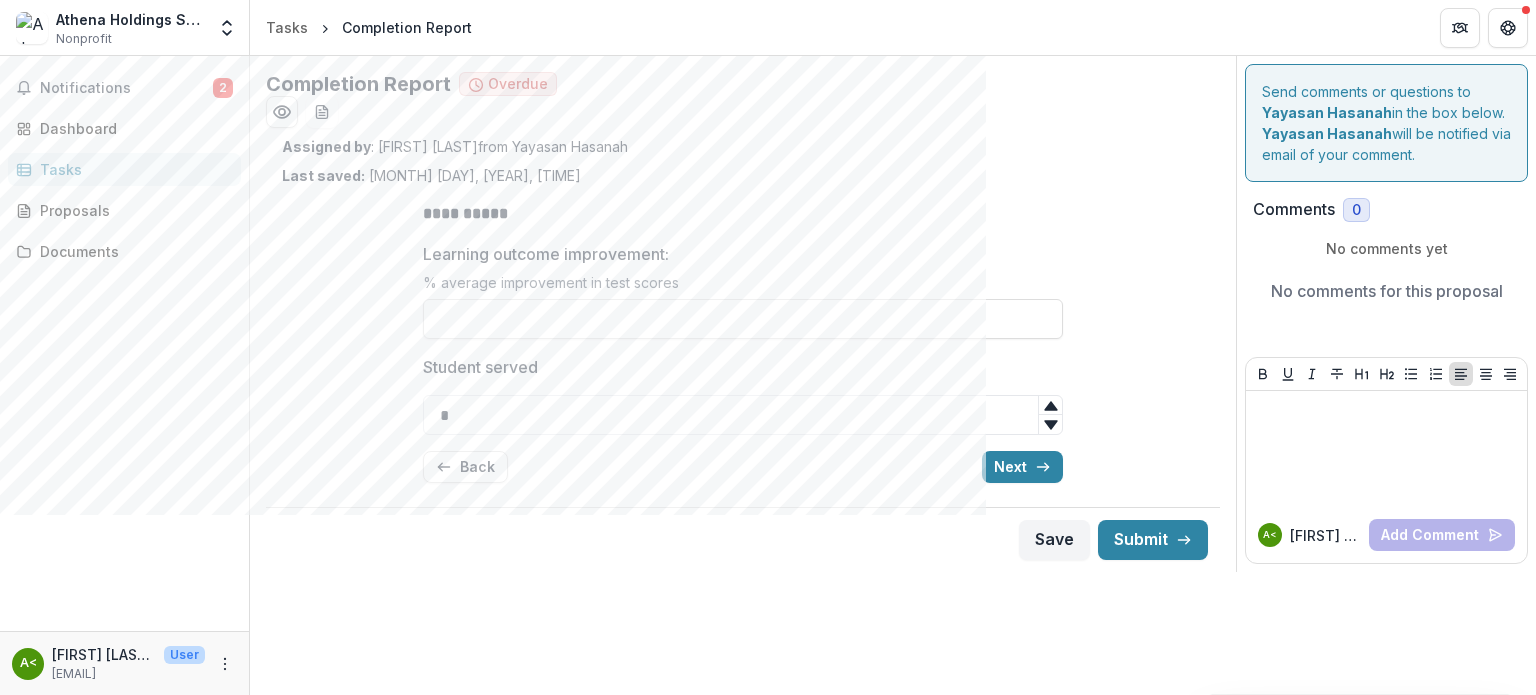 click 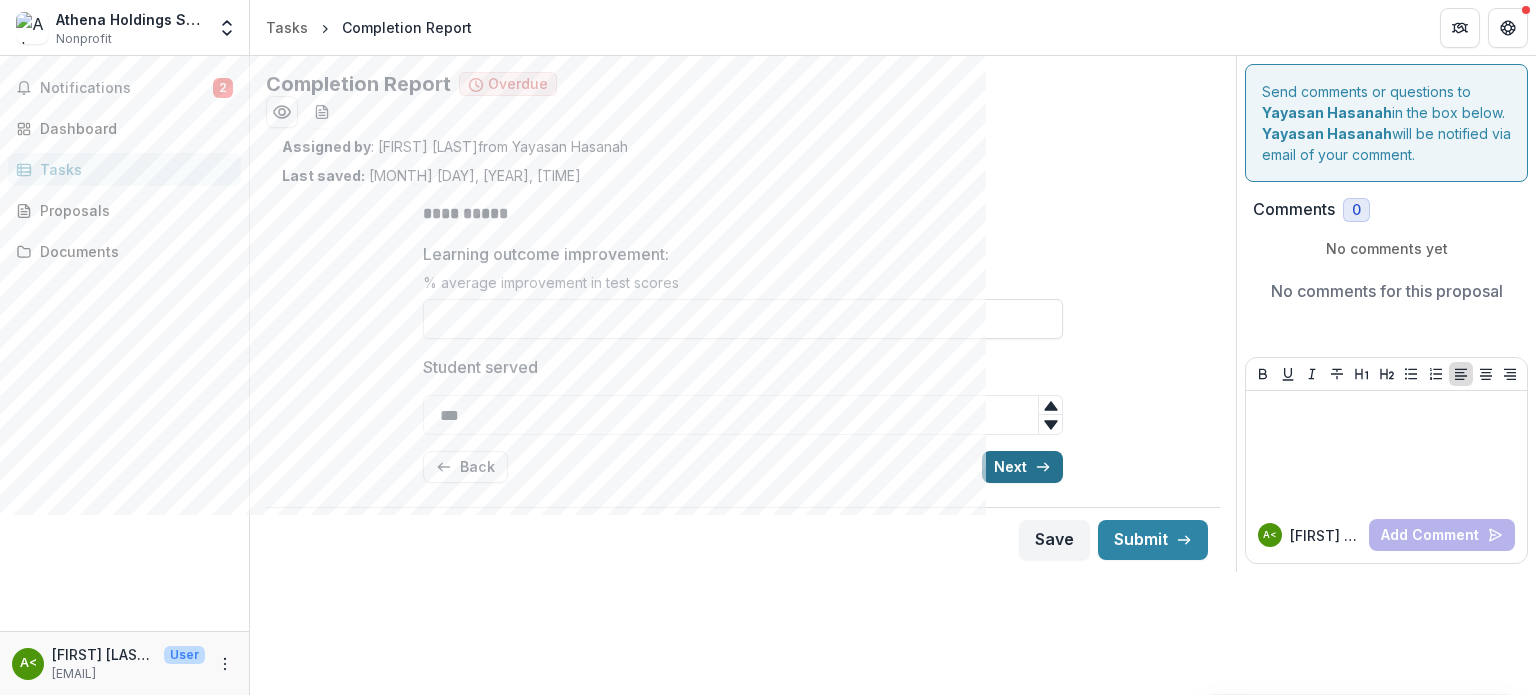 type on "***" 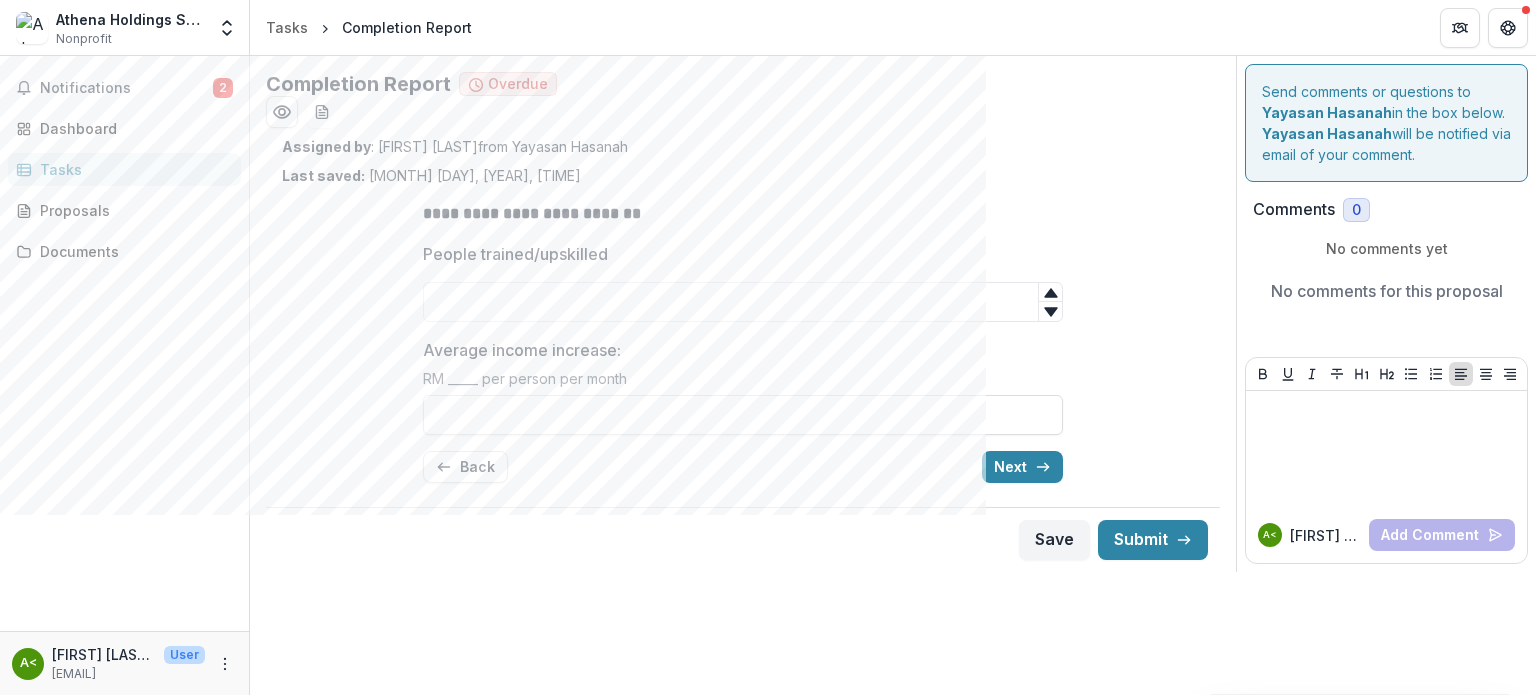 click 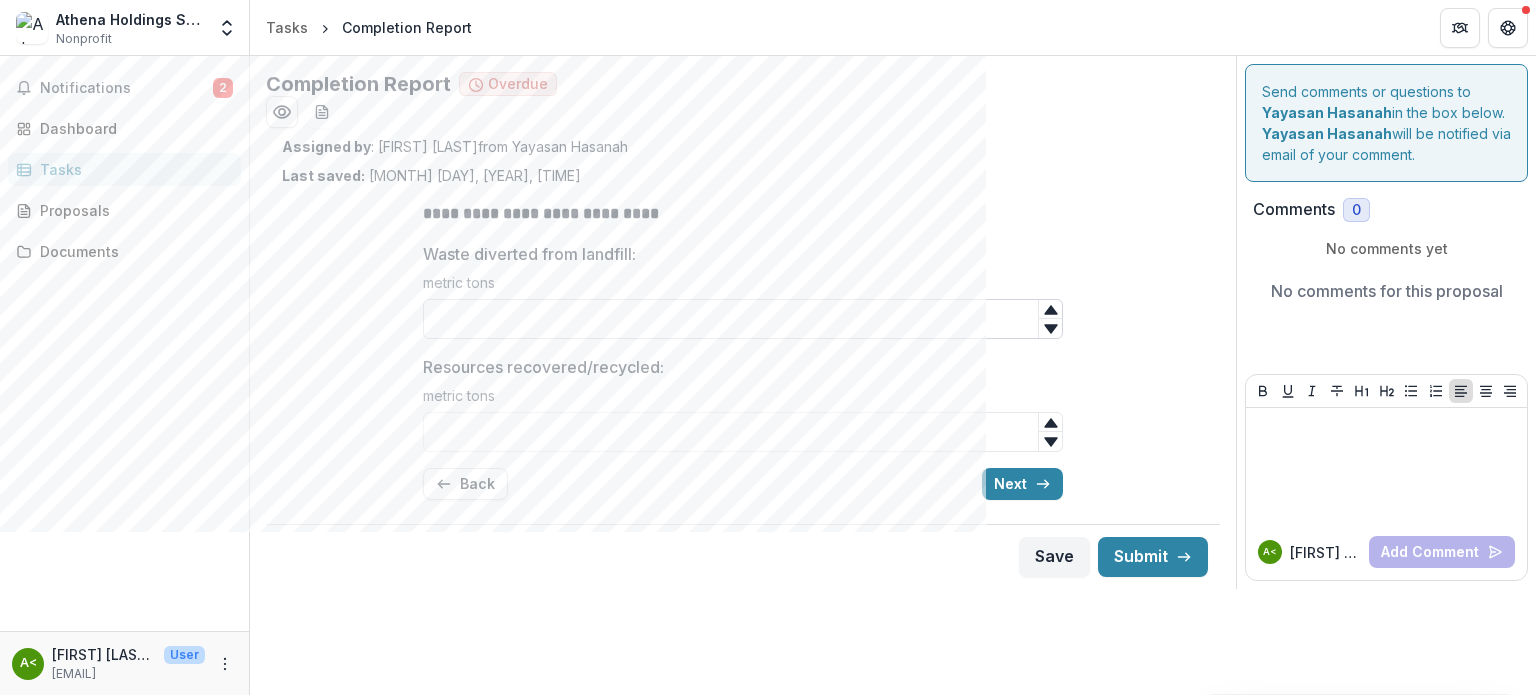 click on "Waste diverted from landfill:" at bounding box center (743, 319) 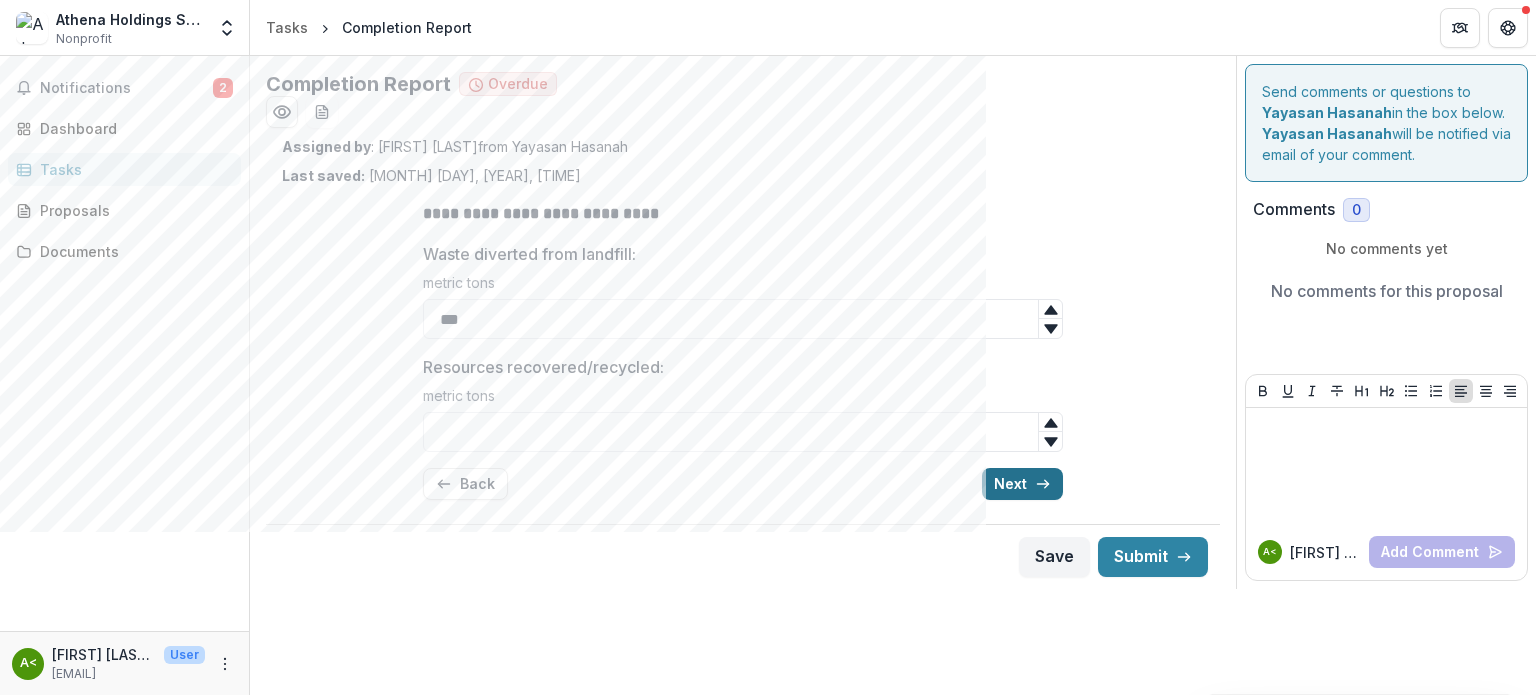 type on "***" 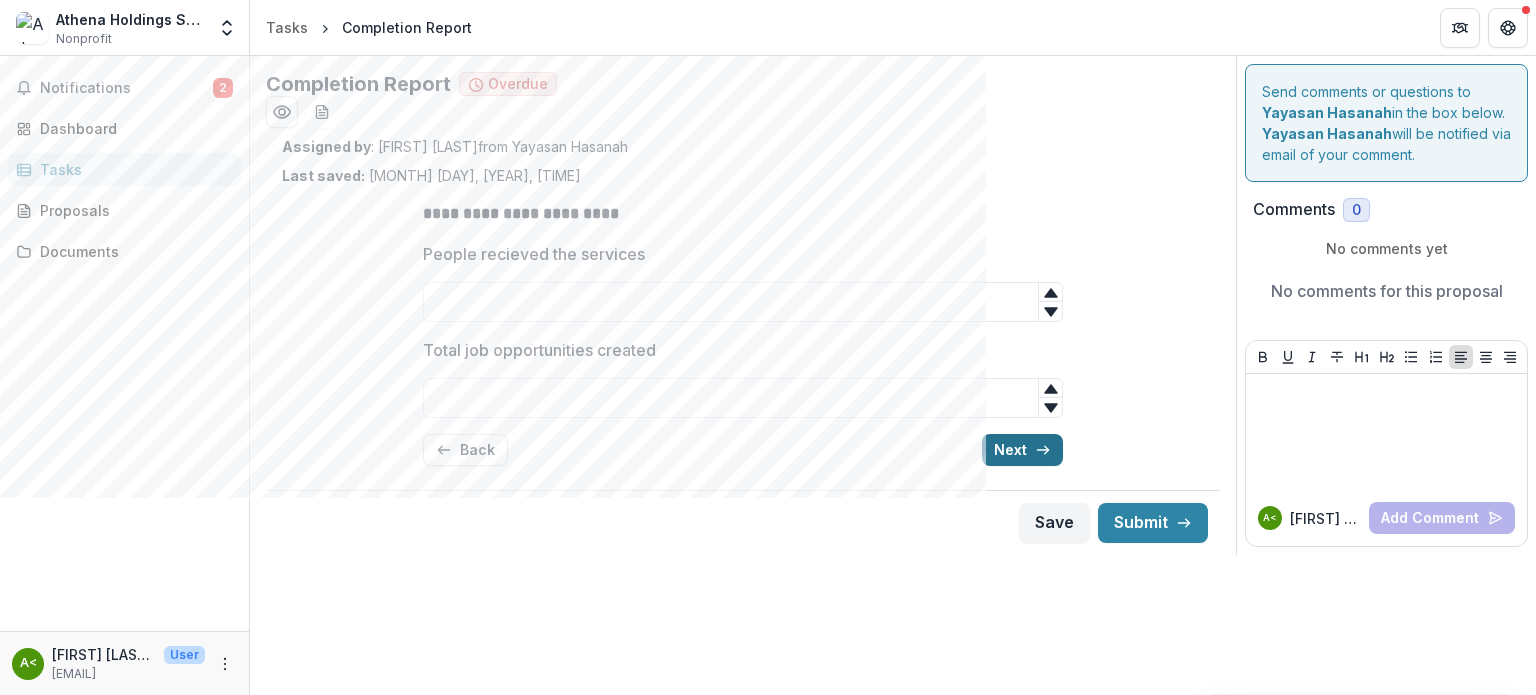 click on "Next" at bounding box center (1022, 450) 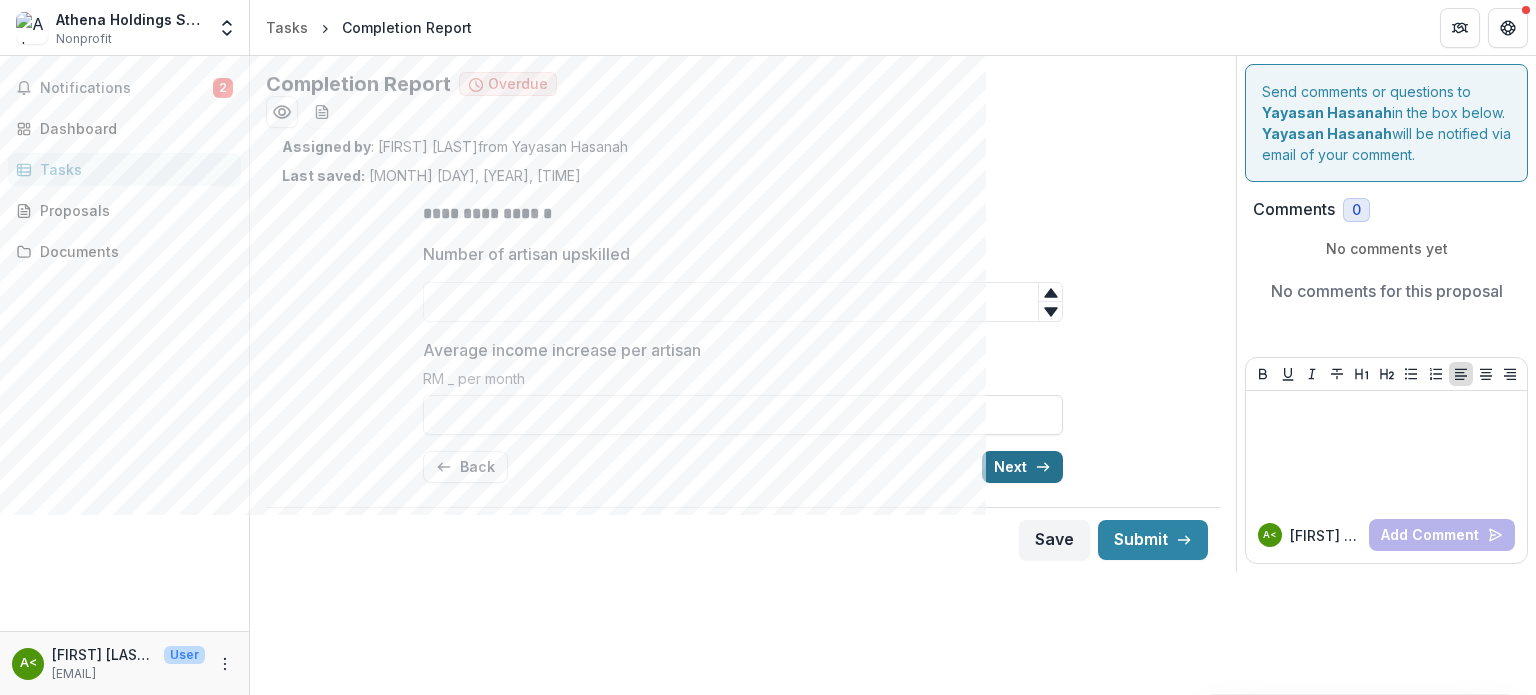 click on "Next" at bounding box center (1022, 467) 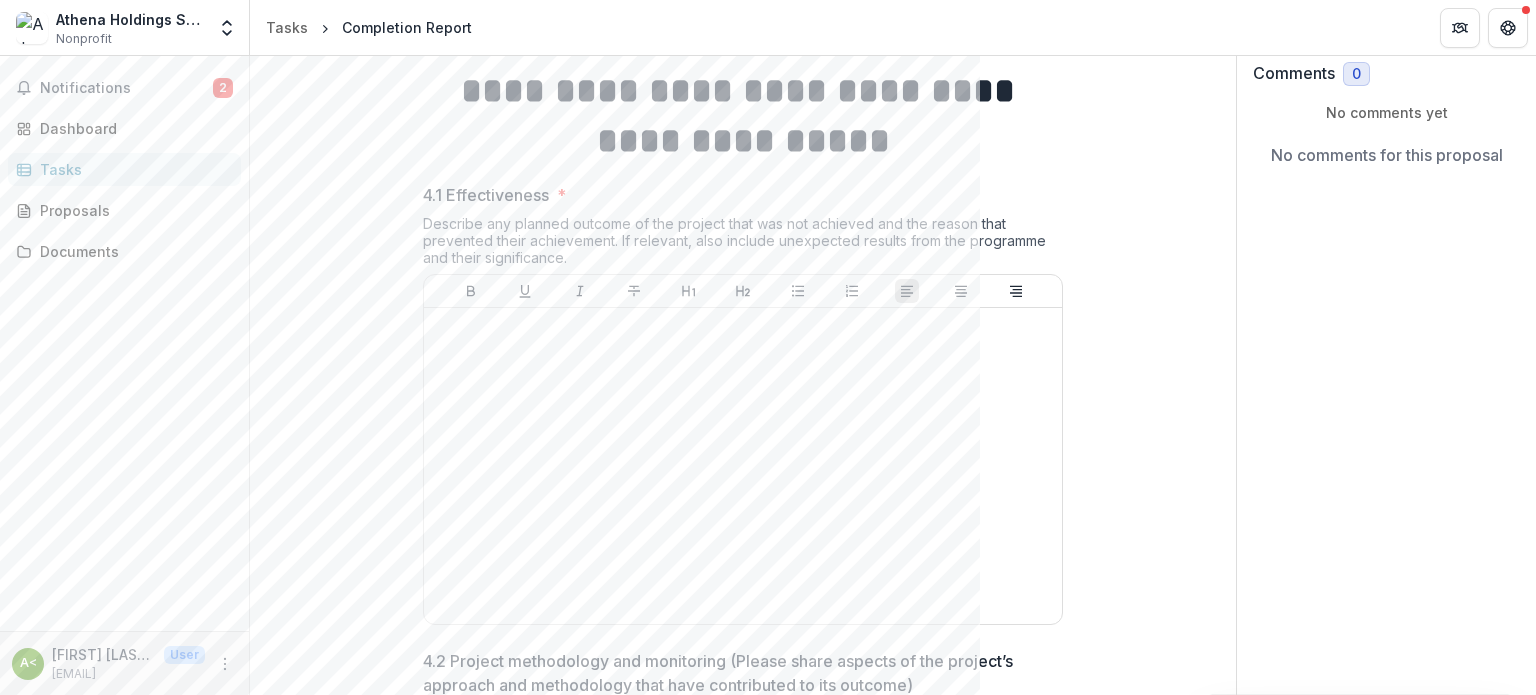 scroll, scrollTop: 200, scrollLeft: 0, axis: vertical 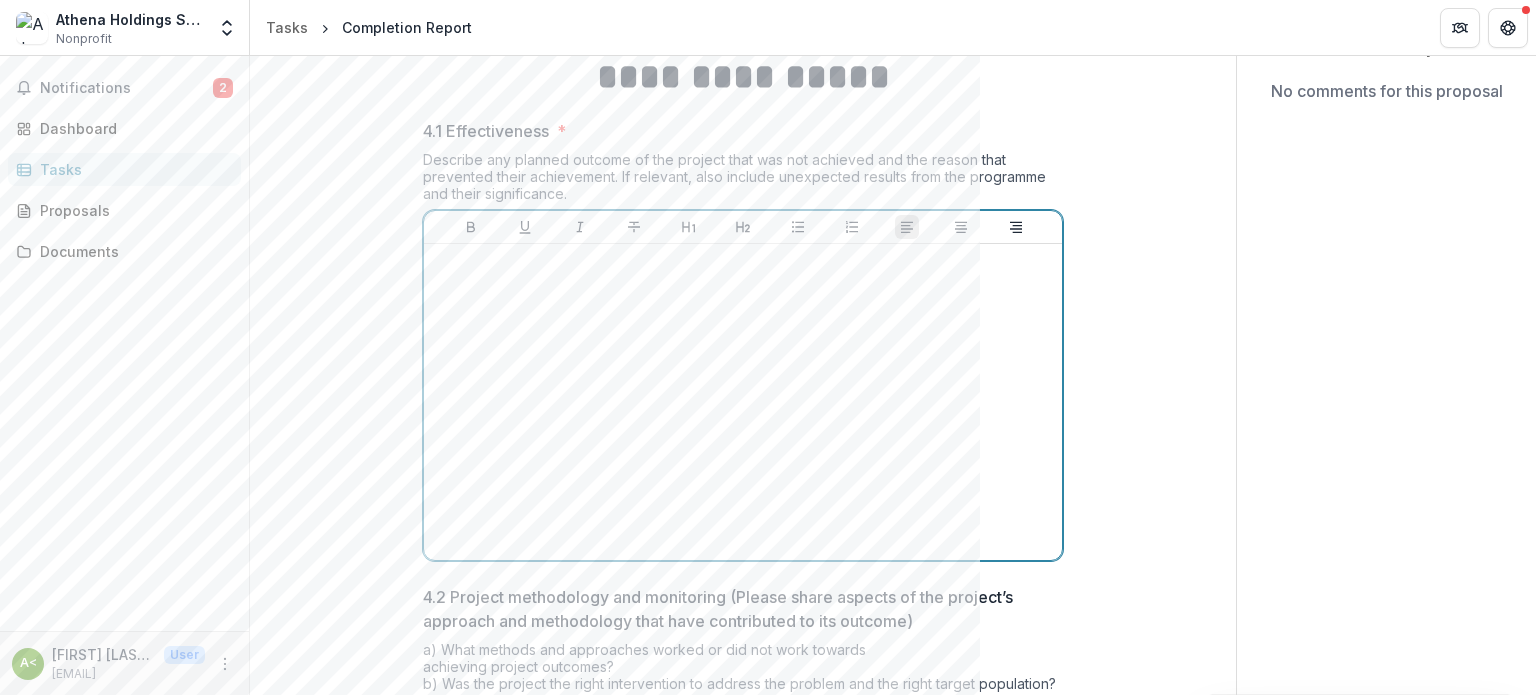 click at bounding box center [743, 402] 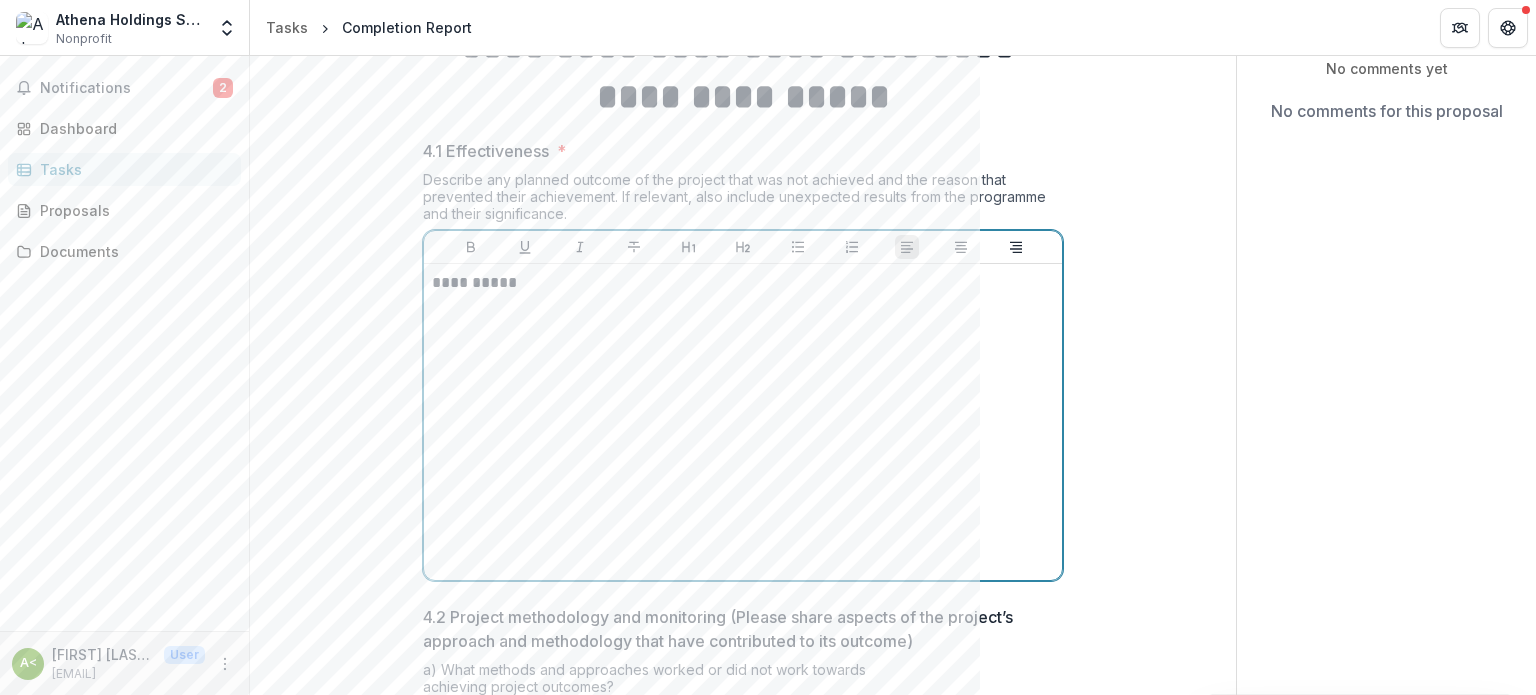scroll, scrollTop: 512, scrollLeft: 0, axis: vertical 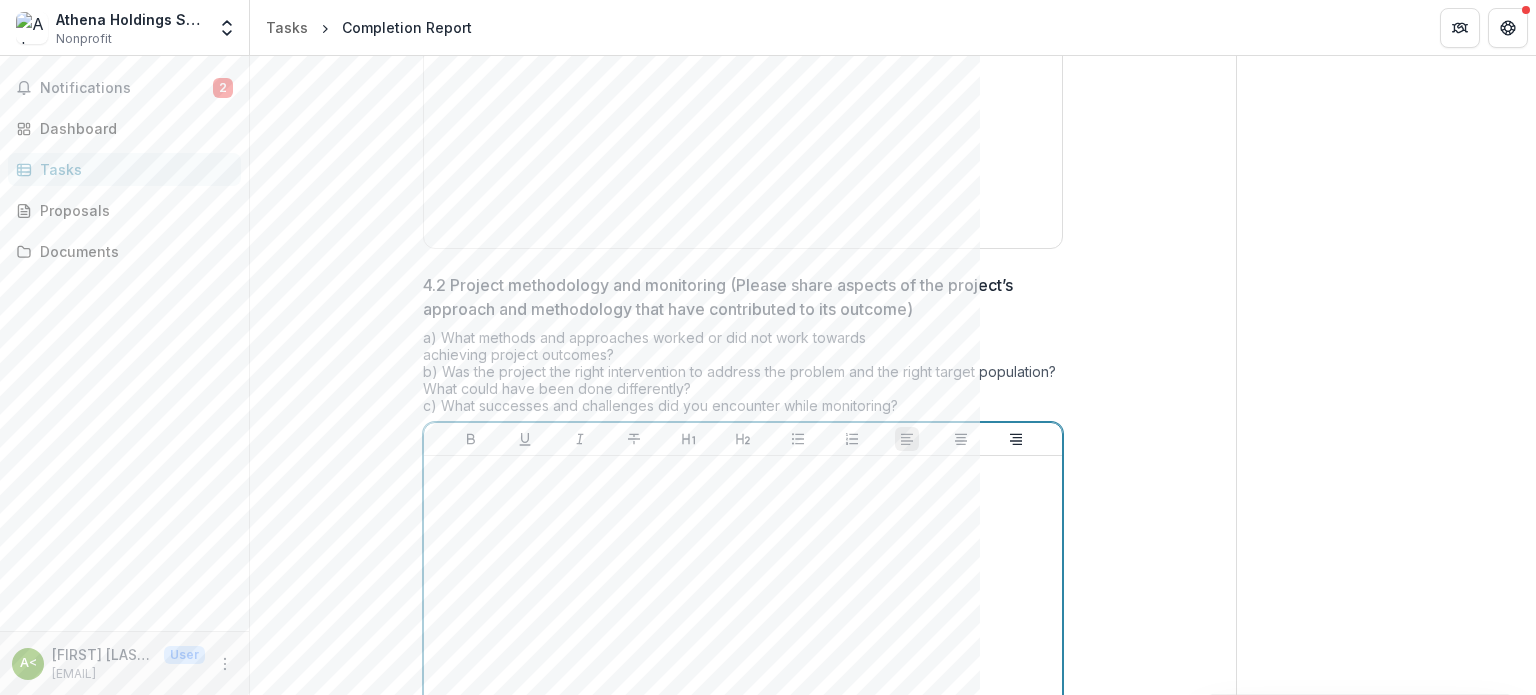 click at bounding box center [743, 614] 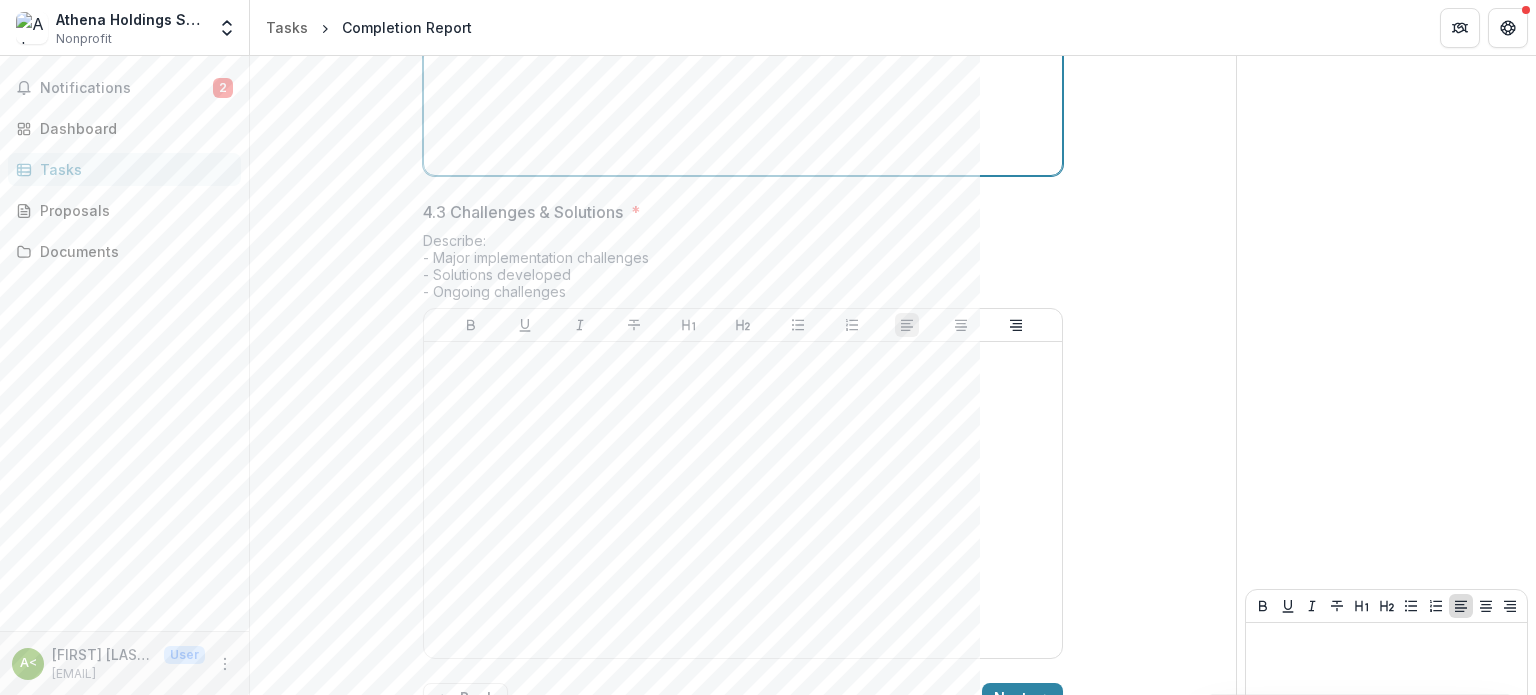 scroll, scrollTop: 1112, scrollLeft: 0, axis: vertical 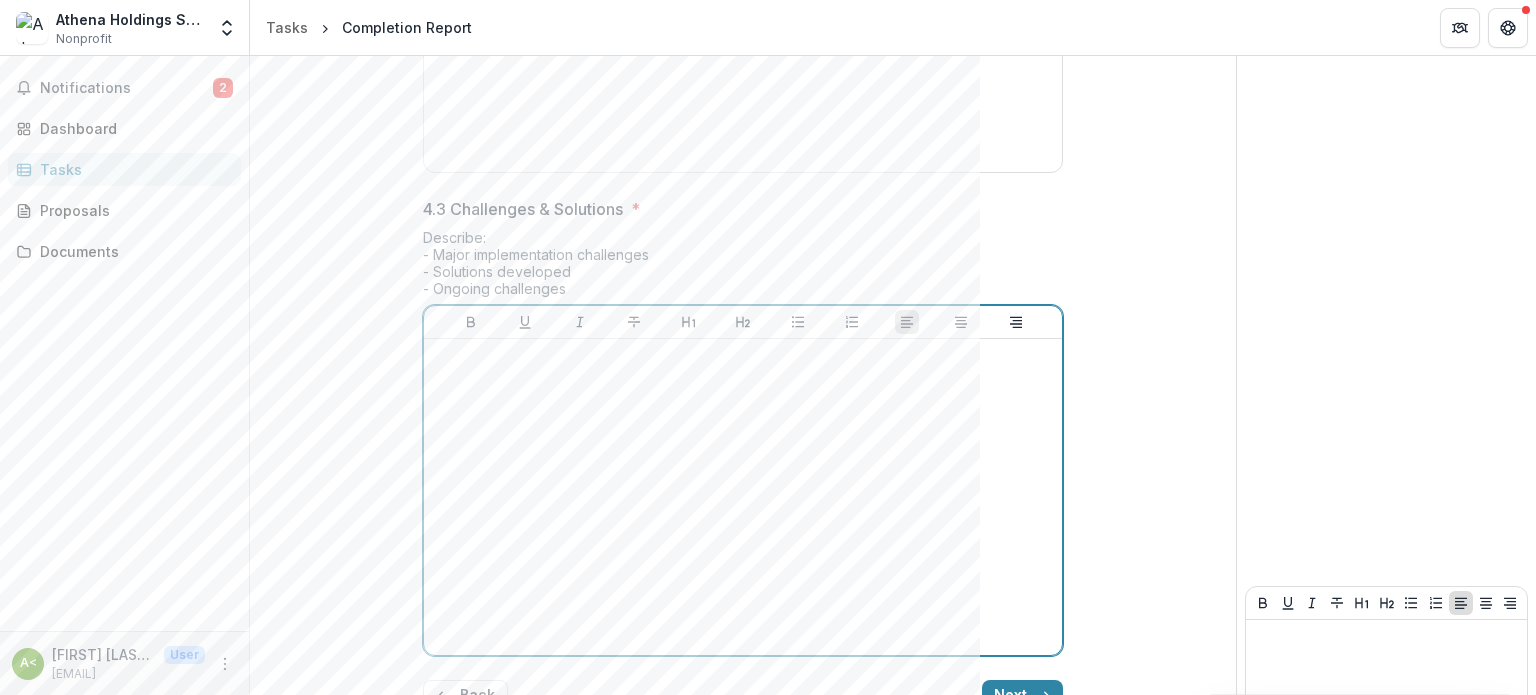 click at bounding box center (743, 497) 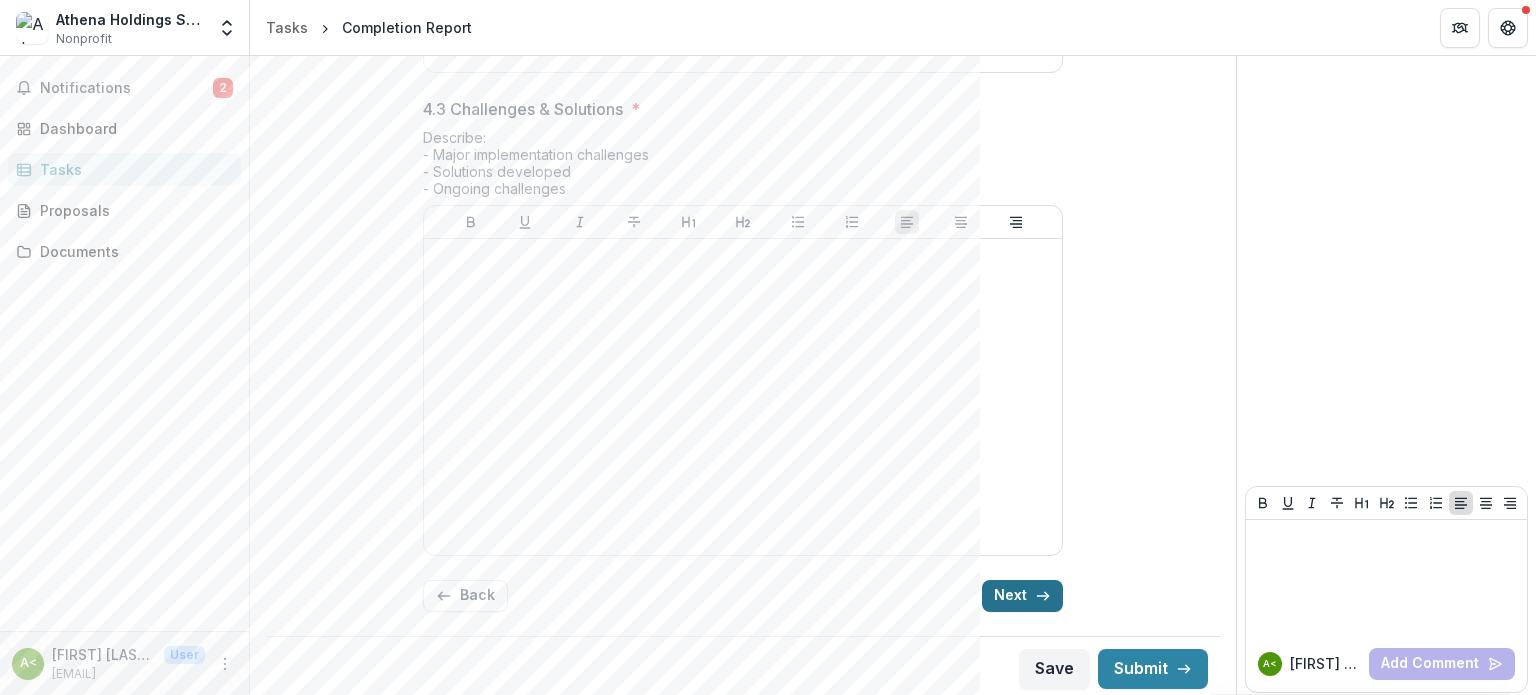 click on "**********" at bounding box center (743, -199) 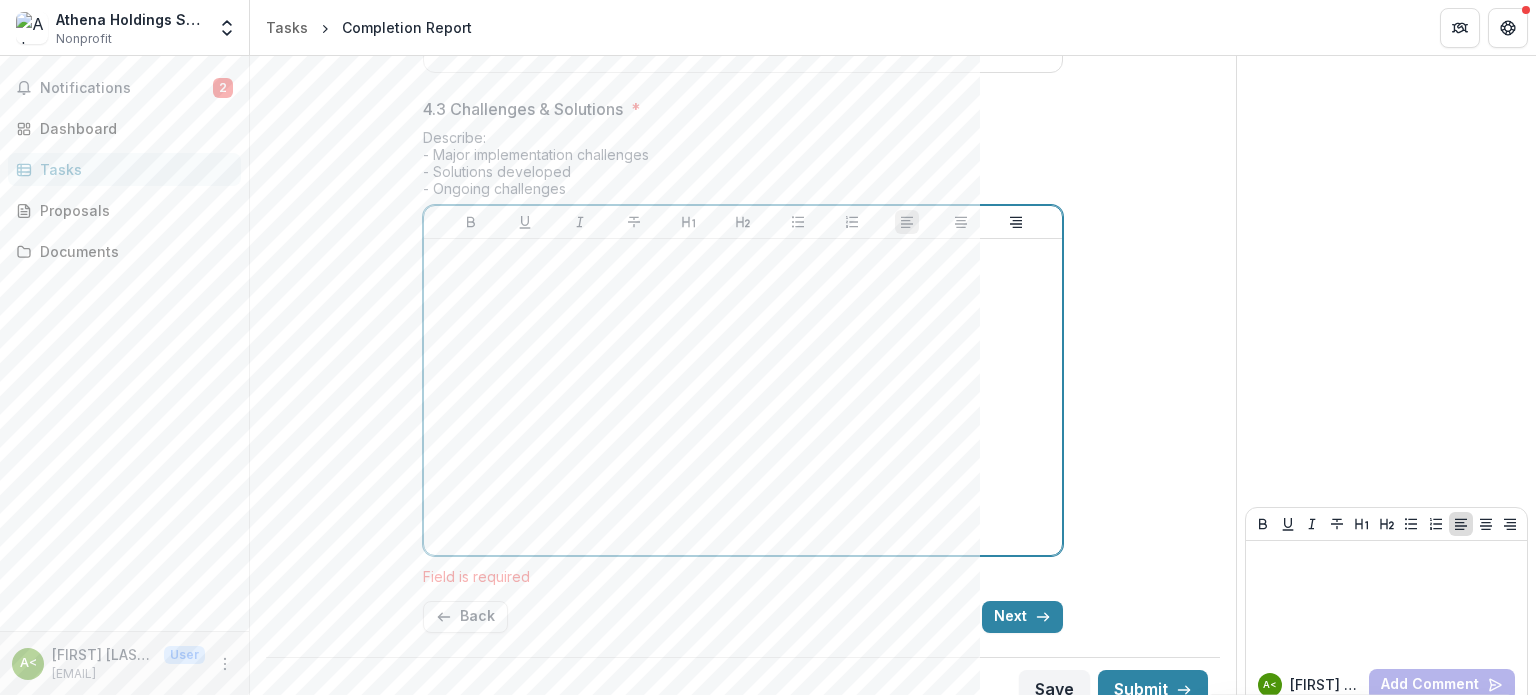 click at bounding box center (743, 397) 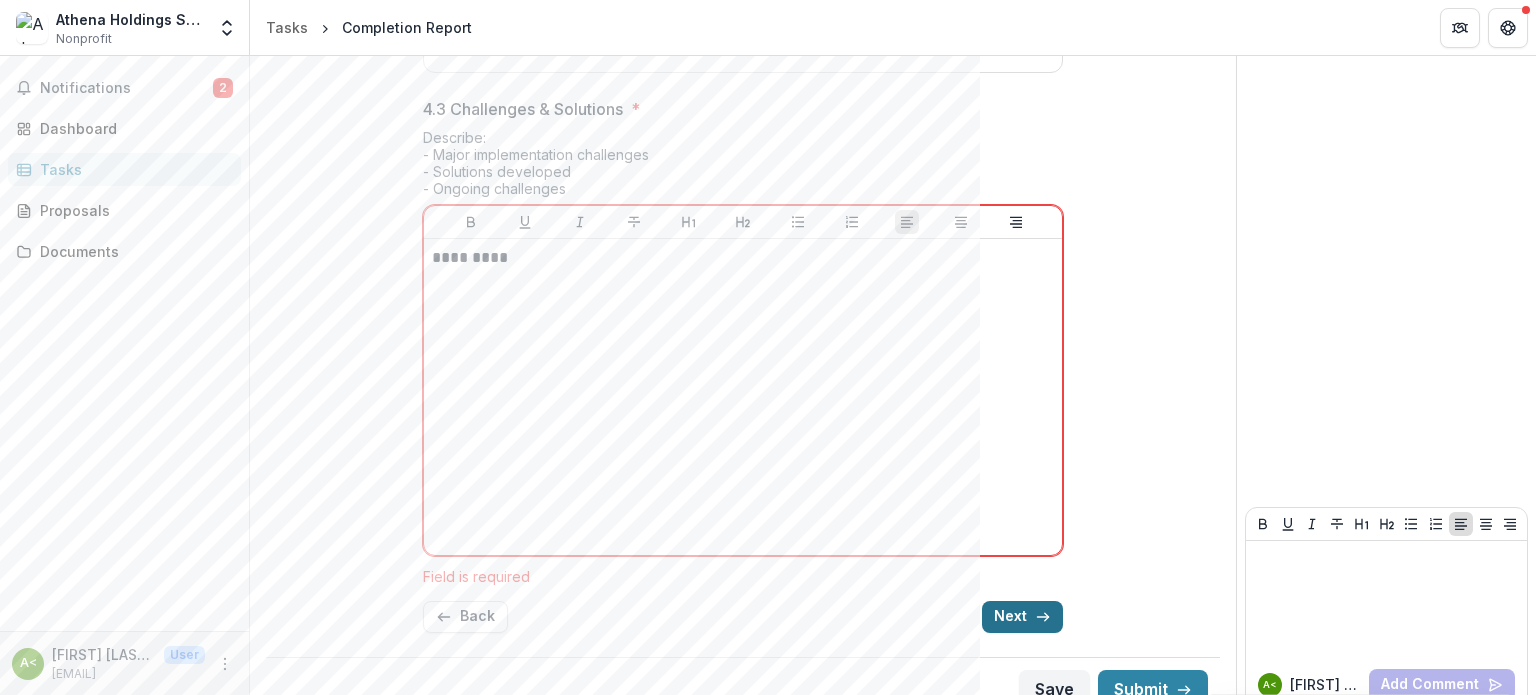 click on "Next" at bounding box center [1022, 617] 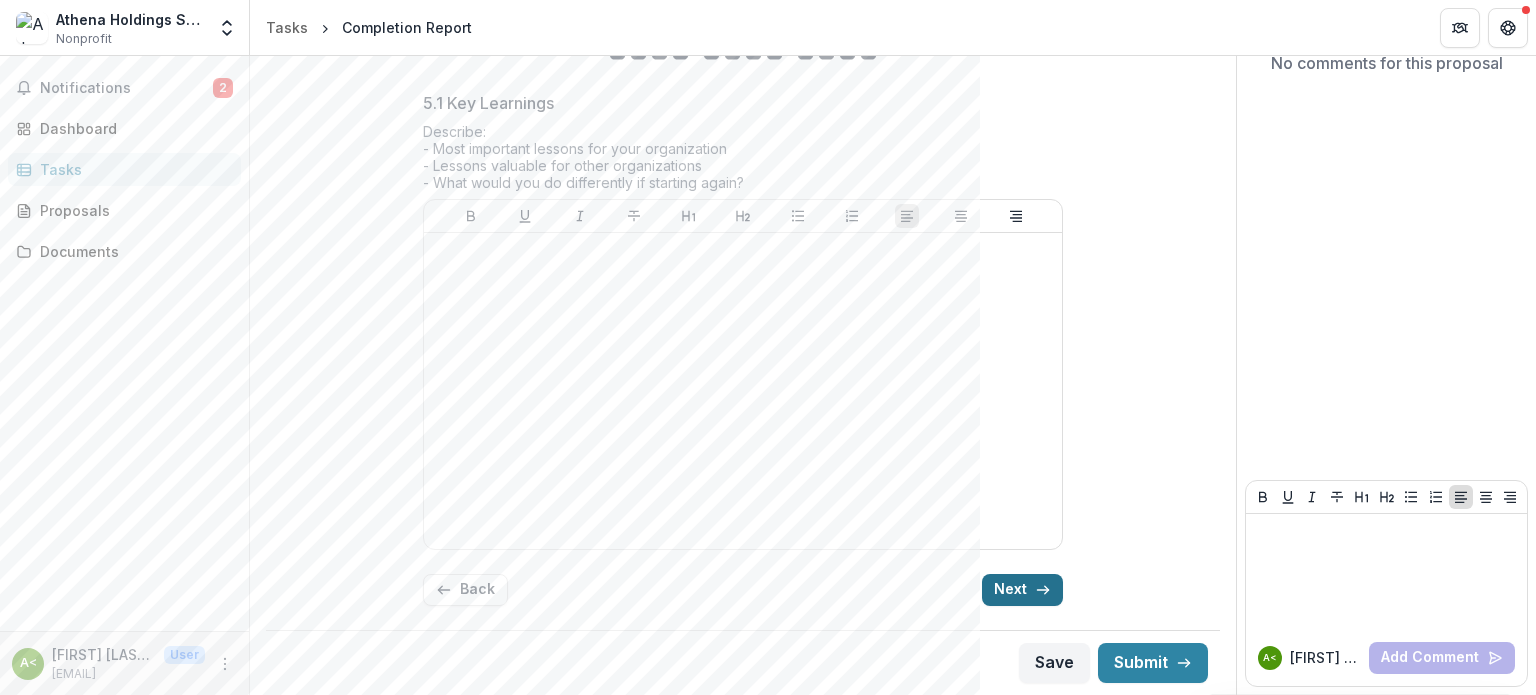 scroll, scrollTop: 225, scrollLeft: 0, axis: vertical 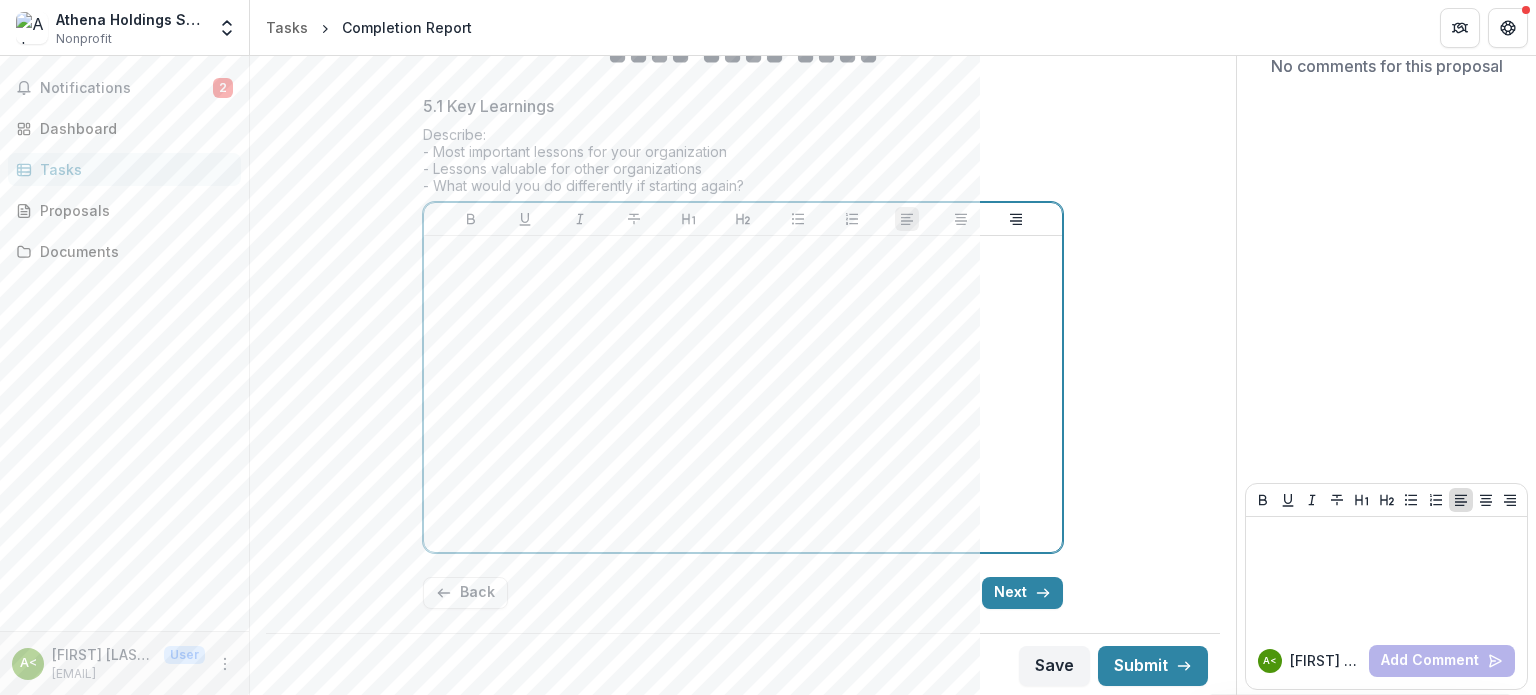 click at bounding box center [743, 394] 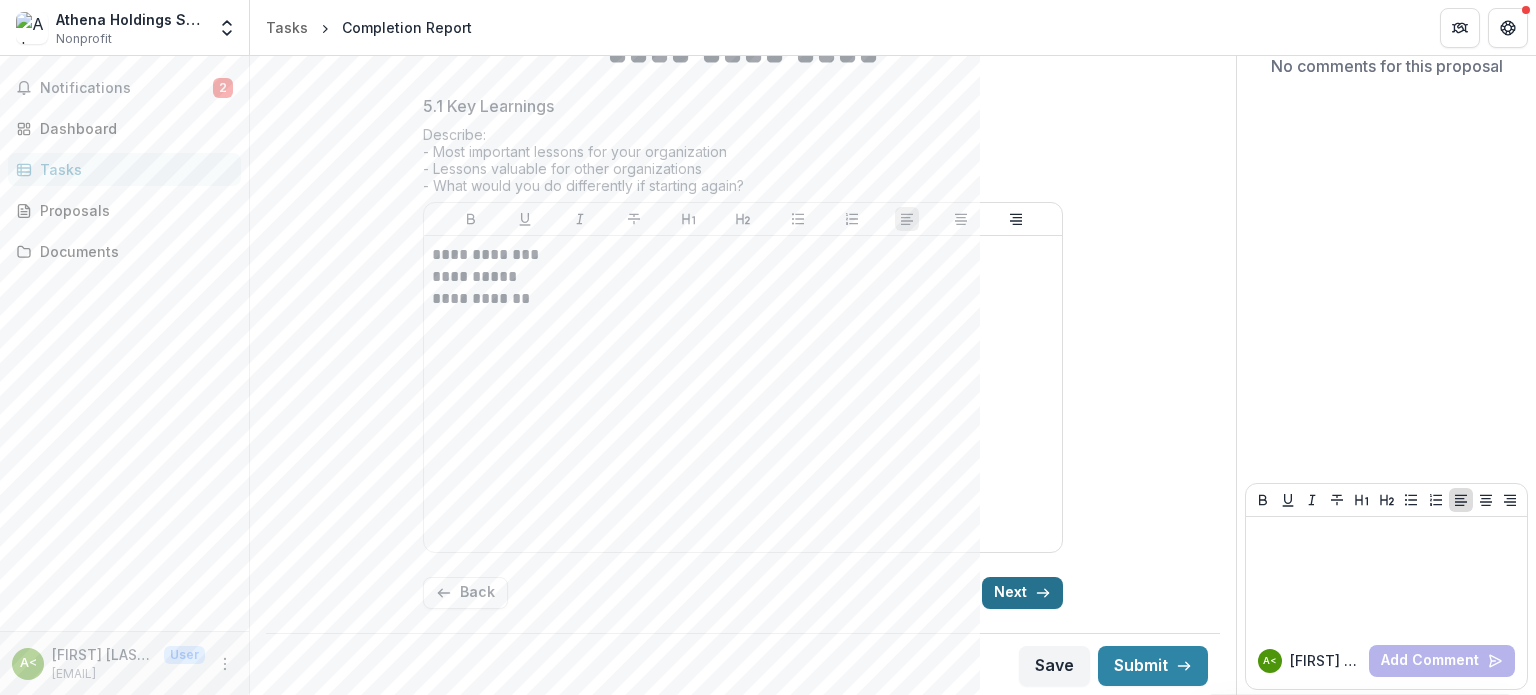 click on "Next" at bounding box center (1022, 593) 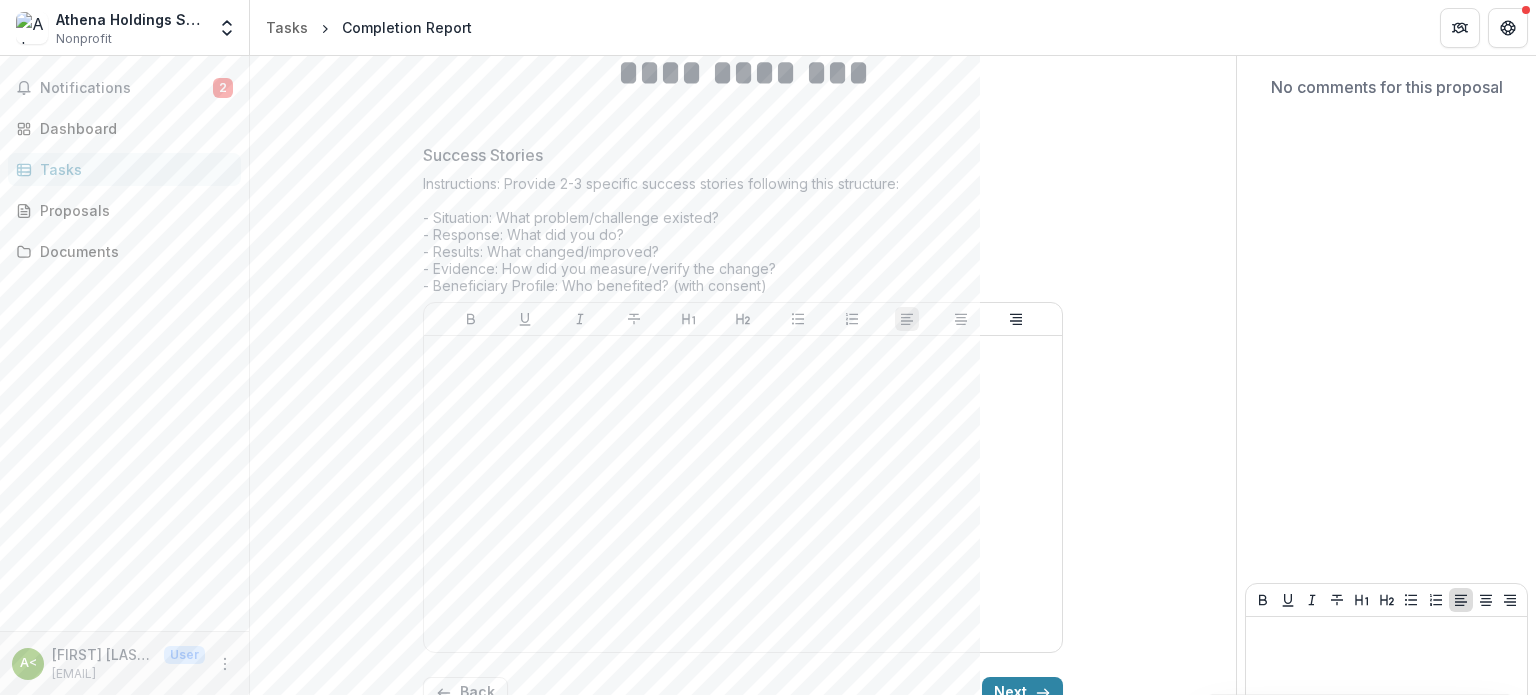 scroll, scrollTop: 304, scrollLeft: 0, axis: vertical 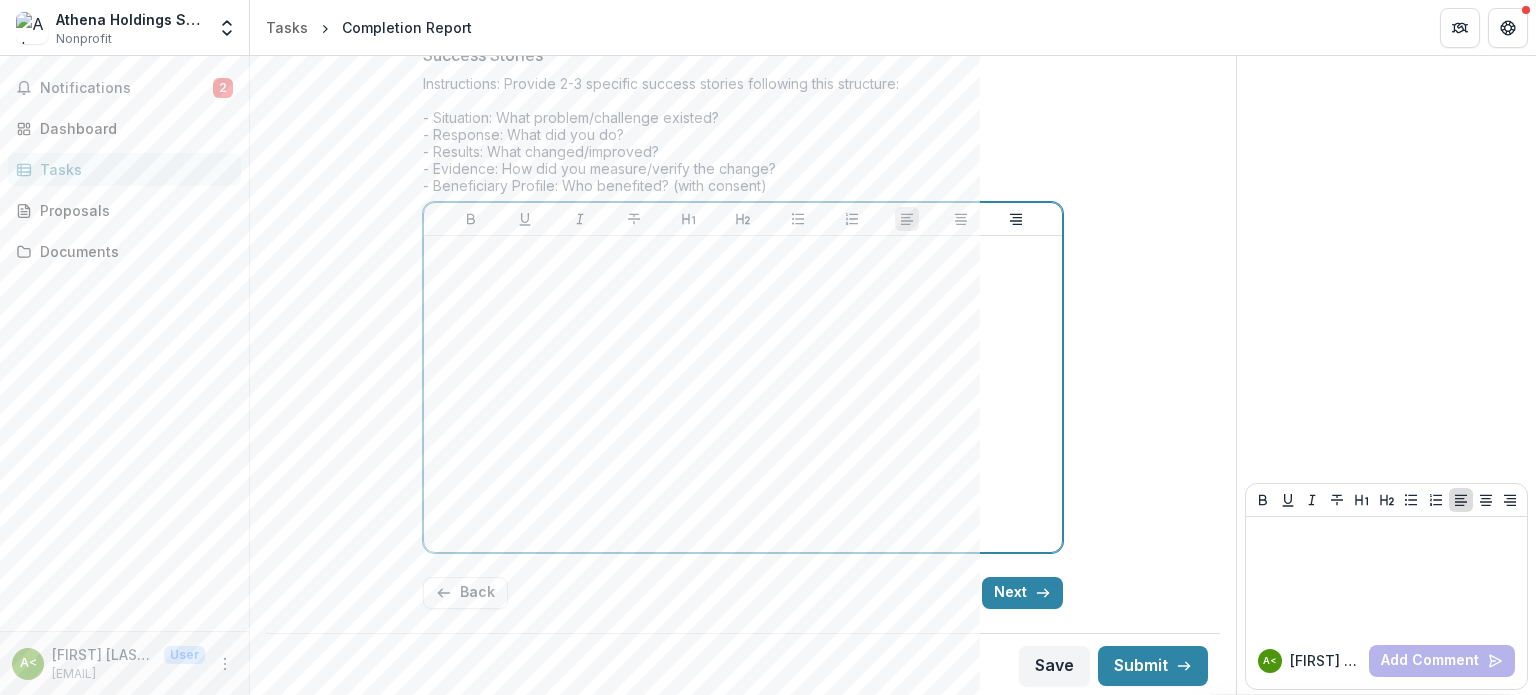 click at bounding box center [743, 394] 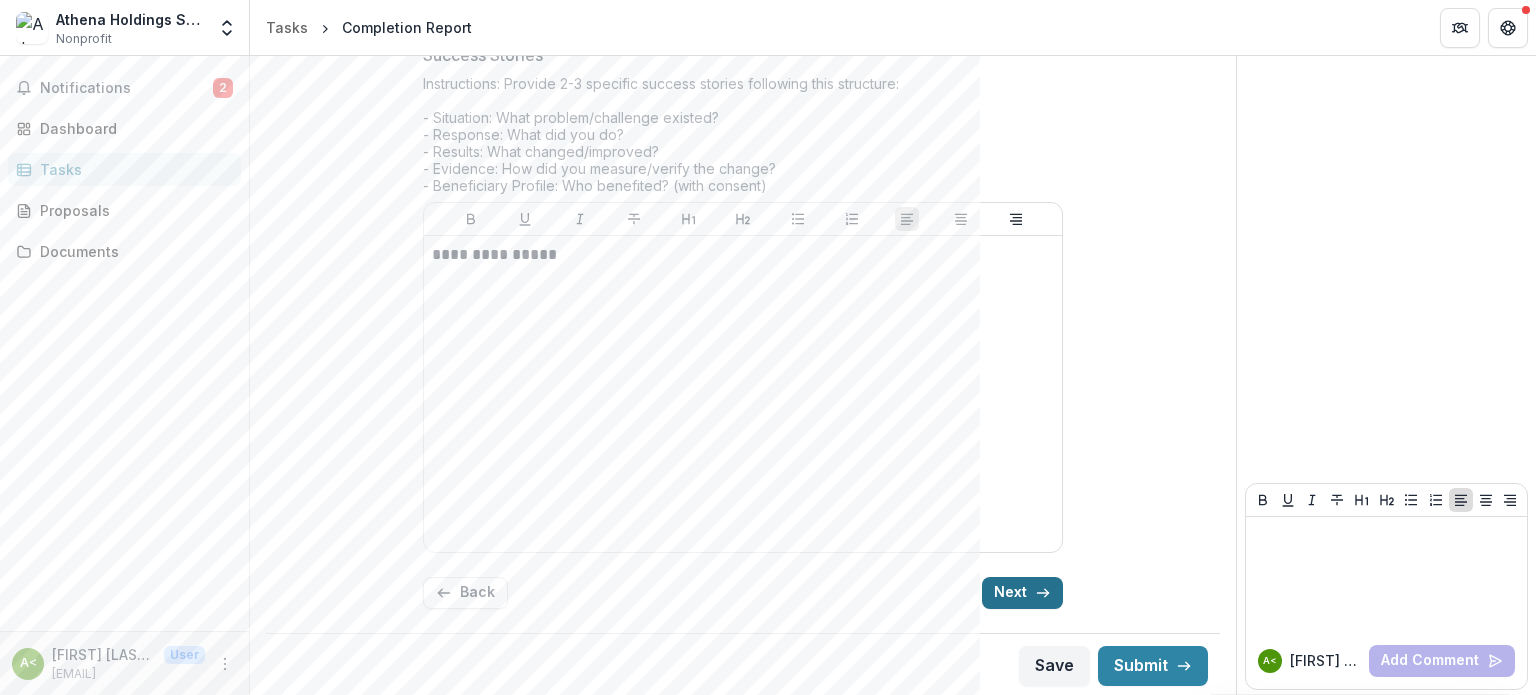 click on "Next" at bounding box center [1022, 593] 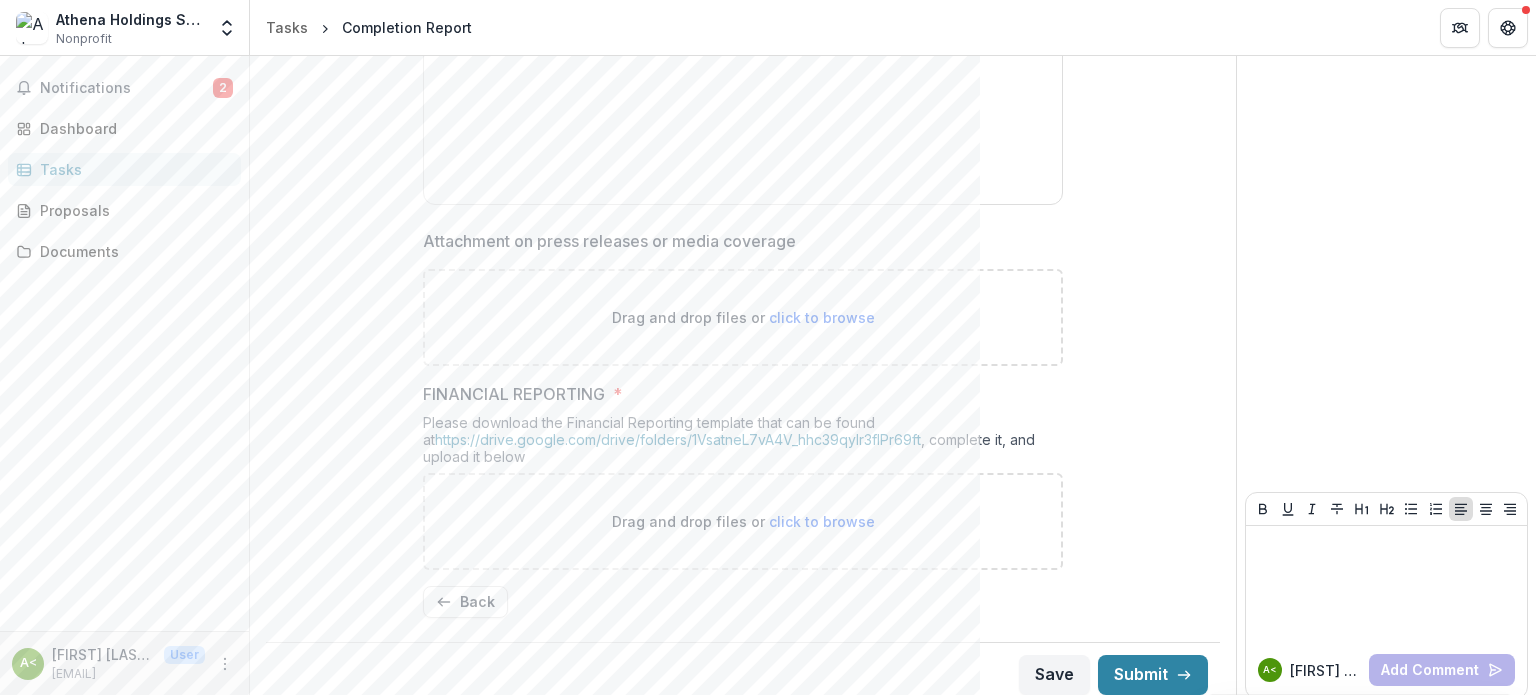 scroll, scrollTop: 531, scrollLeft: 0, axis: vertical 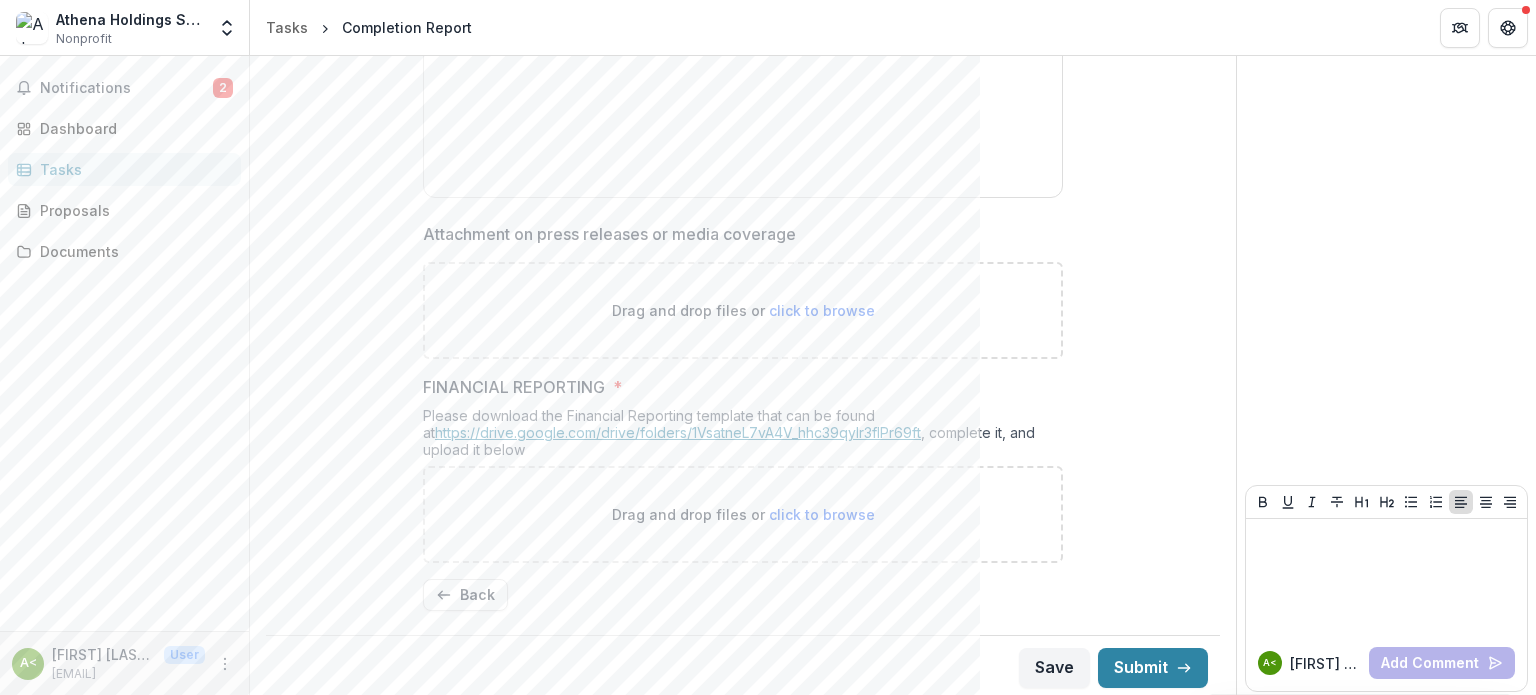 click on "https://drive.google.com/drive/folders/1VsatneL7vA4V_hhc39qylr3flPr69ft" at bounding box center [678, 432] 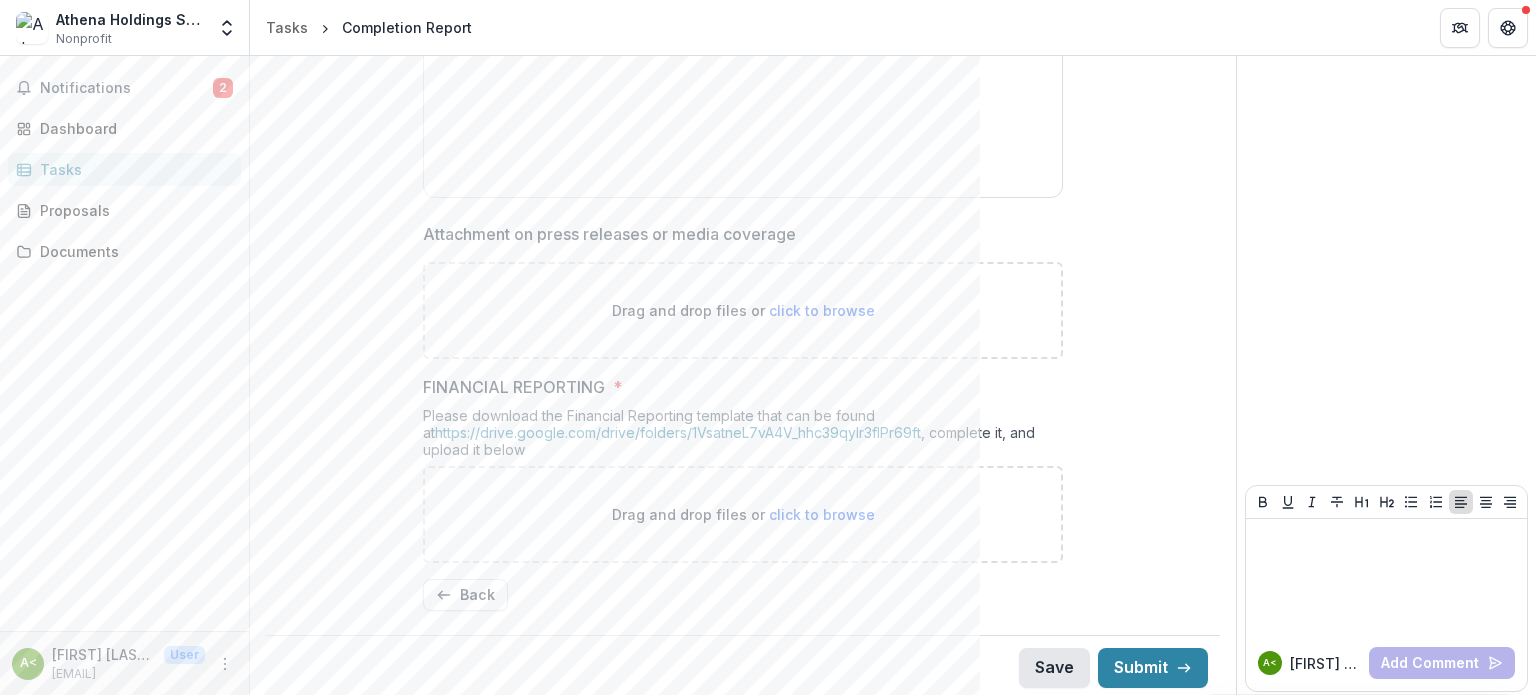click on "Save" at bounding box center [1054, 668] 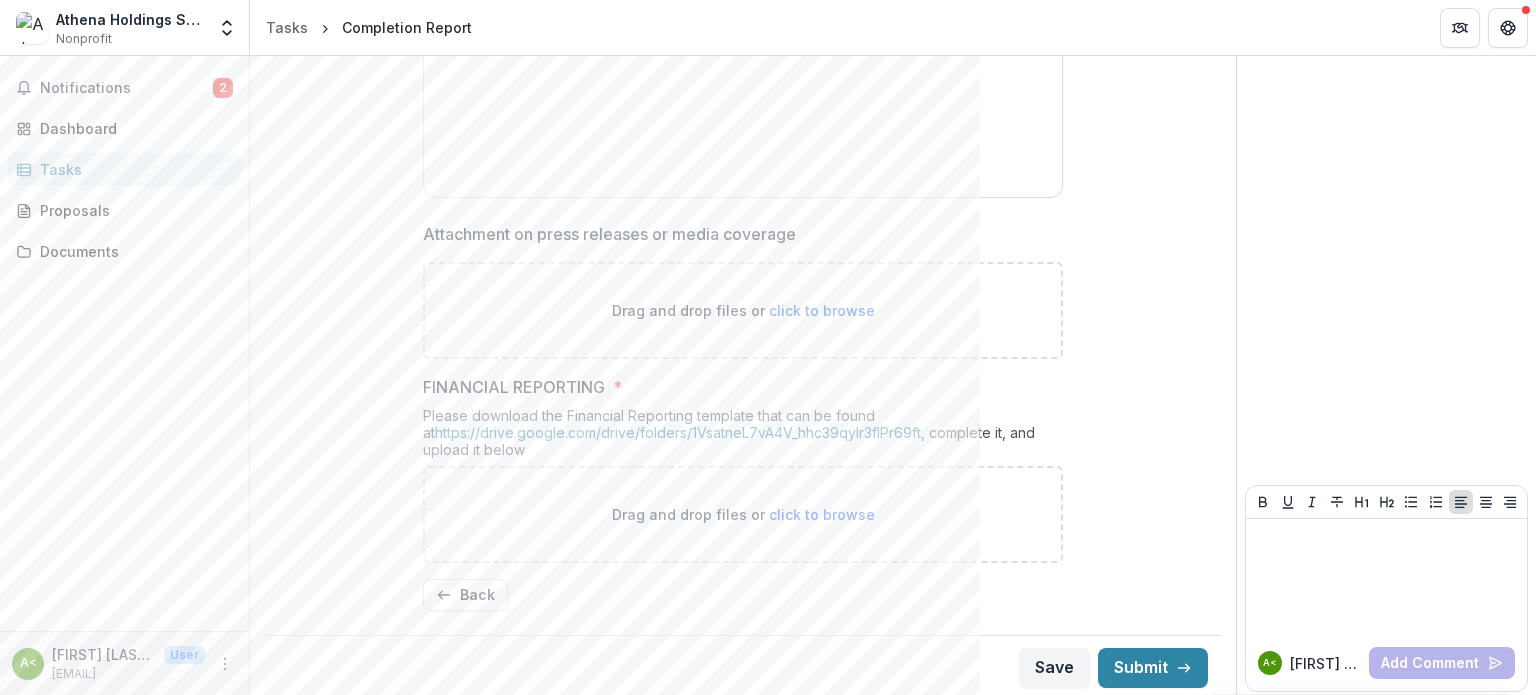 click on "click to browse" at bounding box center [822, 310] 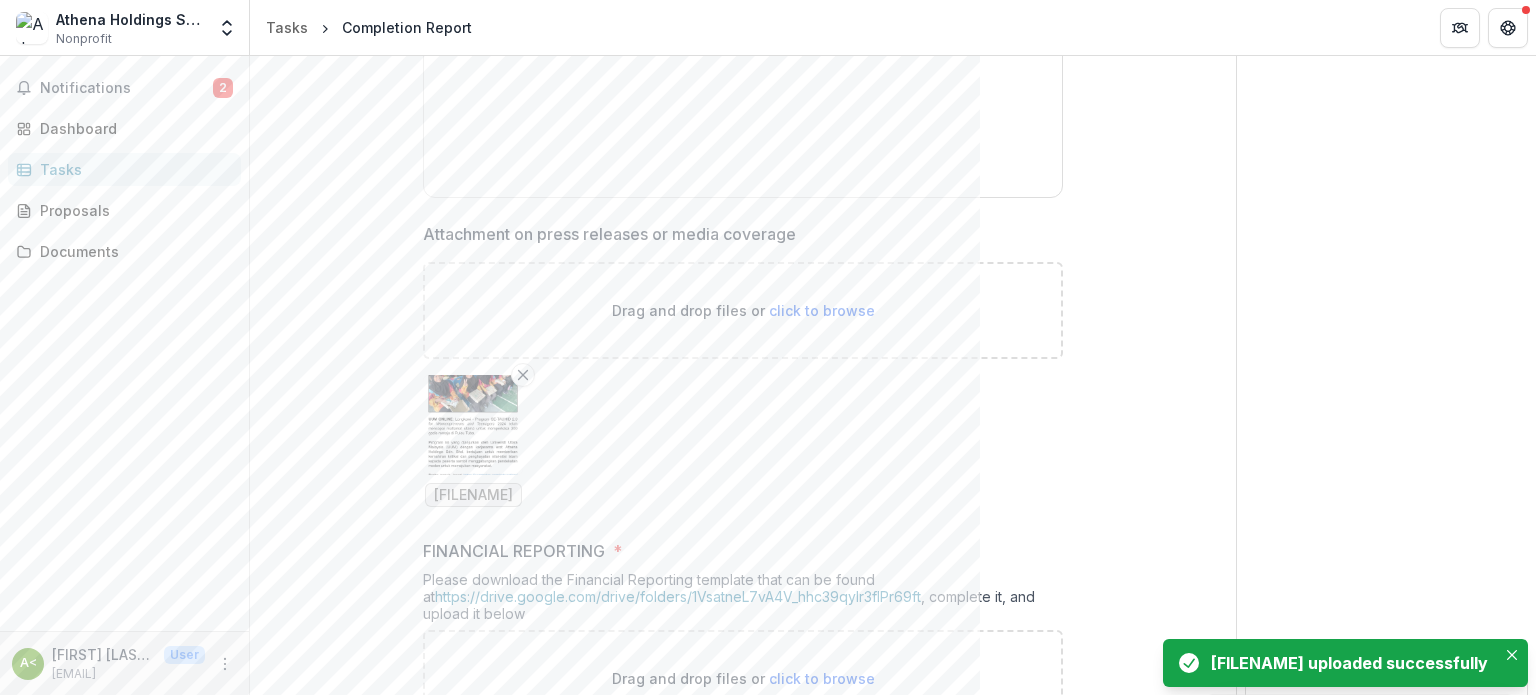 scroll, scrollTop: 695, scrollLeft: 0, axis: vertical 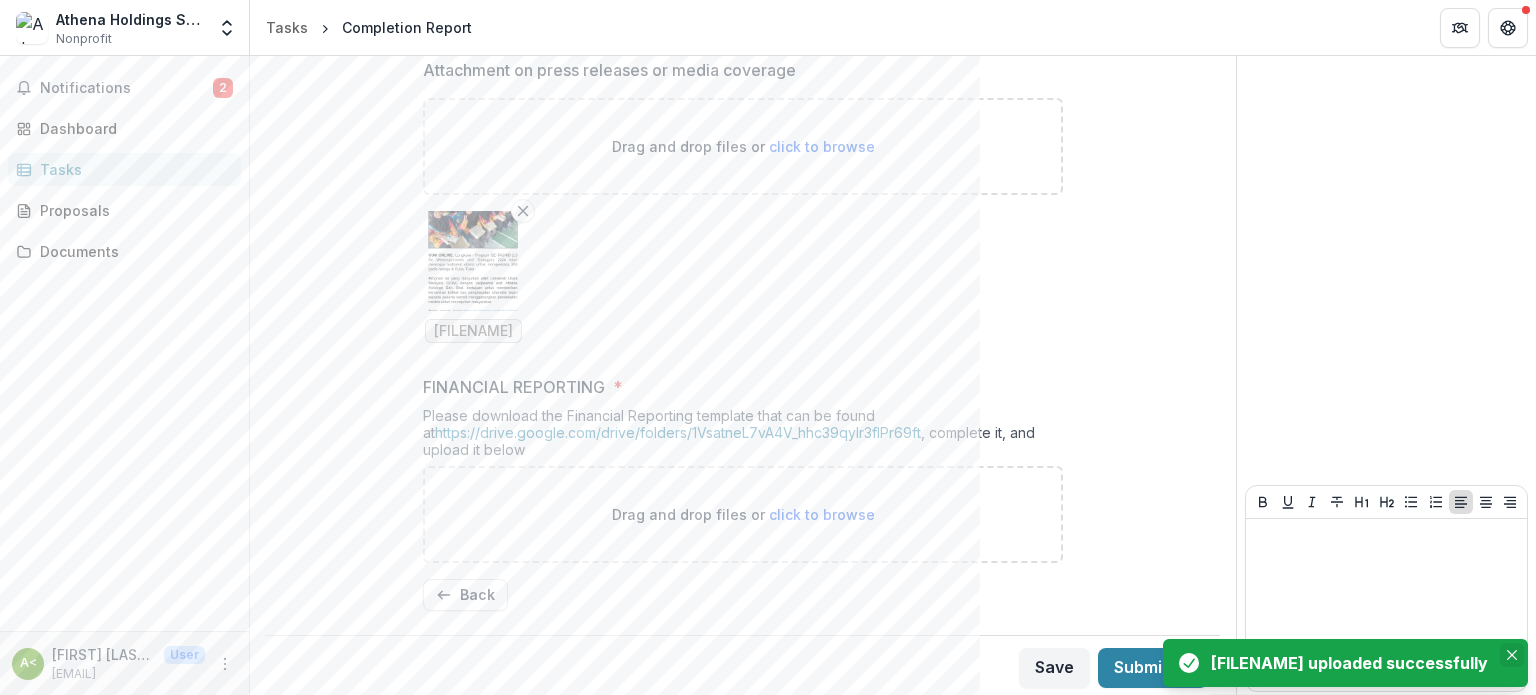 click 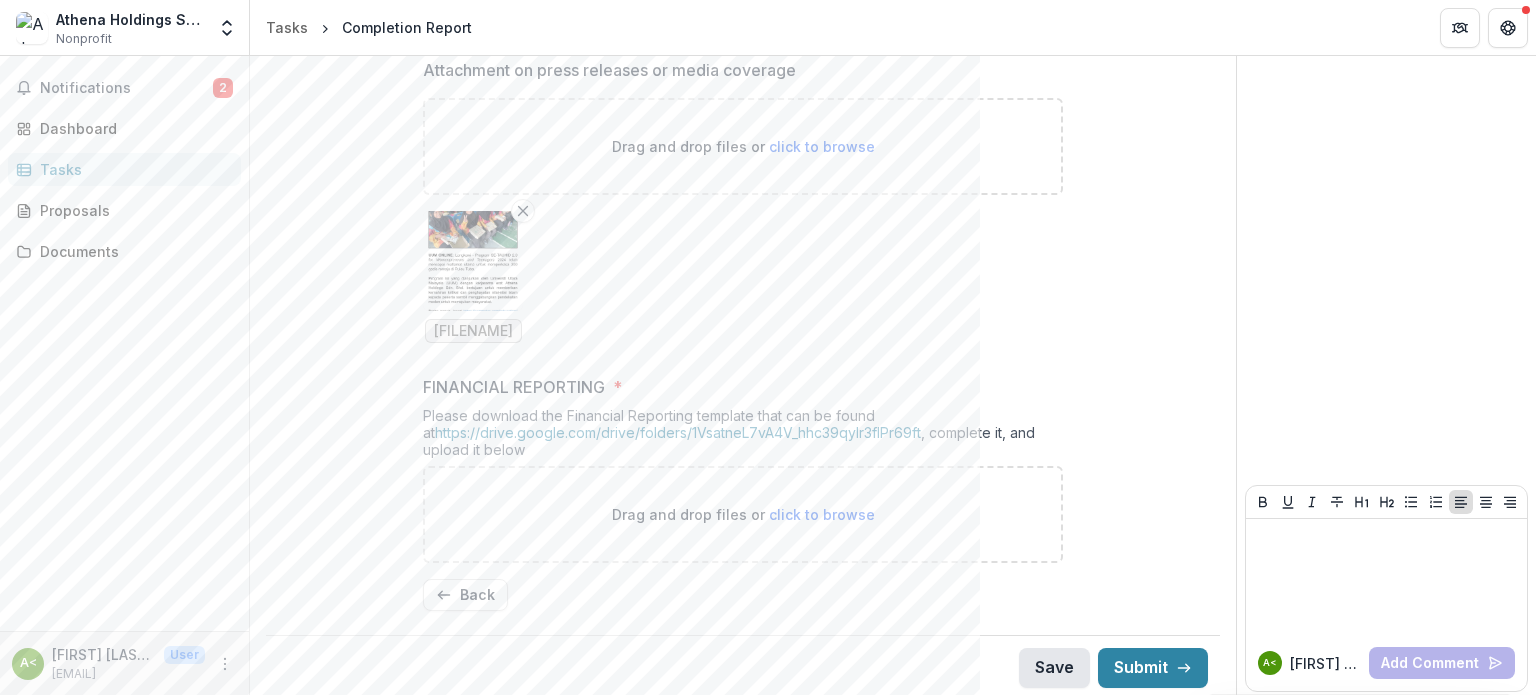 click on "Save" at bounding box center [1054, 668] 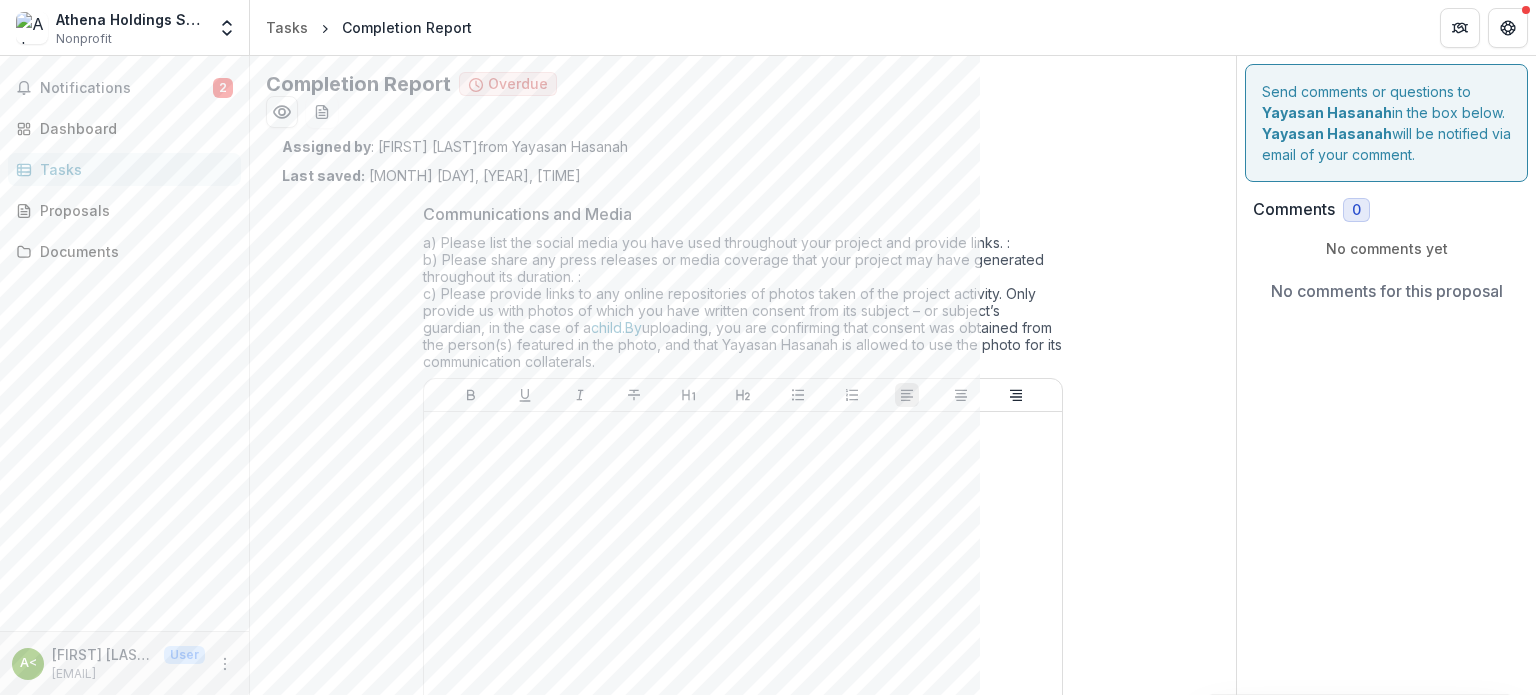 scroll, scrollTop: 100, scrollLeft: 0, axis: vertical 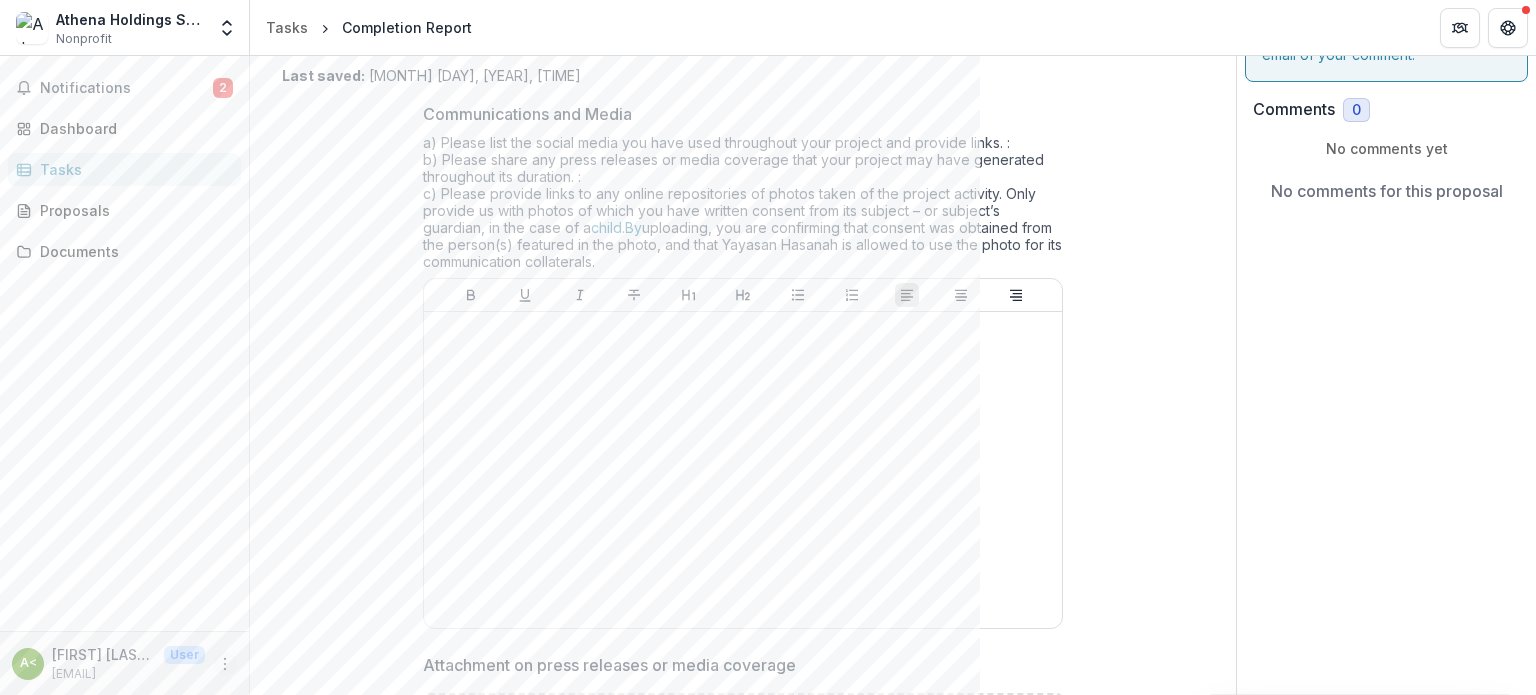 click at bounding box center (225, 664) 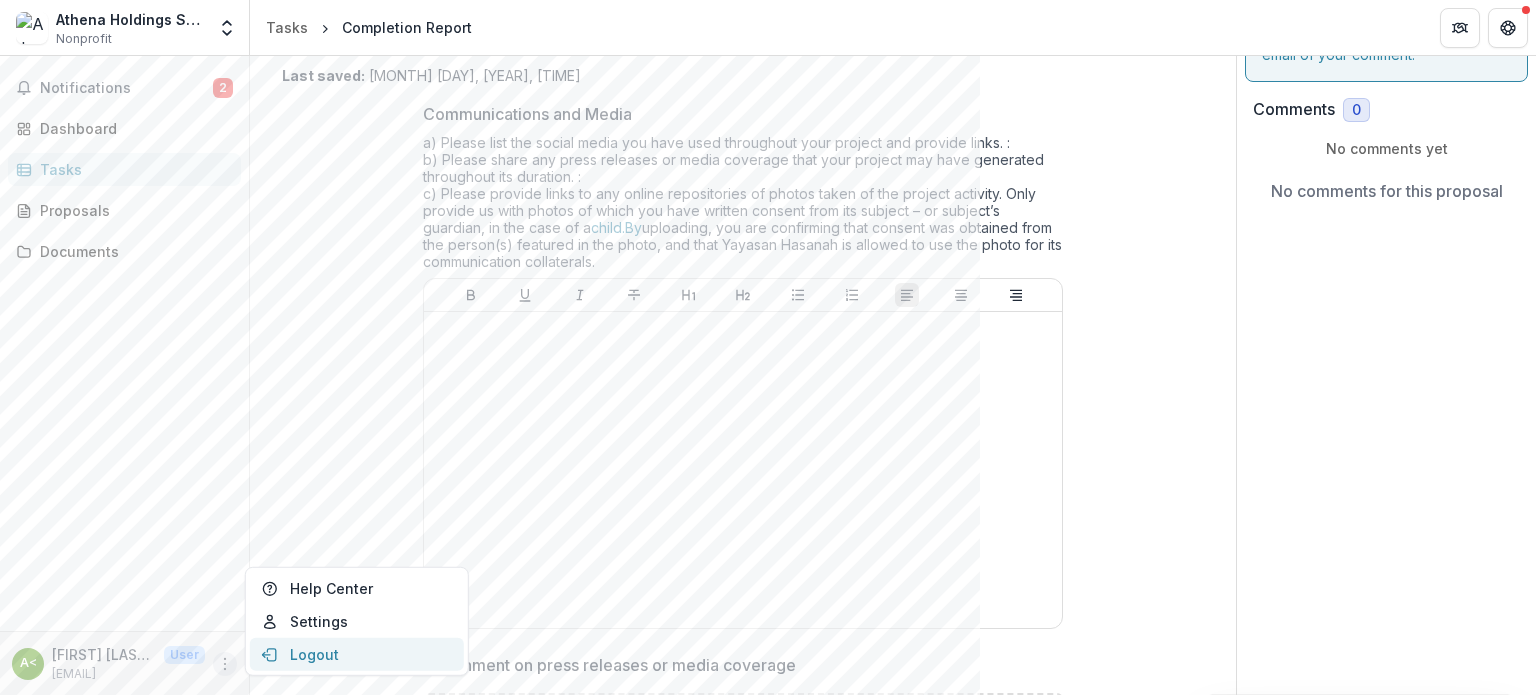 click on "Logout" at bounding box center [357, 654] 